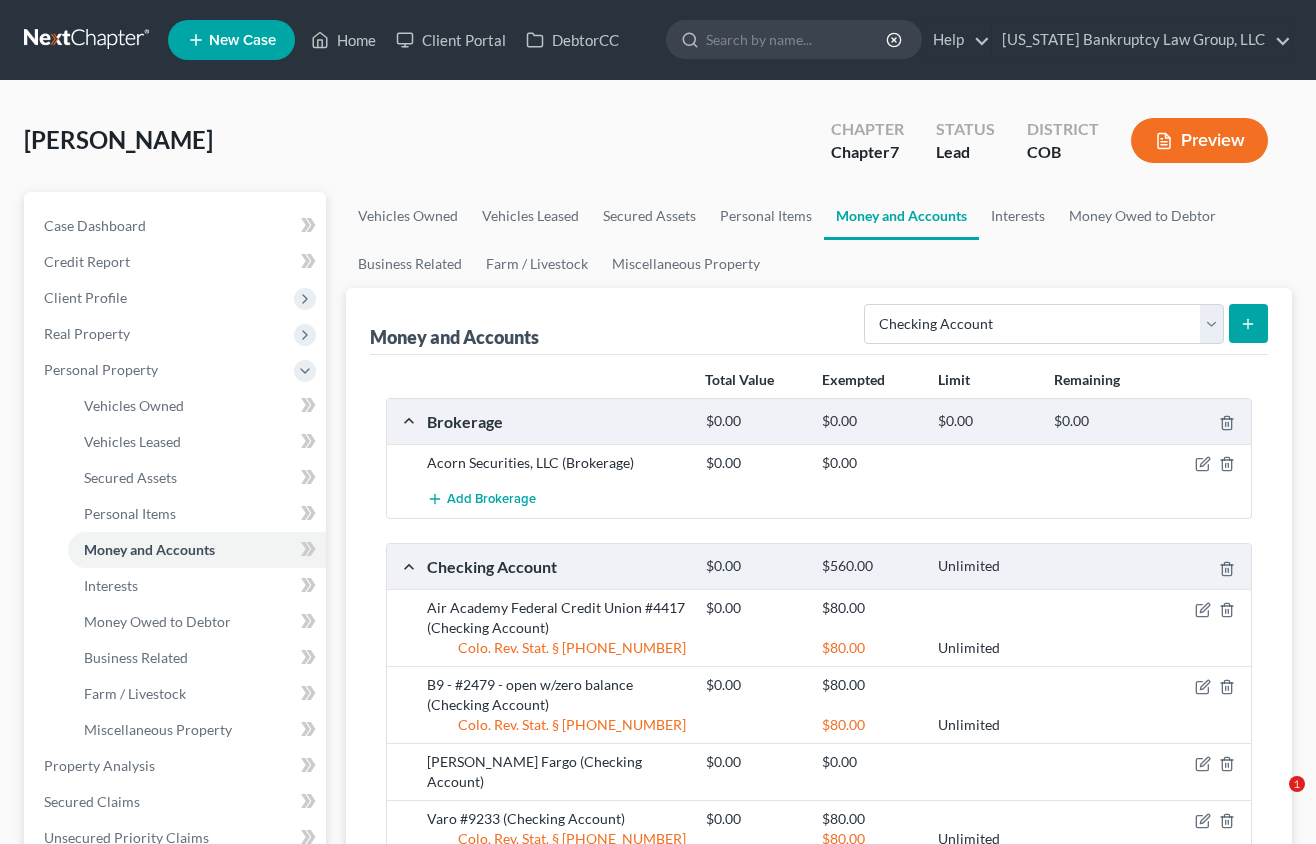 select on "checking" 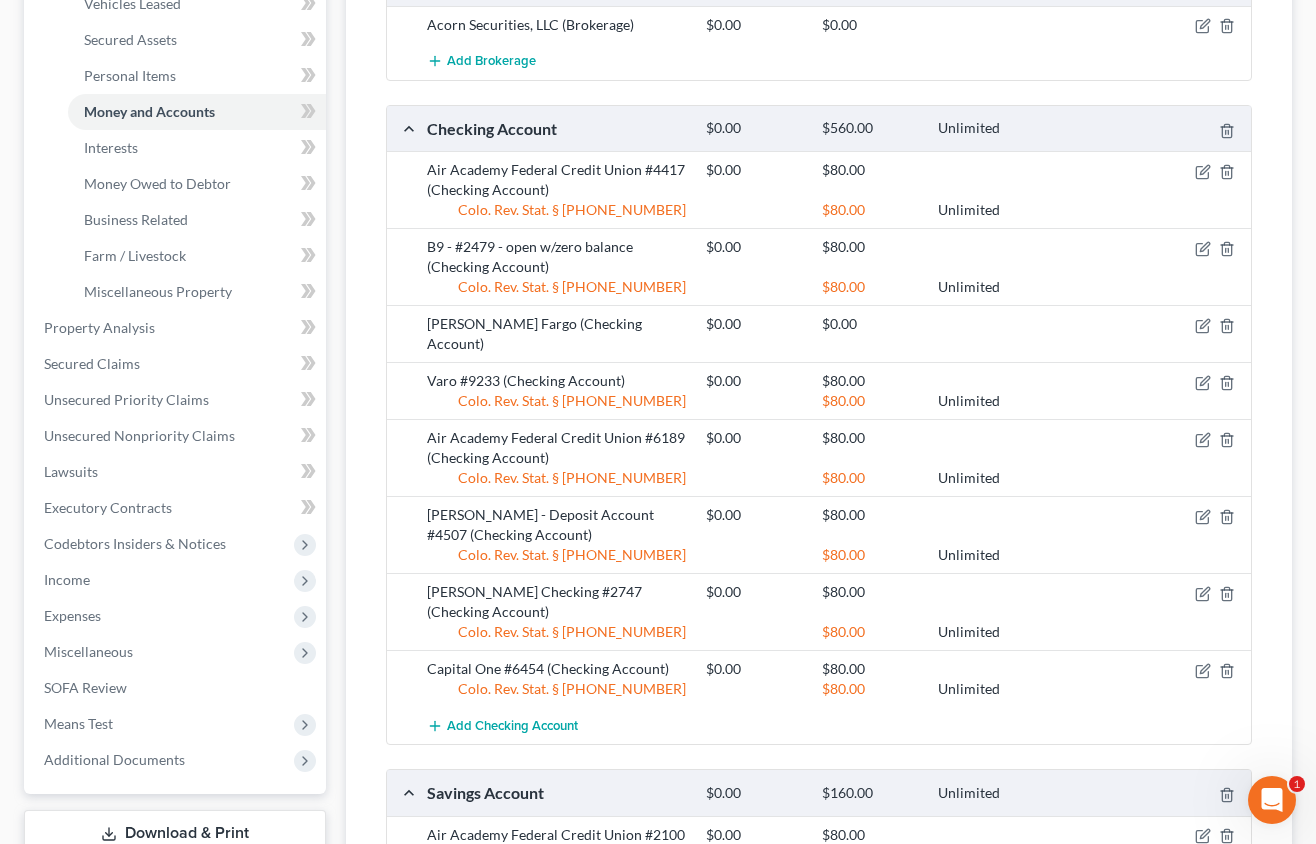 scroll, scrollTop: 0, scrollLeft: 0, axis: both 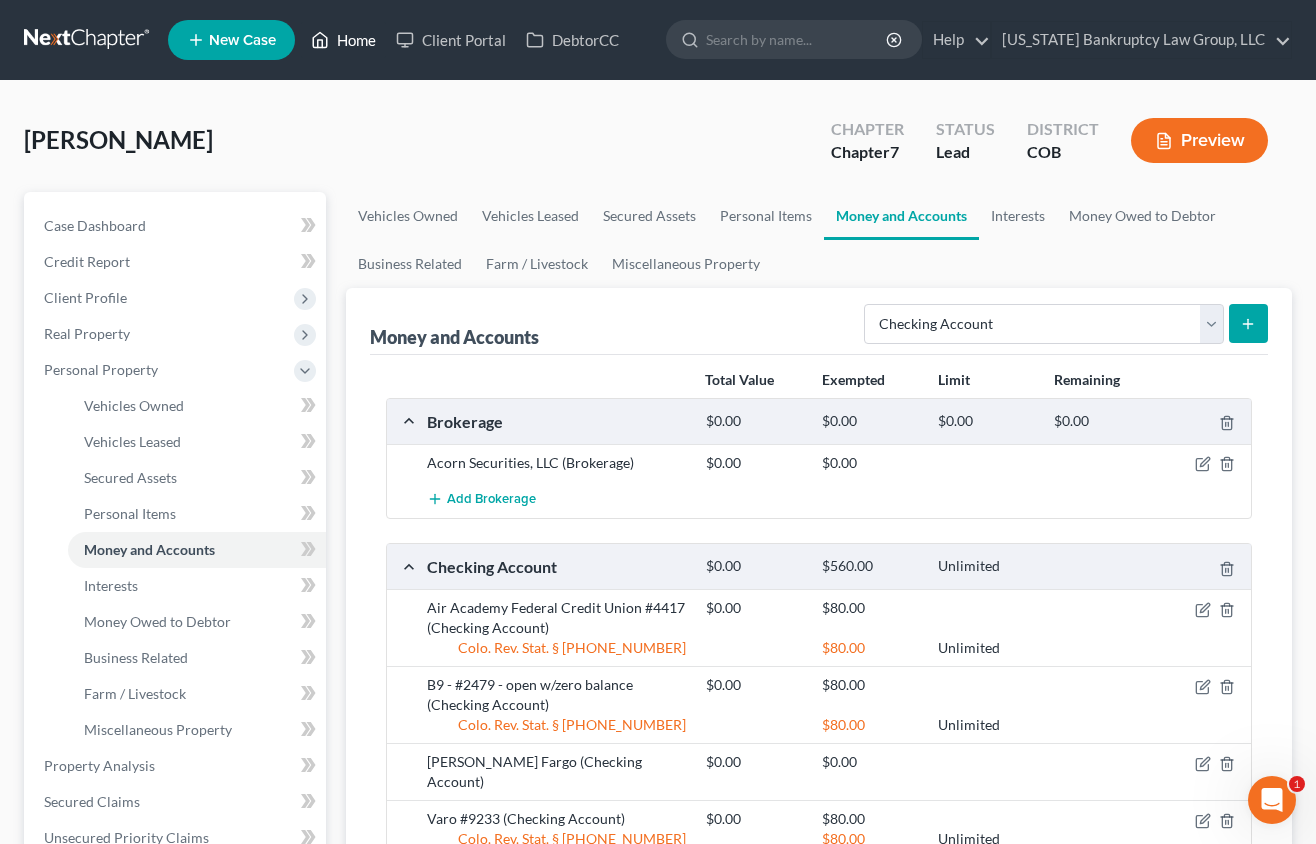 click on "Home" at bounding box center [343, 40] 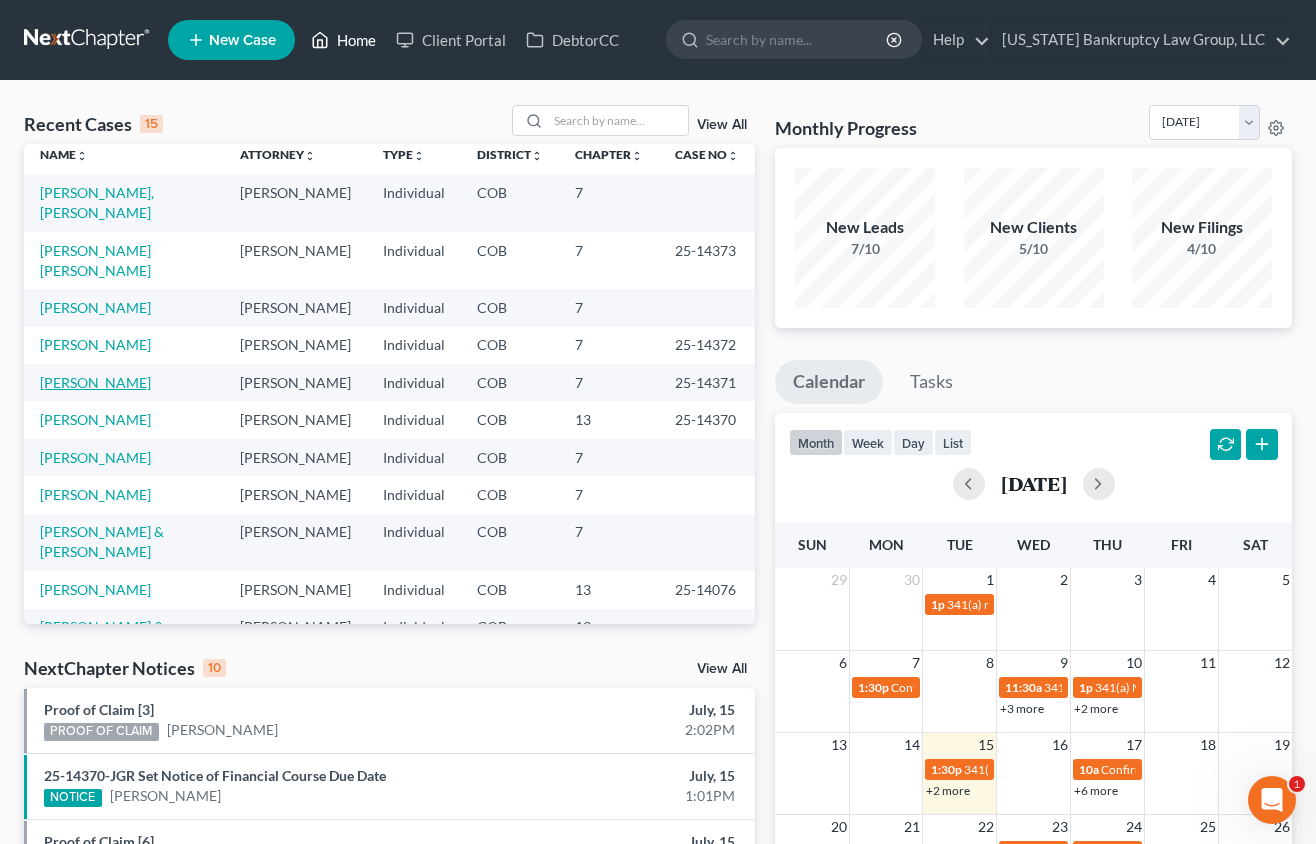 scroll, scrollTop: 0, scrollLeft: 0, axis: both 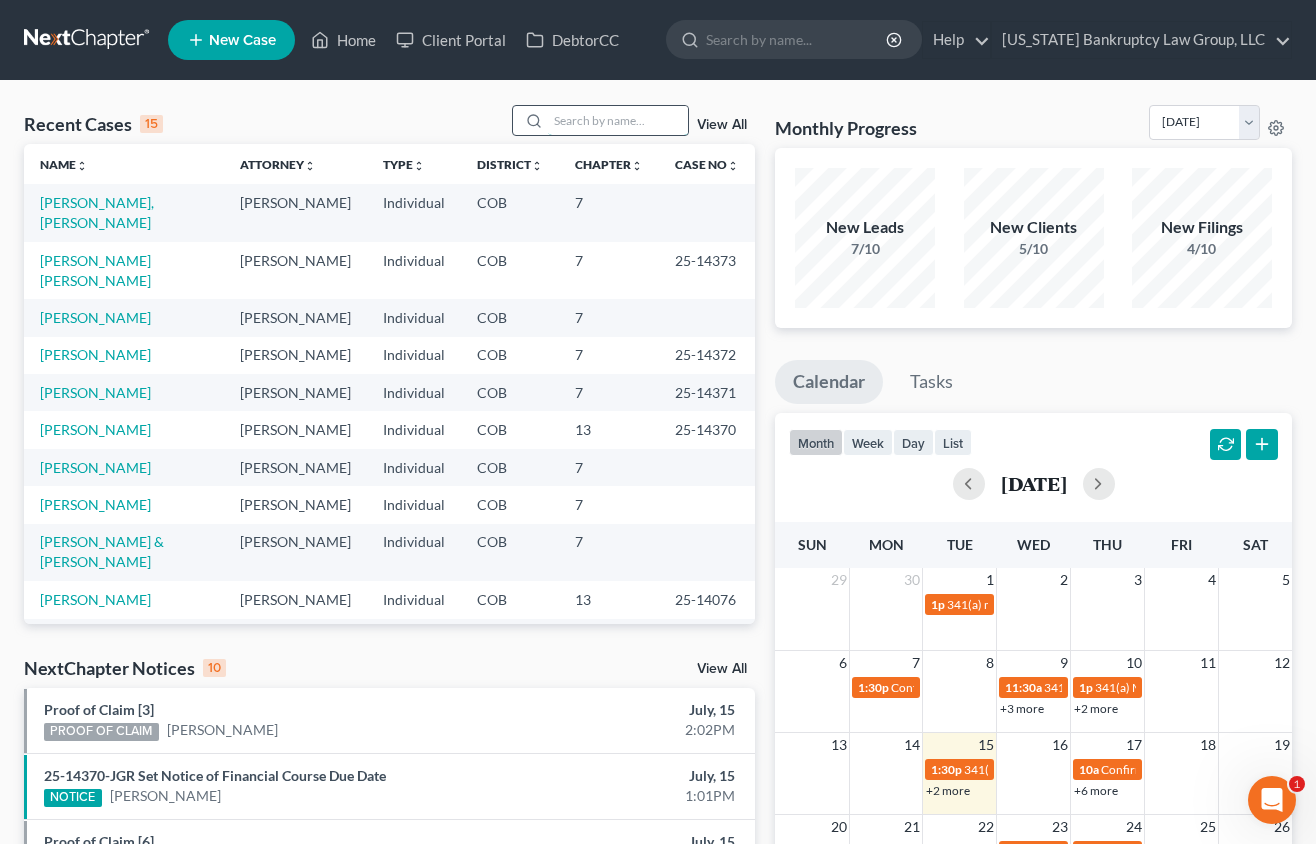 click at bounding box center [618, 120] 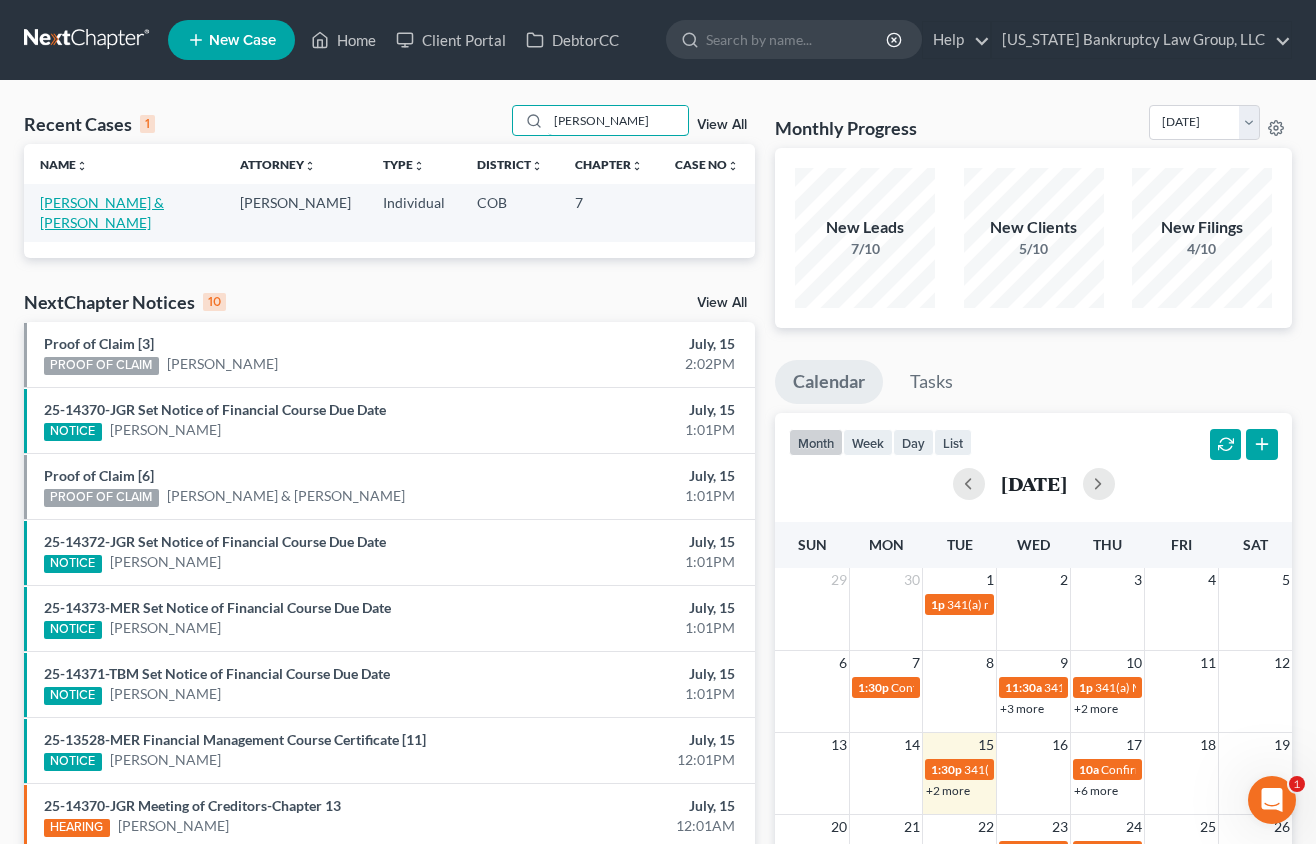 type on "[PERSON_NAME]" 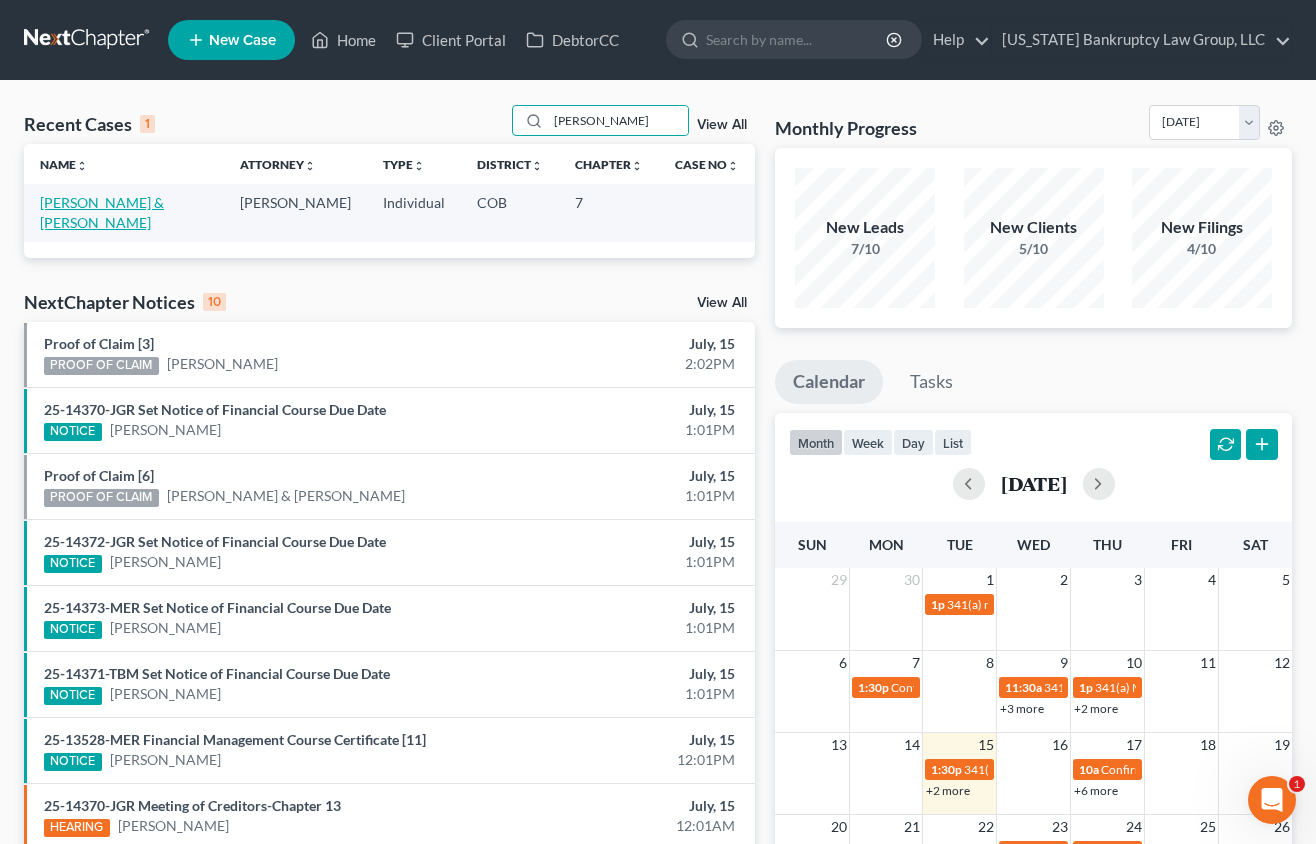 click on "[PERSON_NAME] & [PERSON_NAME]" at bounding box center [102, 212] 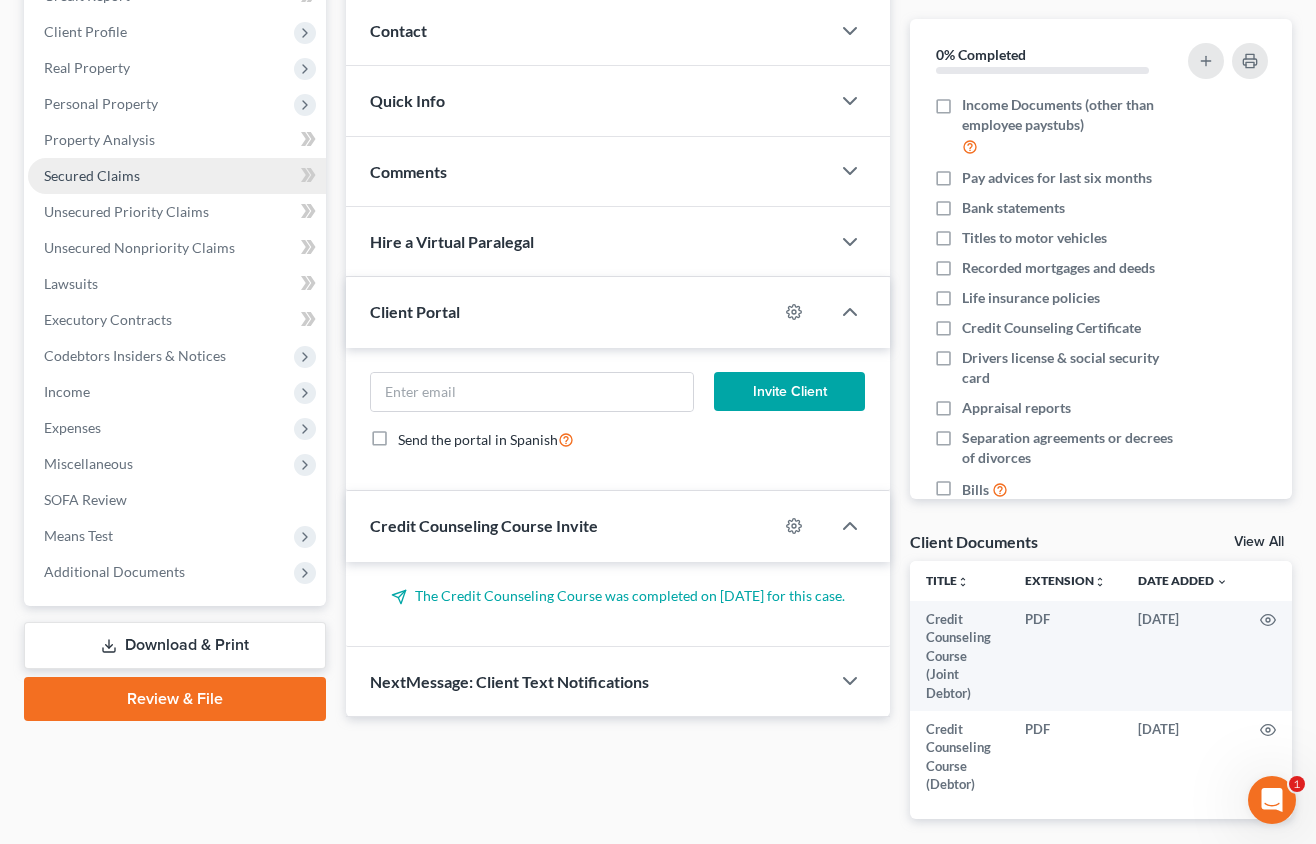 scroll, scrollTop: 300, scrollLeft: 0, axis: vertical 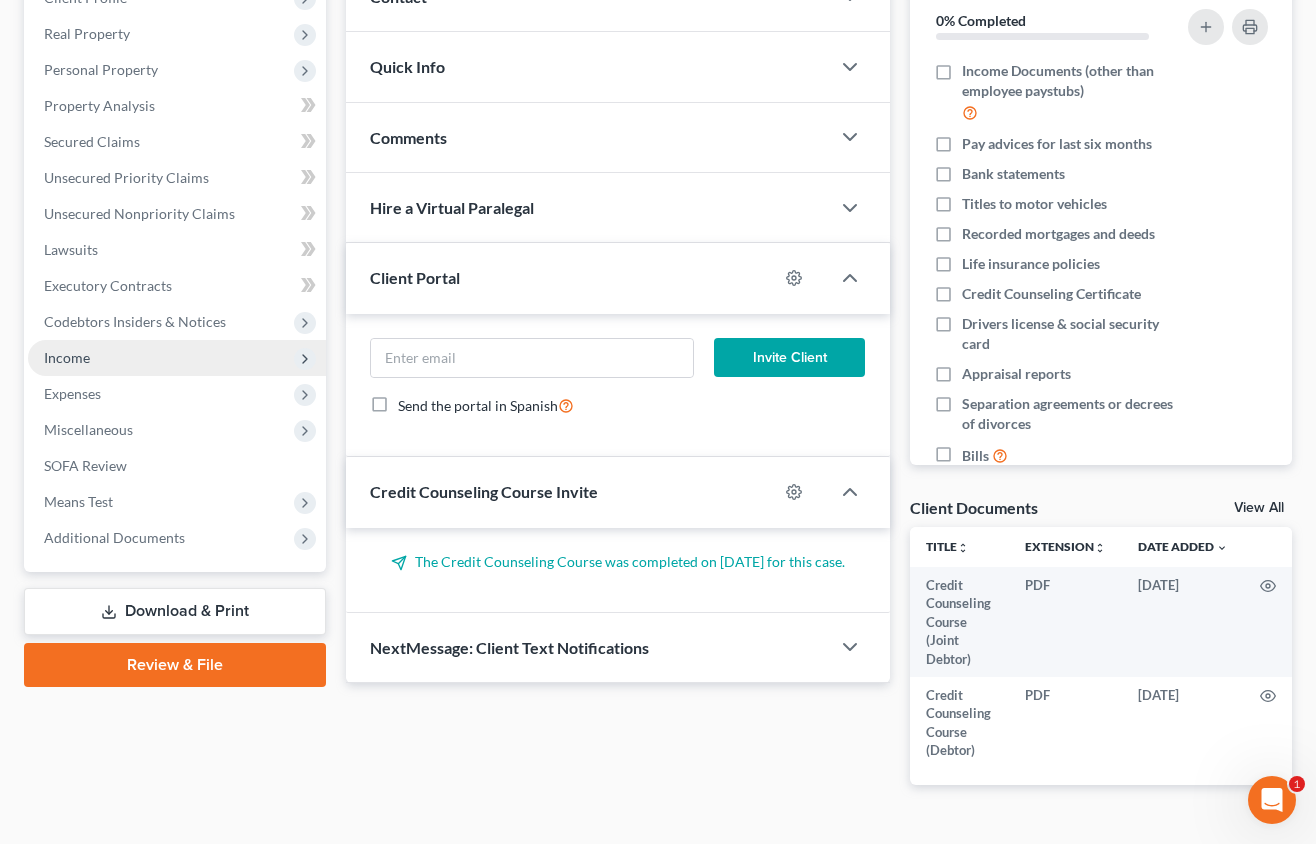 click on "Income" at bounding box center [177, 358] 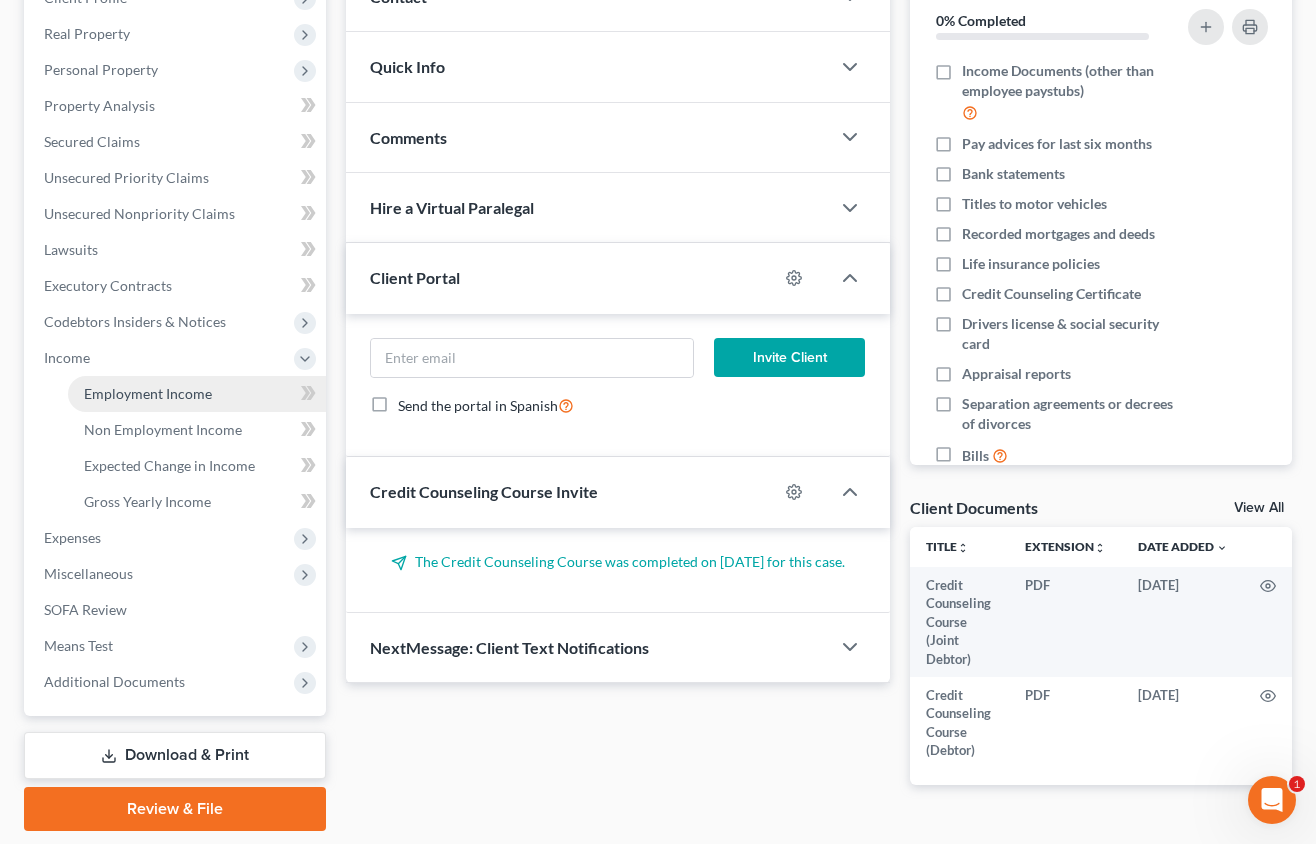 click on "Employment Income" at bounding box center [148, 393] 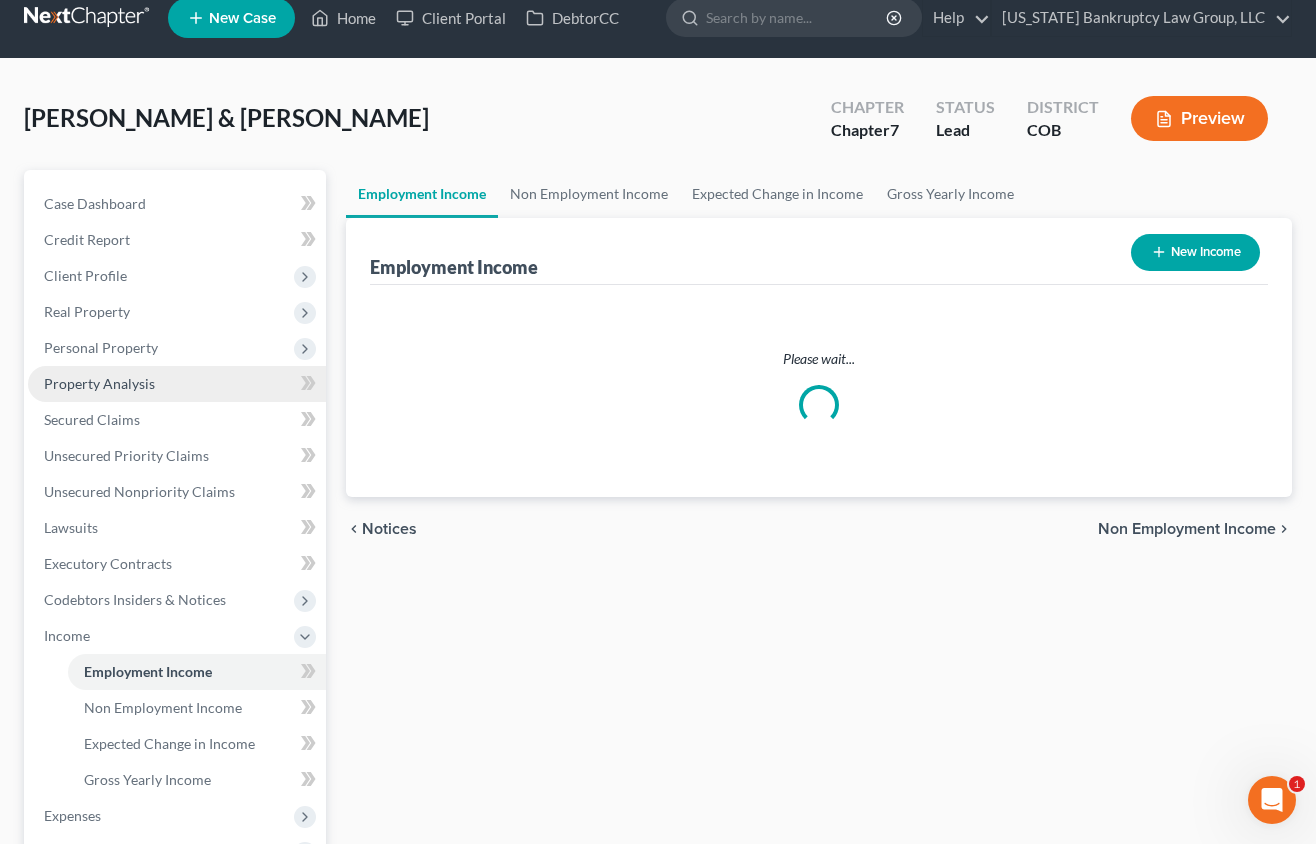 scroll, scrollTop: 0, scrollLeft: 0, axis: both 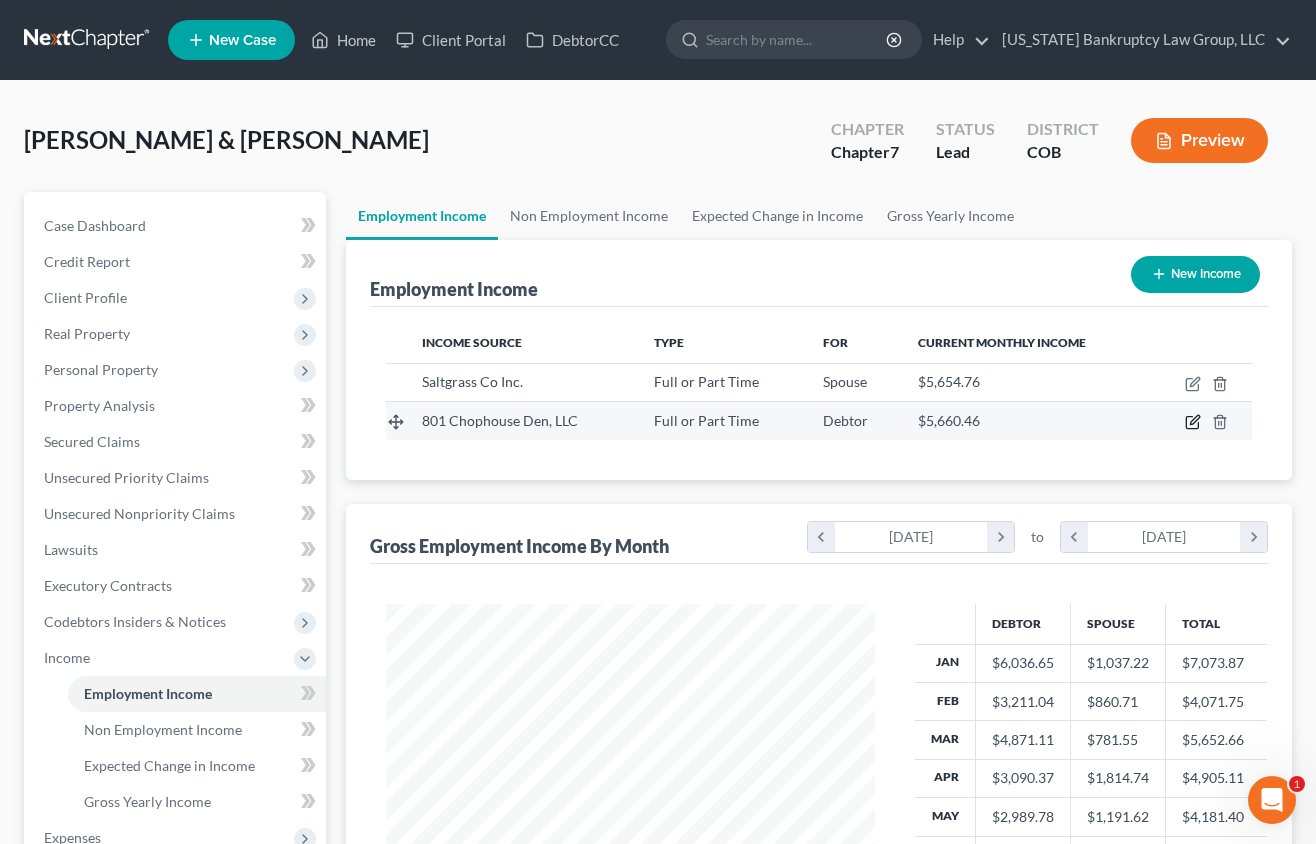 click 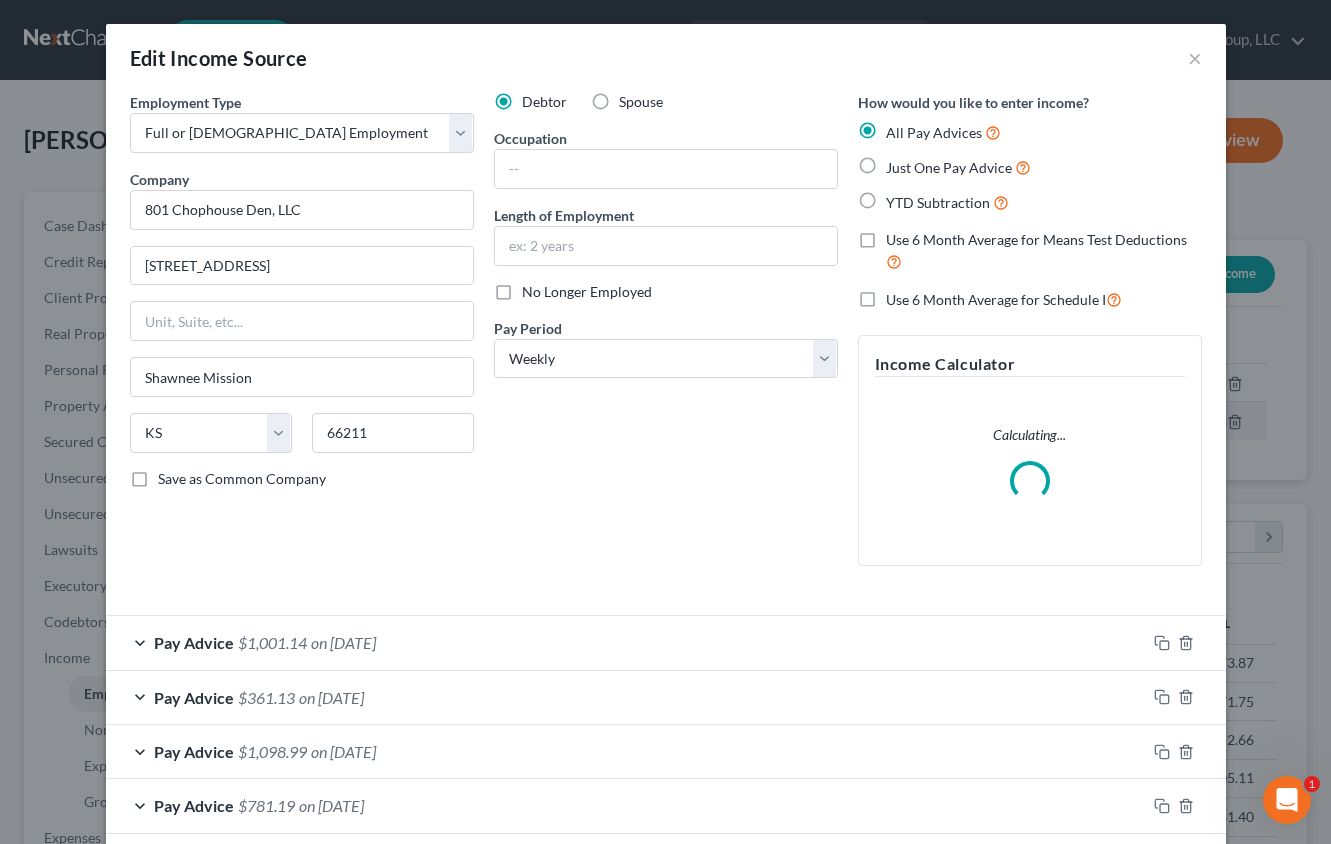 scroll, scrollTop: 999642, scrollLeft: 999465, axis: both 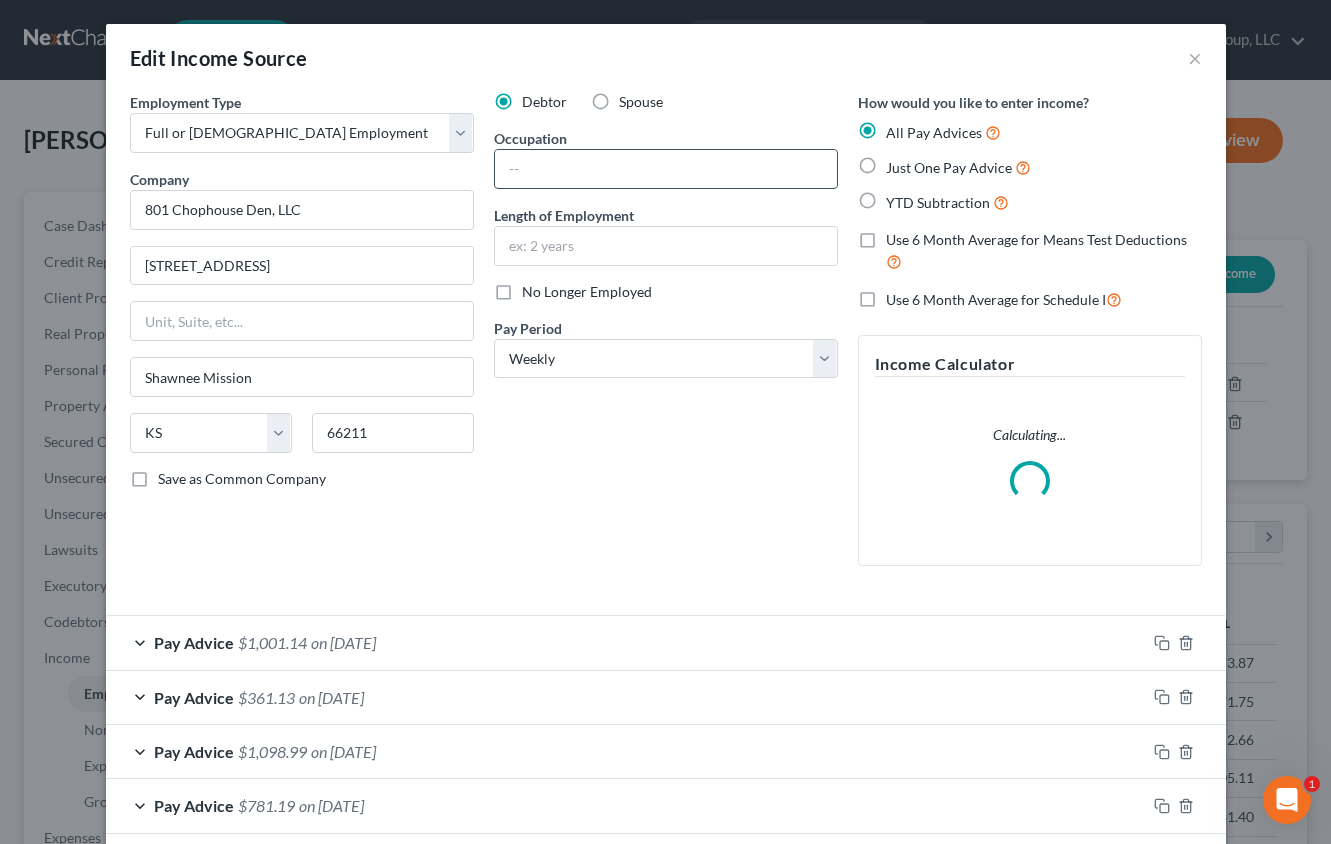 click at bounding box center (666, 169) 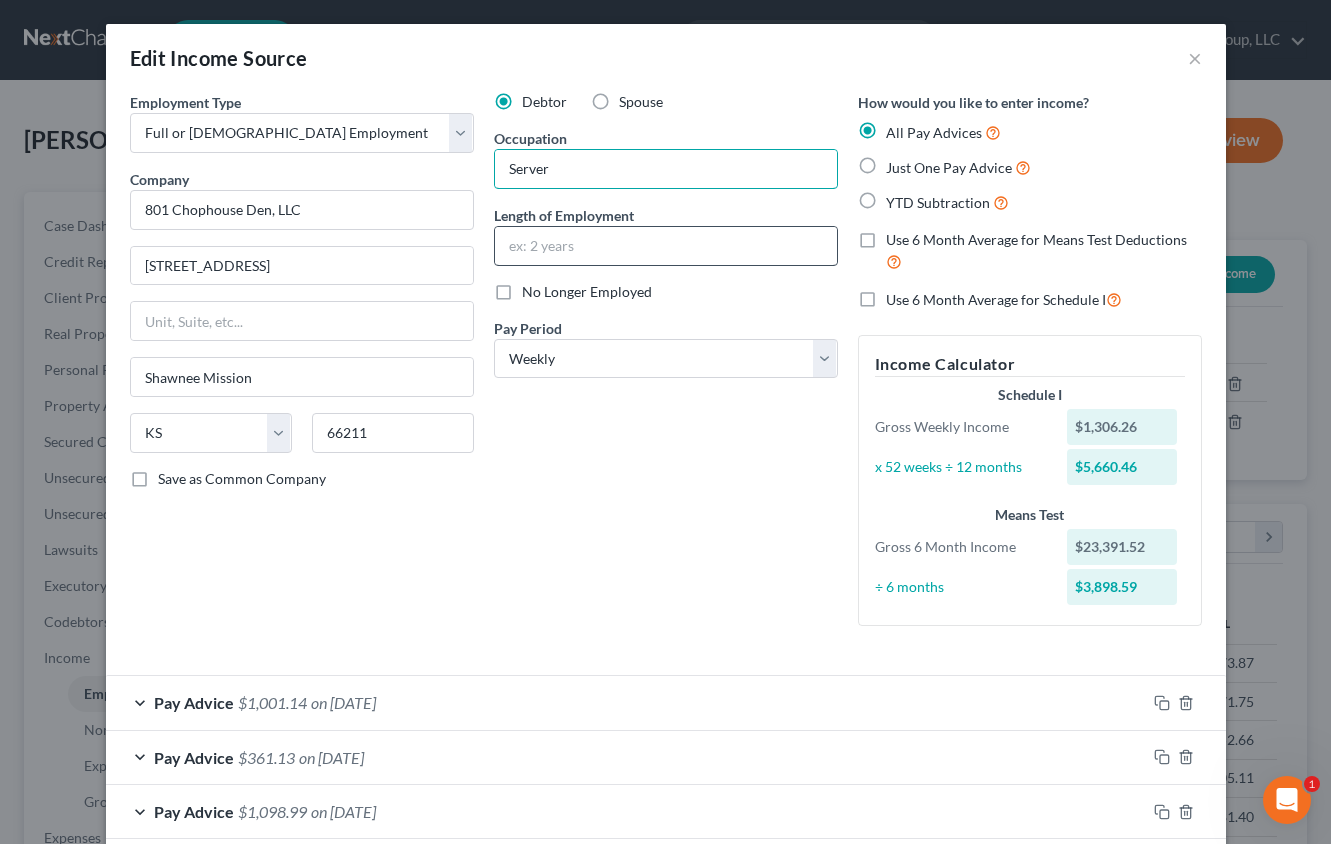 type on "Server" 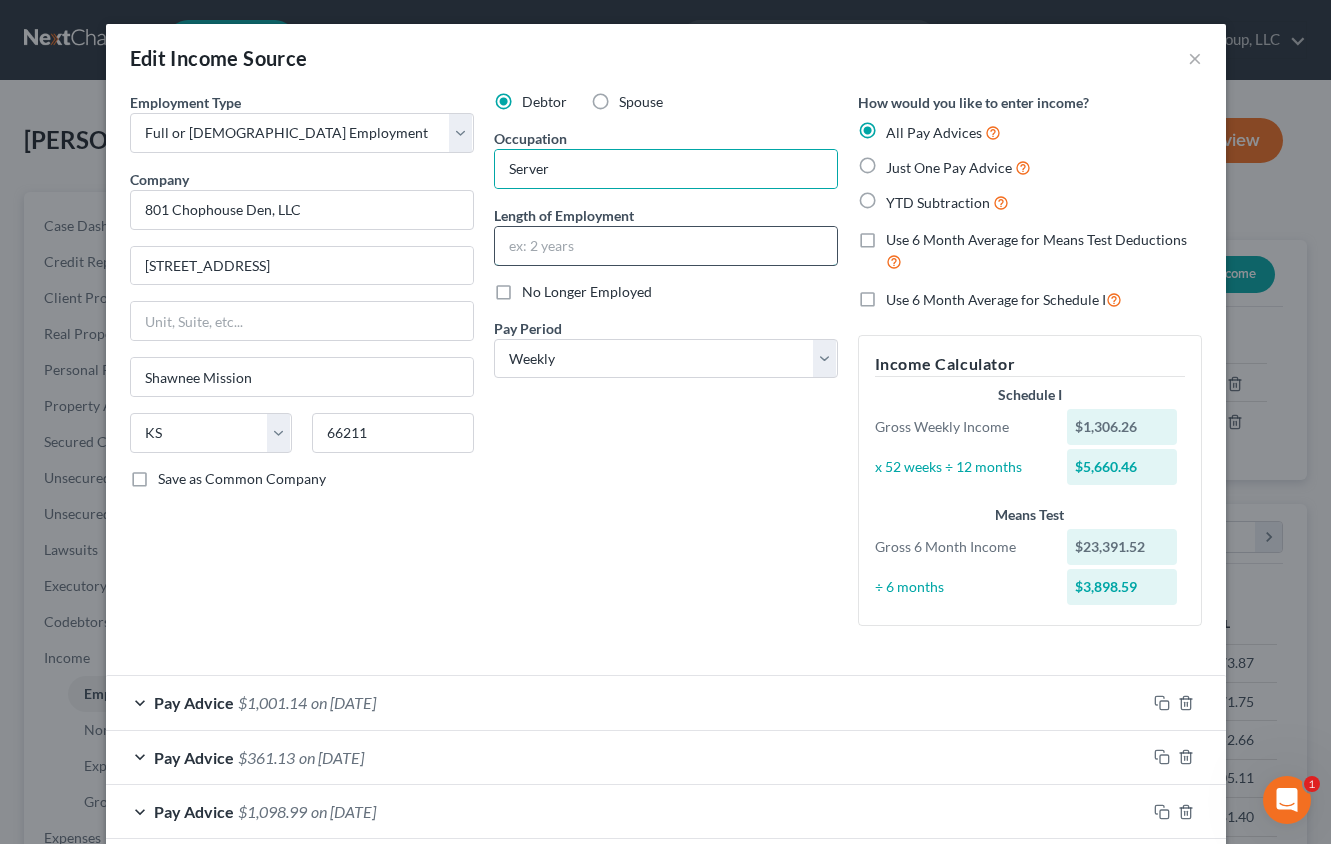 click at bounding box center [666, 246] 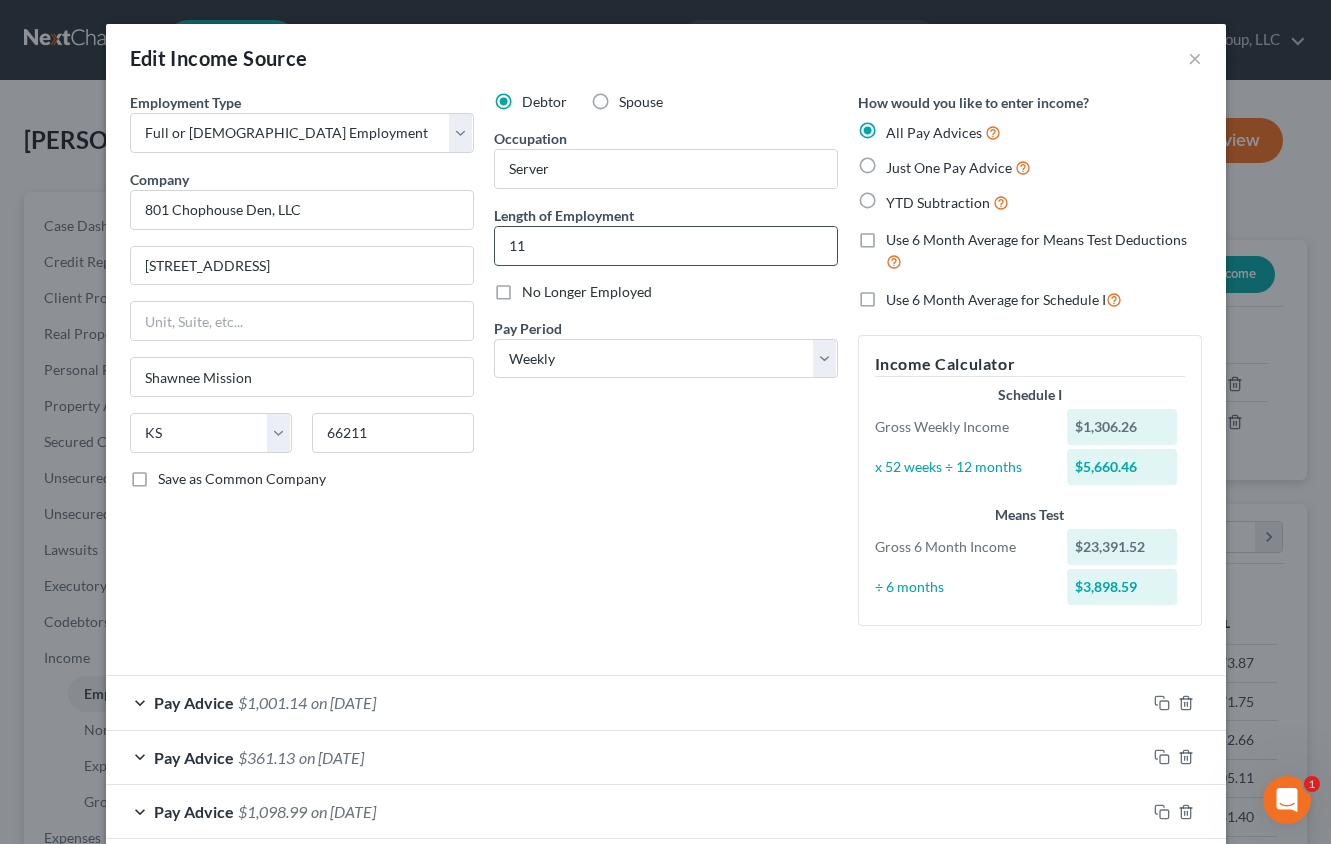 type on "1" 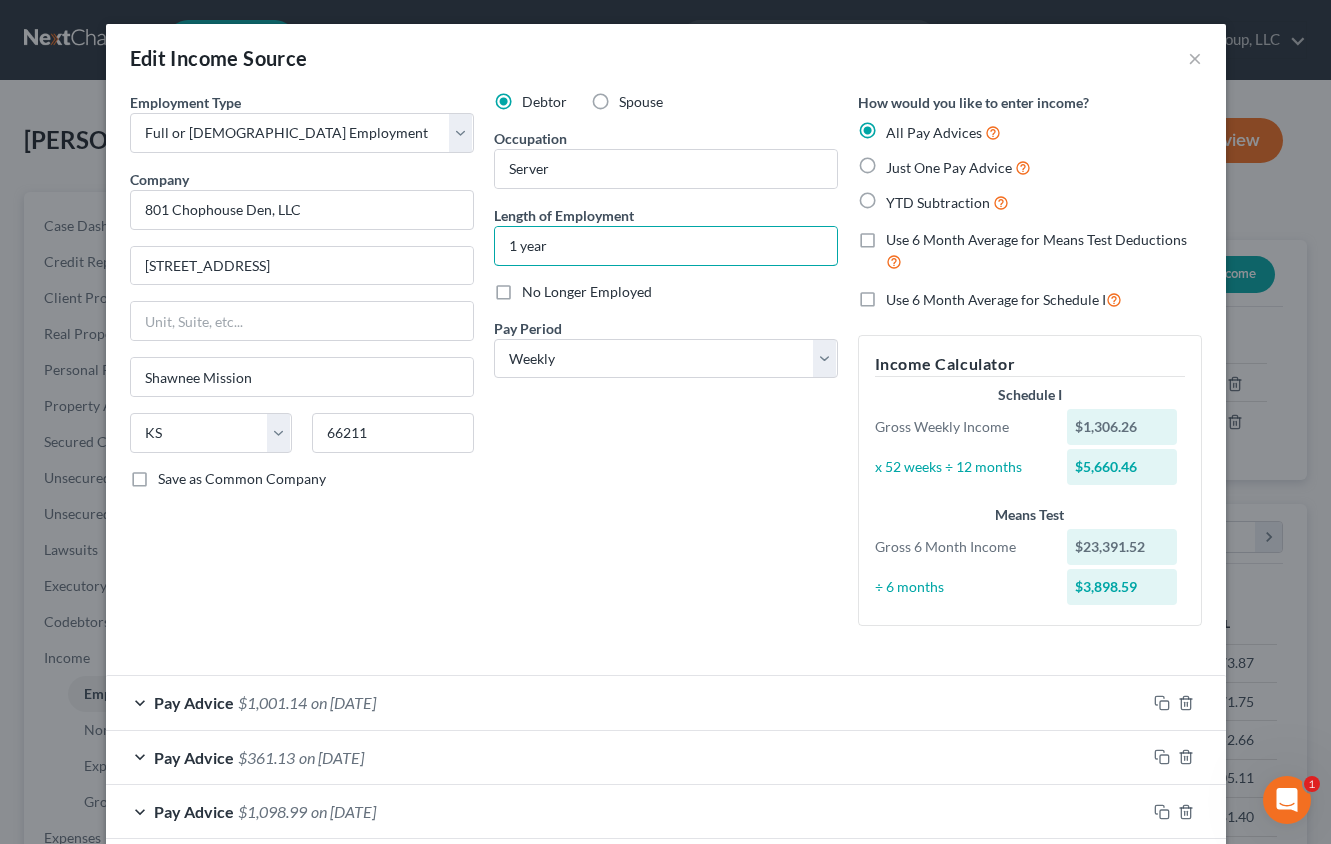 type on "1 year" 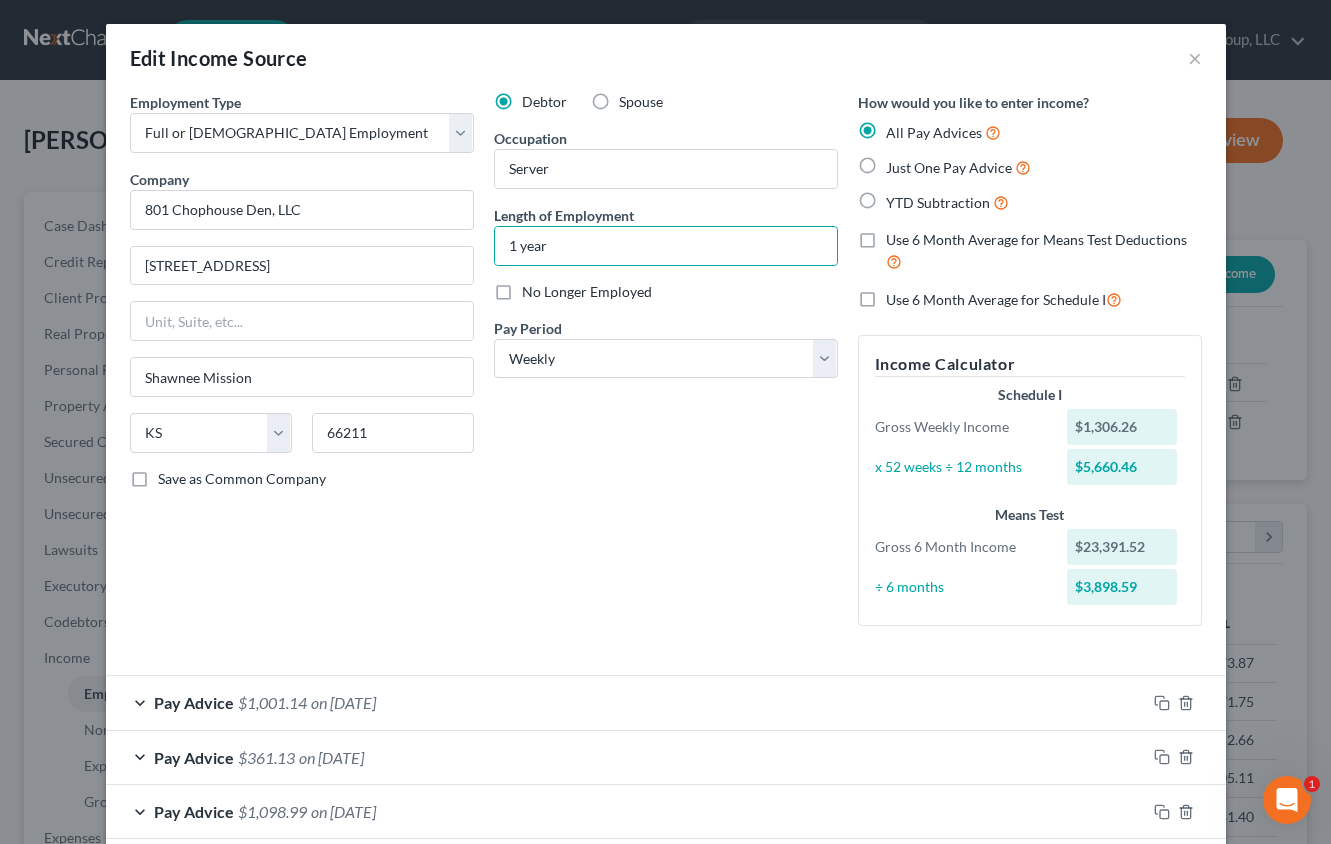 click on "Debtor Spouse Occupation Server Length of Employment 1 year No Longer Employed
Pay Period
*
Select Monthly Twice Monthly Every Other Week Weekly" at bounding box center (666, 367) 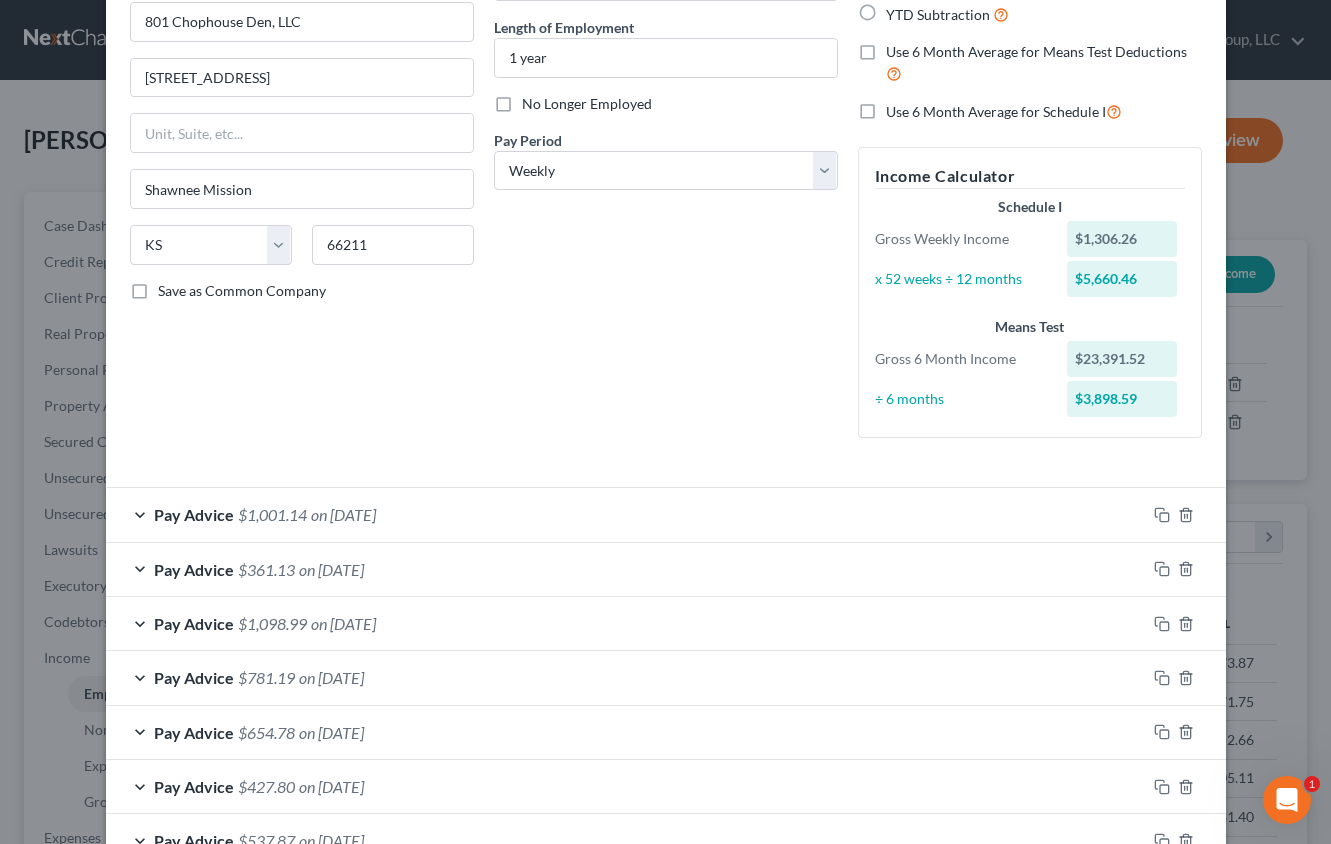 scroll, scrollTop: 200, scrollLeft: 0, axis: vertical 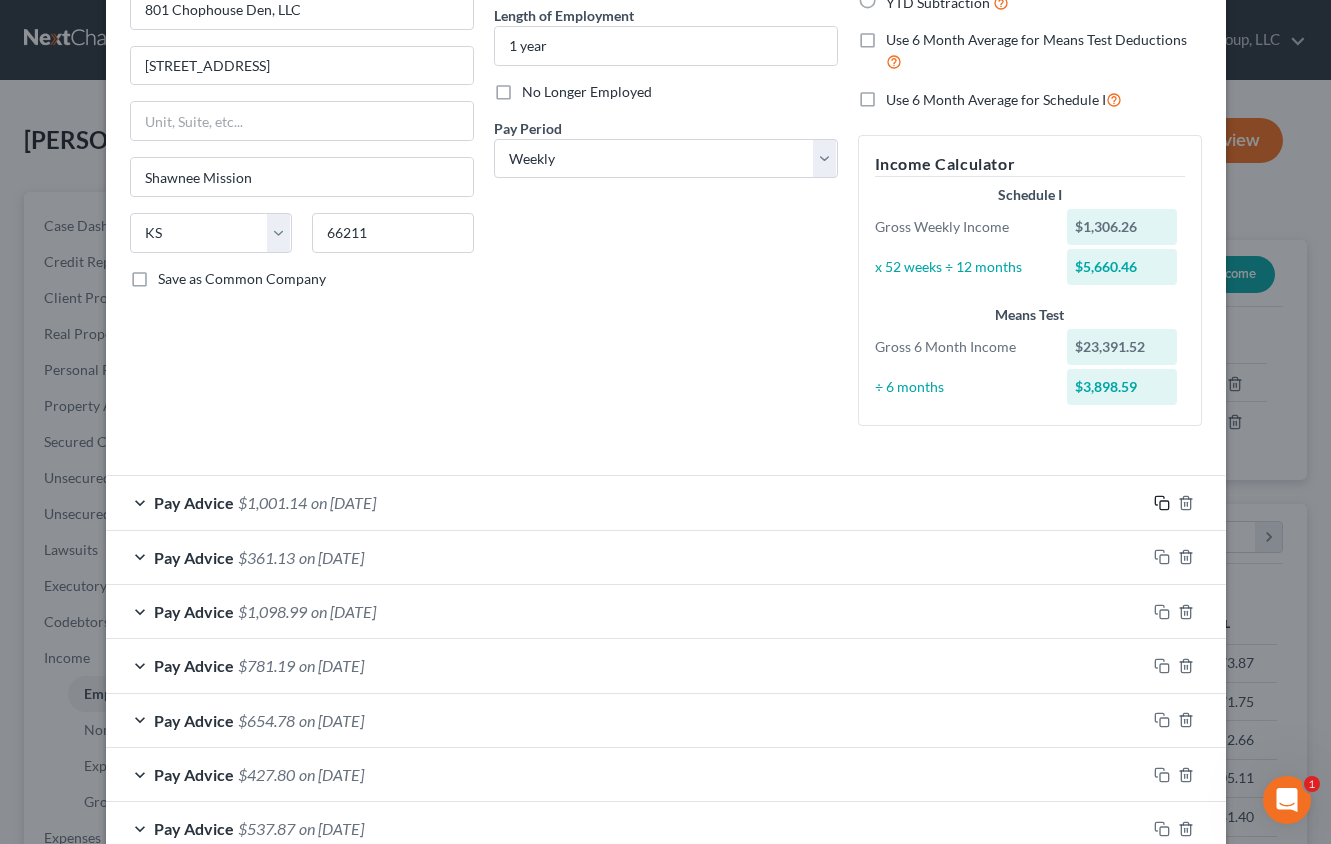 drag, startPoint x: 1158, startPoint y: 504, endPoint x: 594, endPoint y: 594, distance: 571.1357 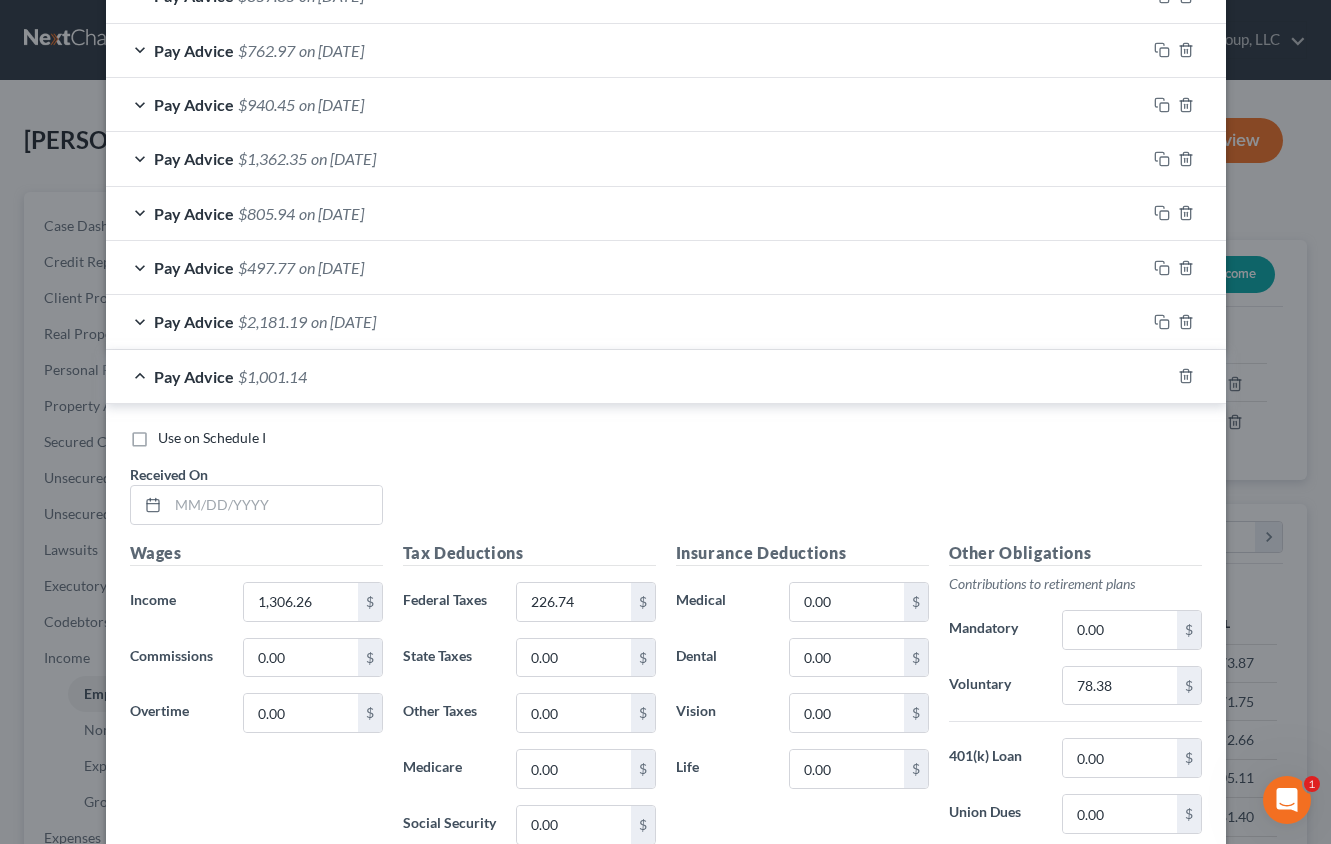scroll, scrollTop: 1847, scrollLeft: 0, axis: vertical 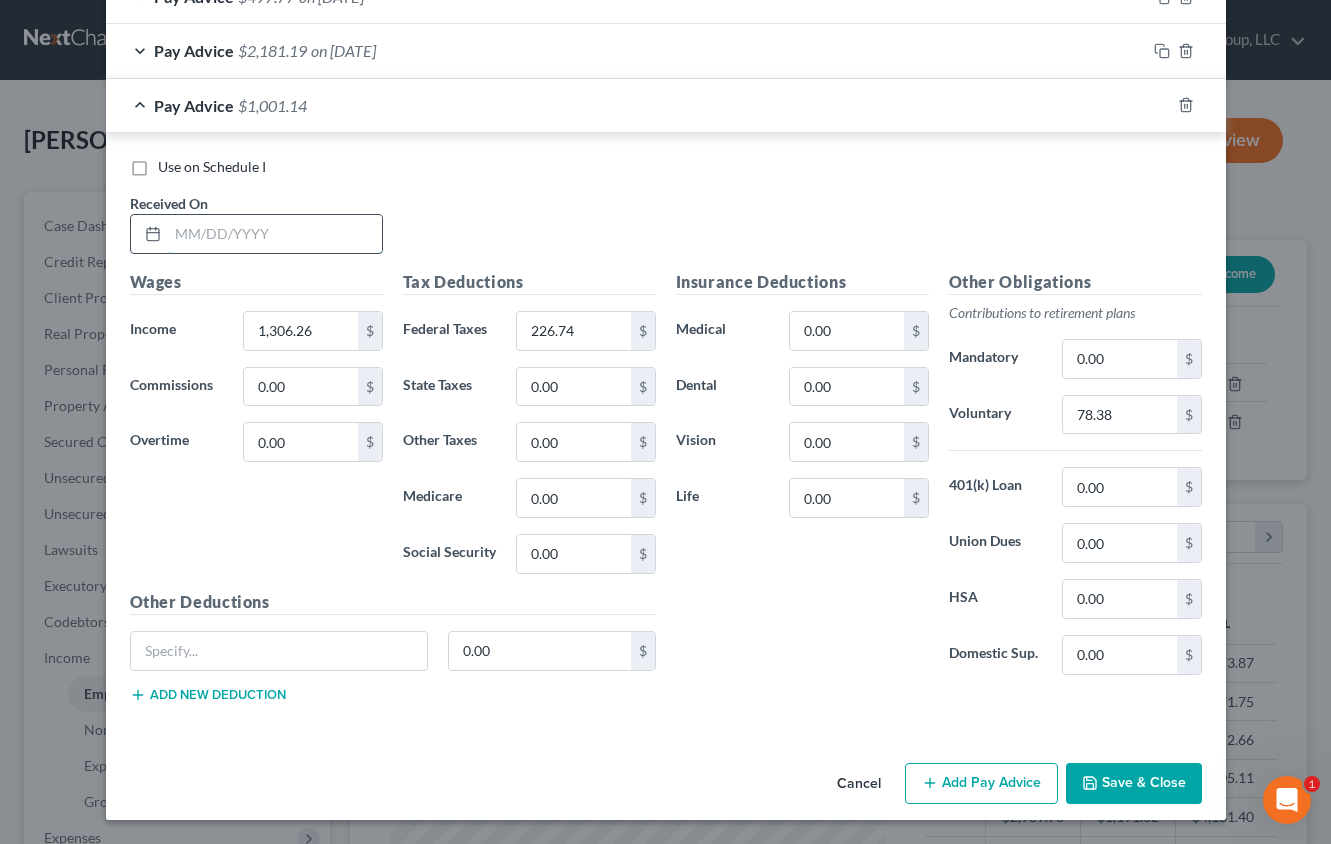 drag, startPoint x: 225, startPoint y: 242, endPoint x: 234, endPoint y: 220, distance: 23.769728 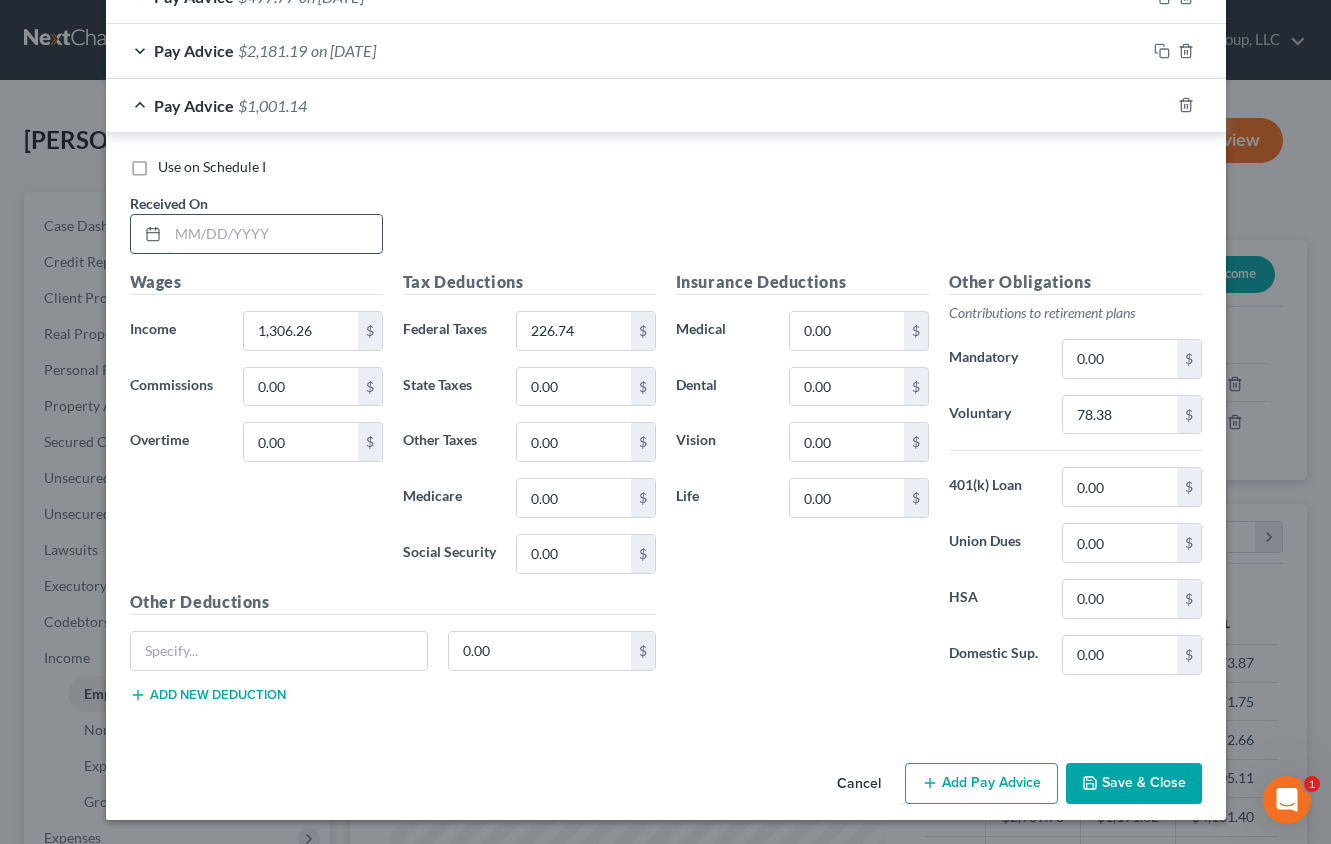 click at bounding box center (275, 234) 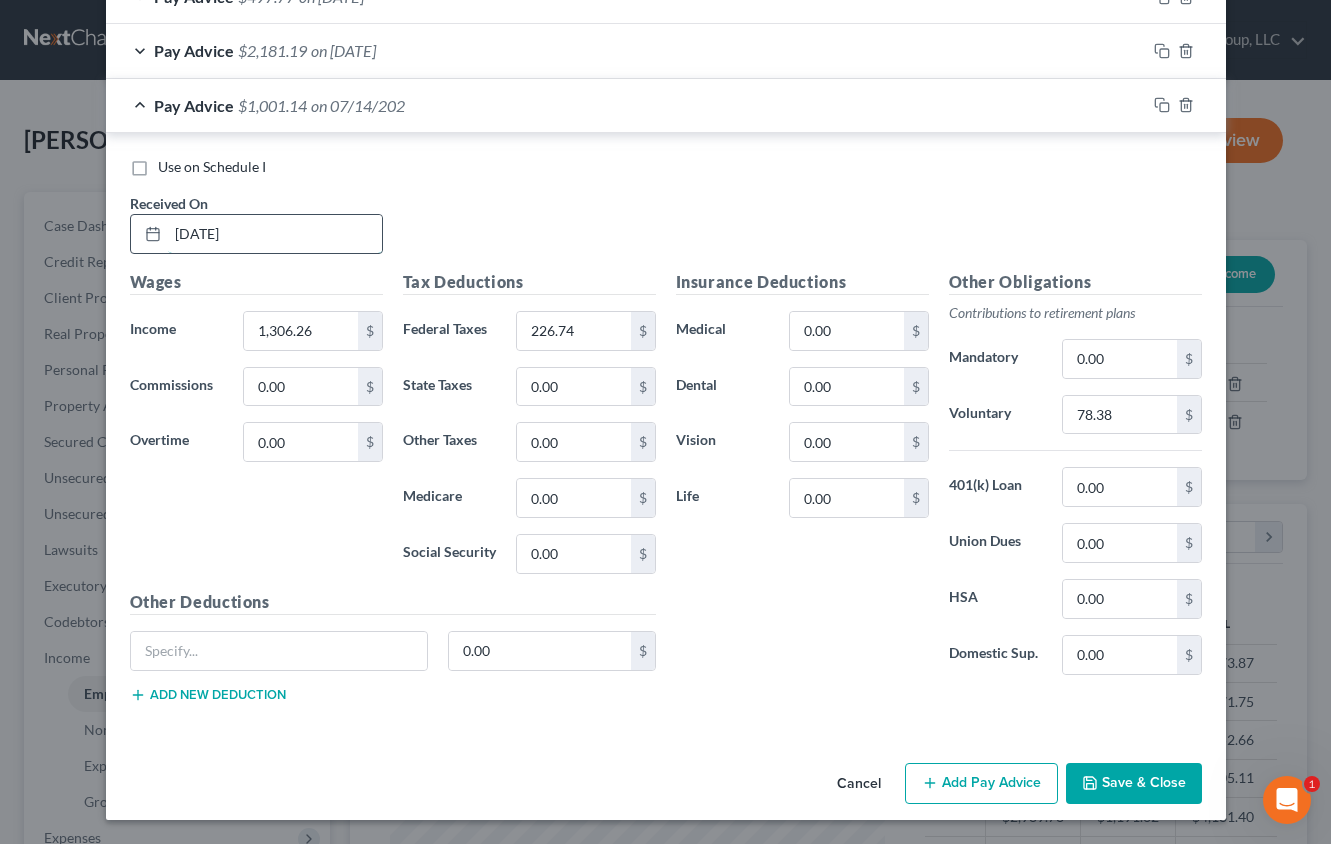 type on "[DATE]" 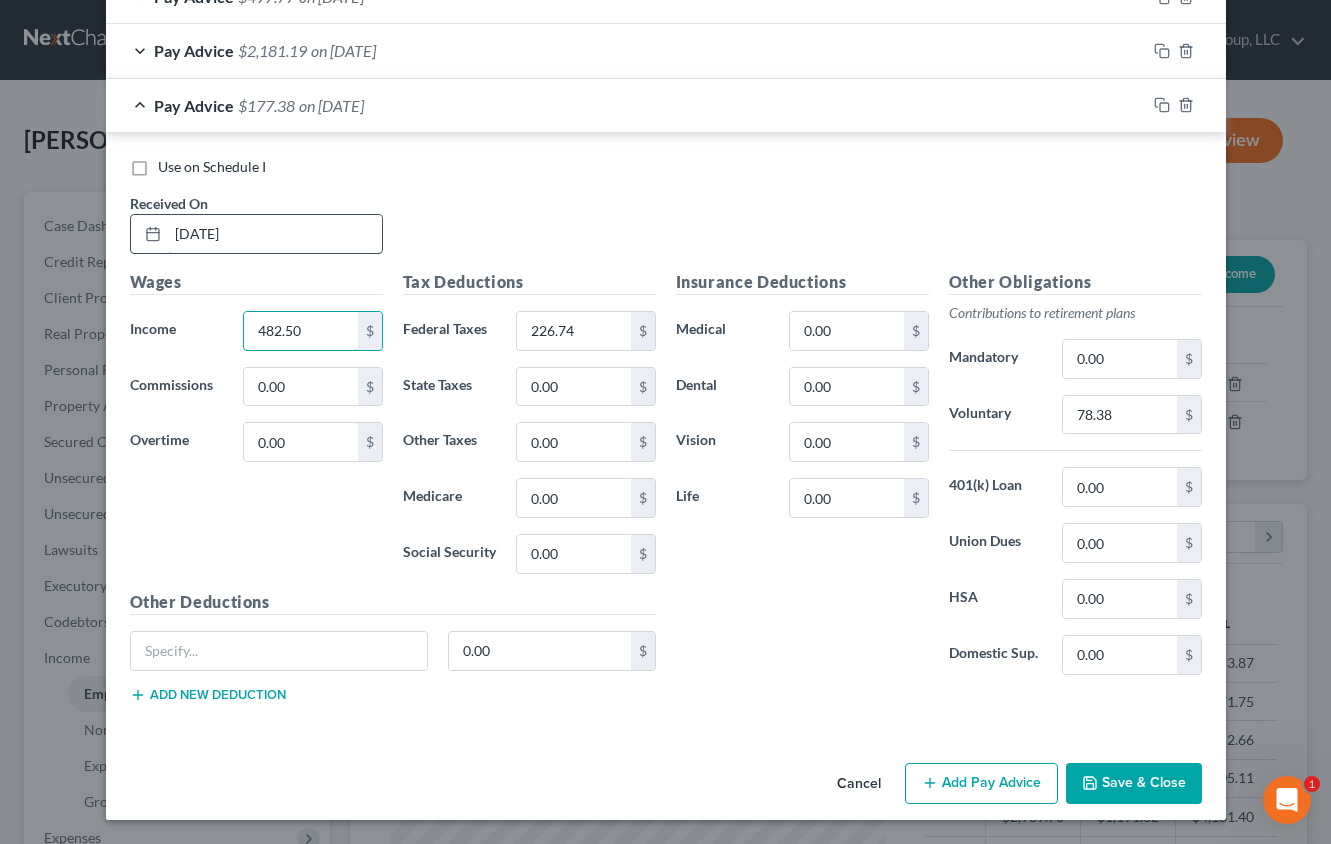 type on "482.50" 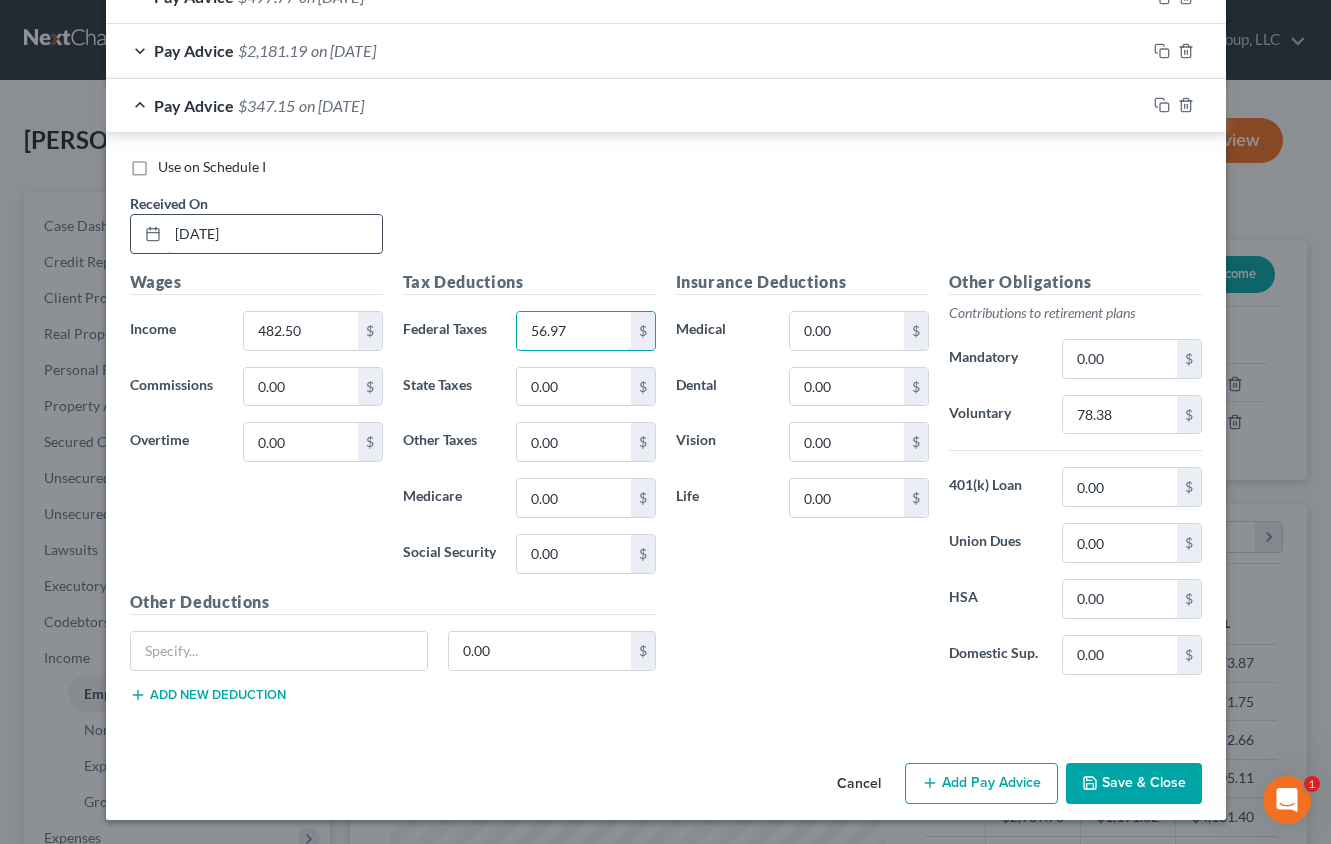 type on "56.97" 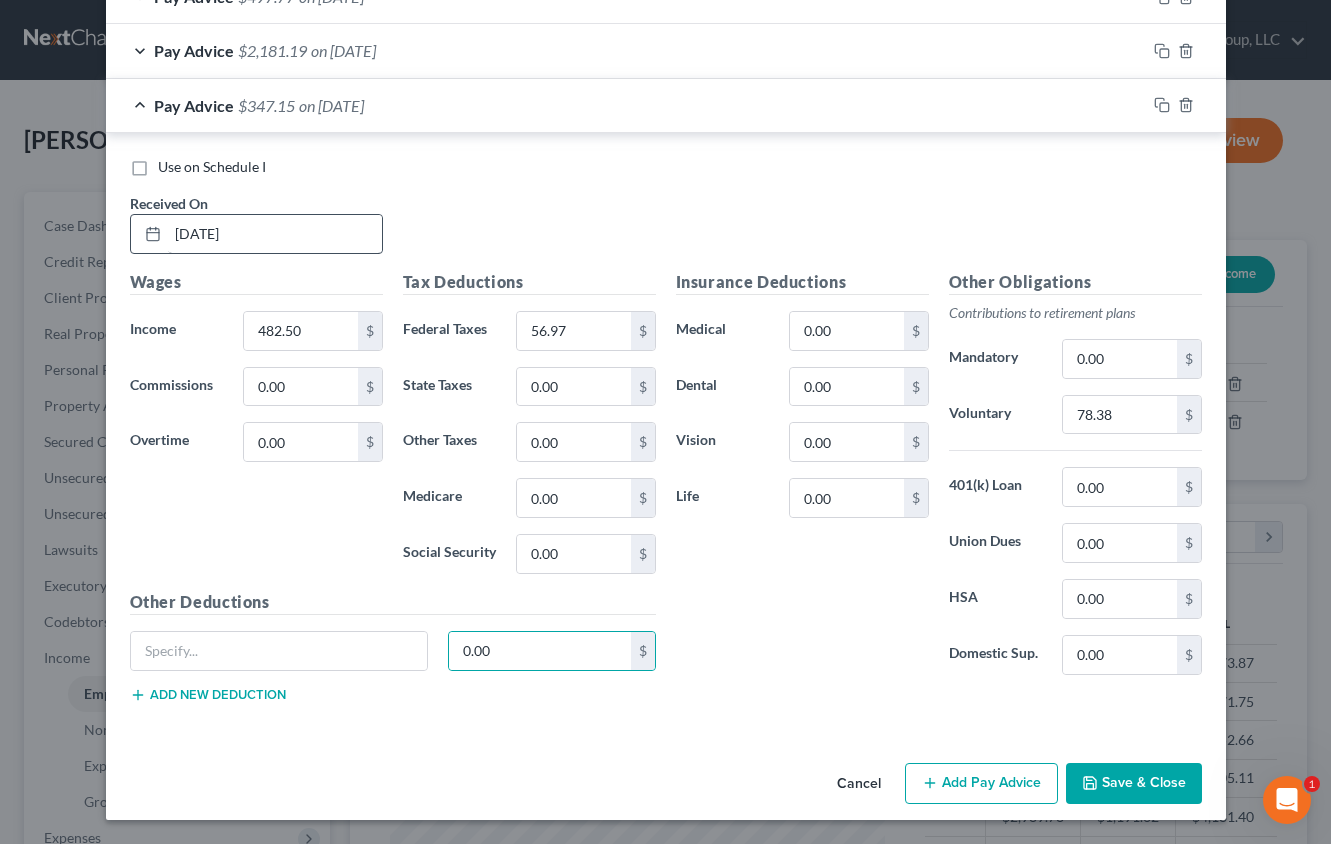 type 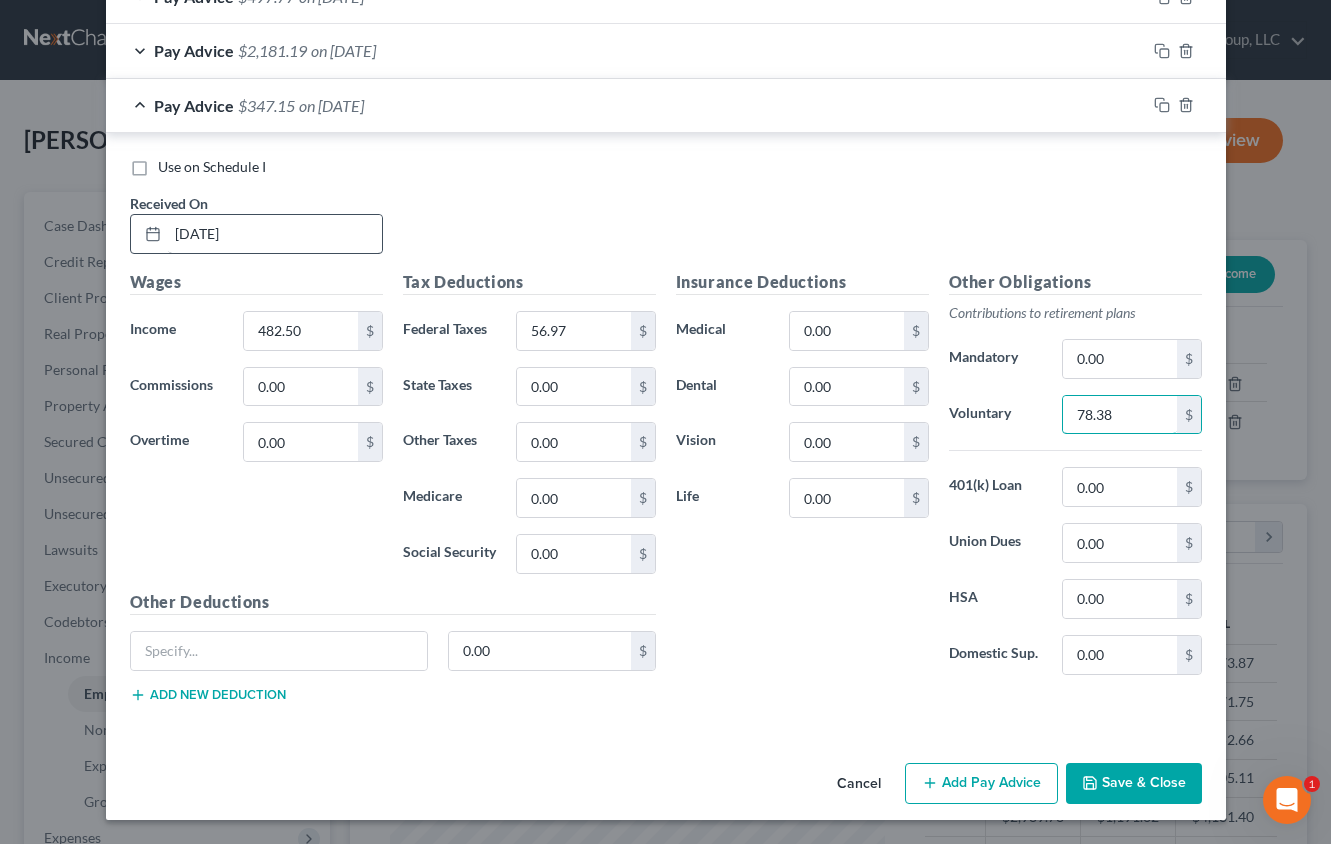 type on "1" 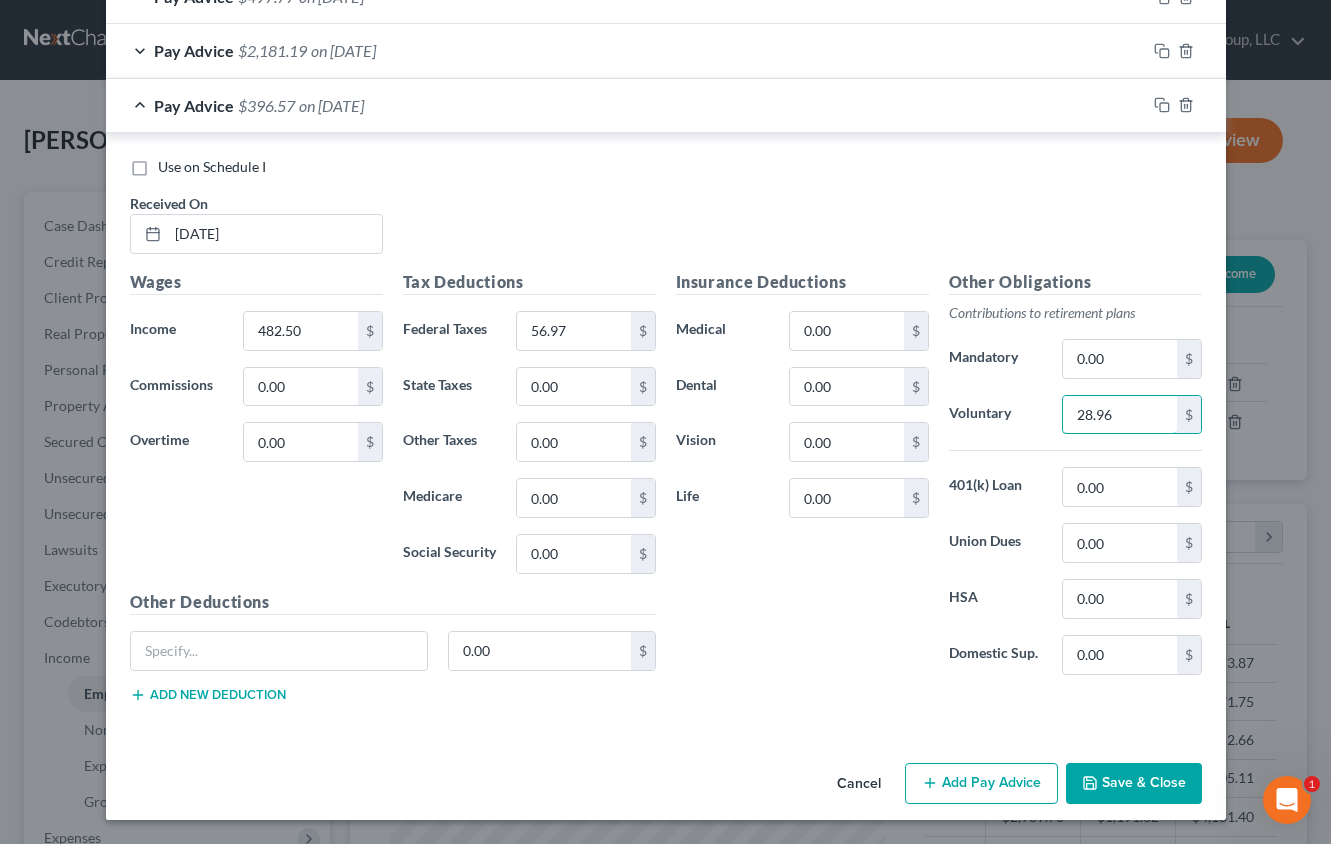 type on "28.96" 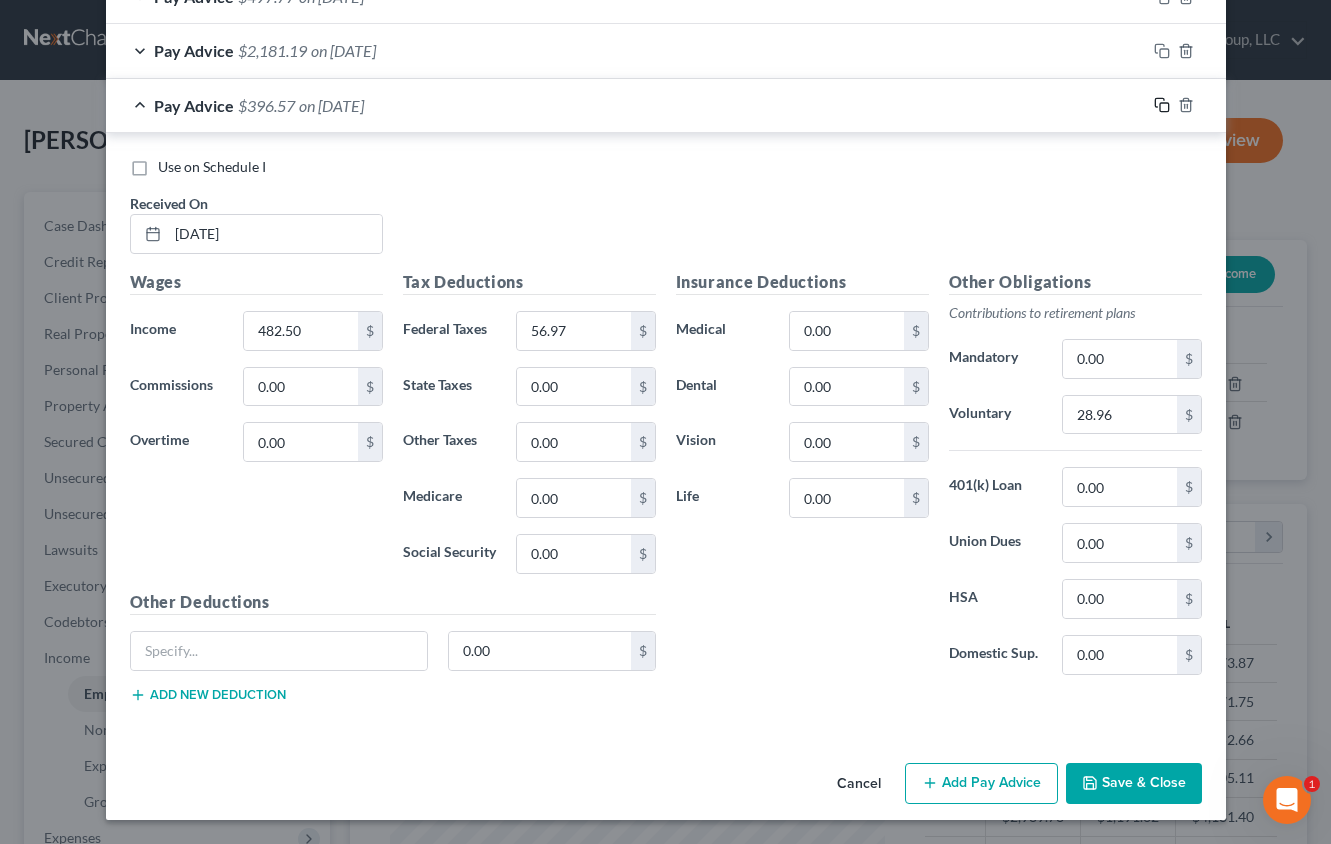 click 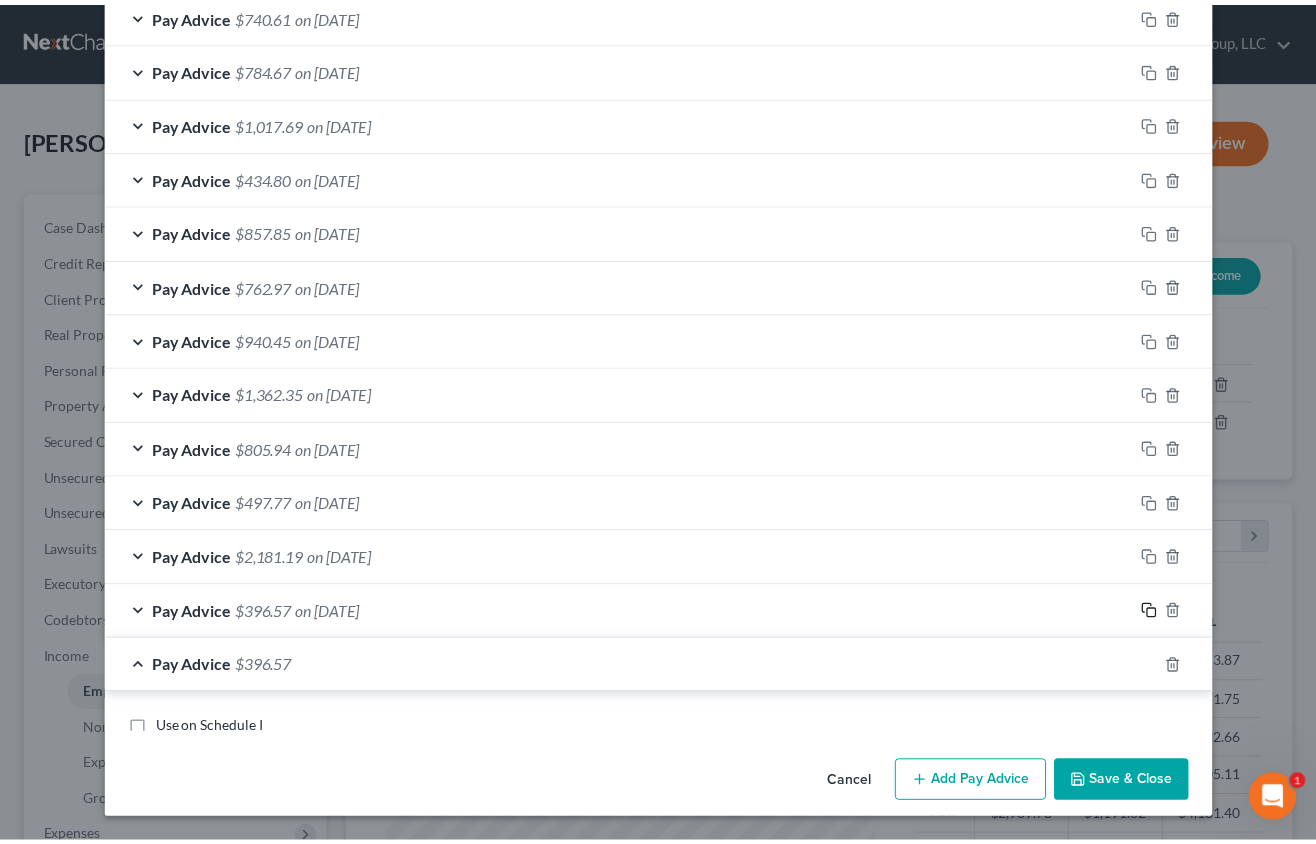 scroll, scrollTop: 1847, scrollLeft: 0, axis: vertical 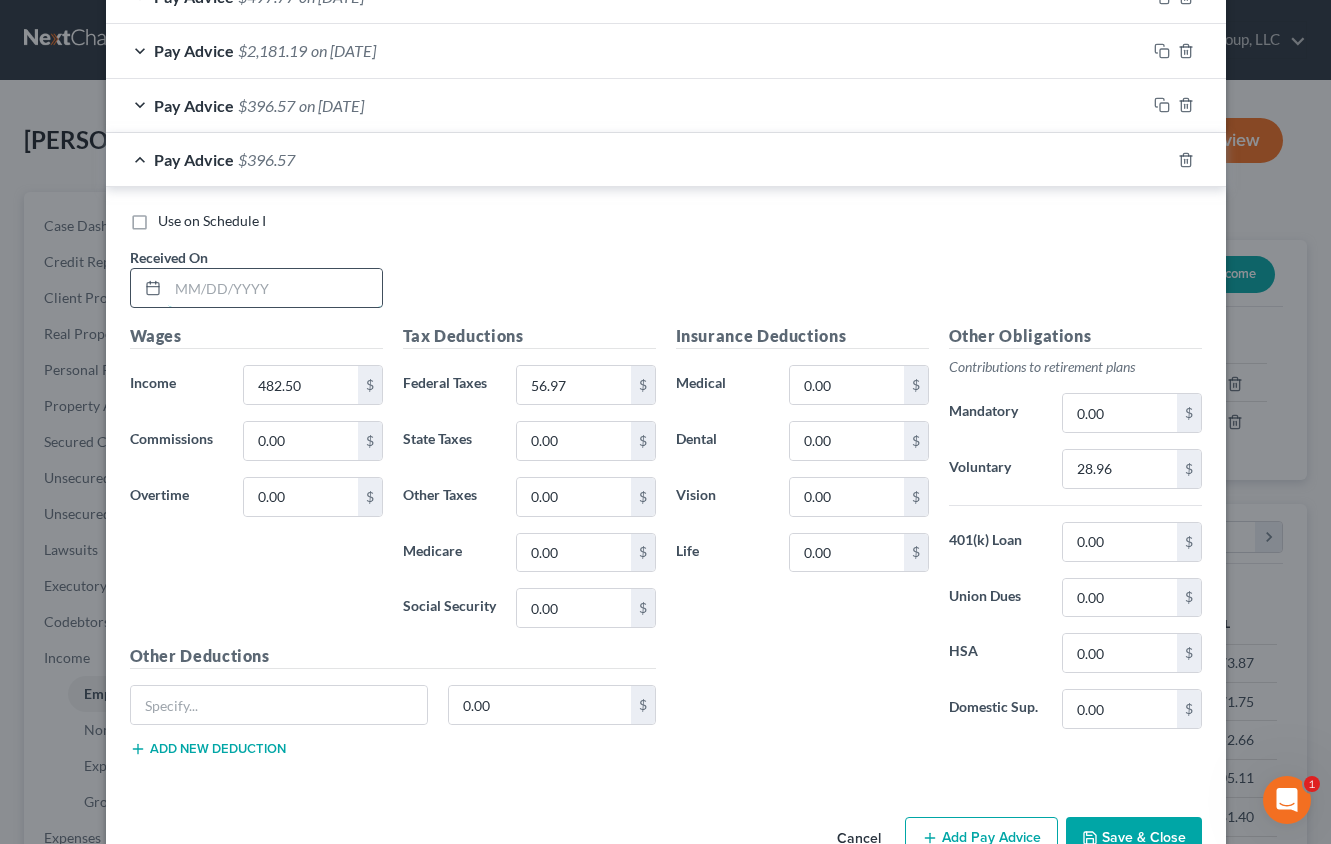 click at bounding box center (275, 288) 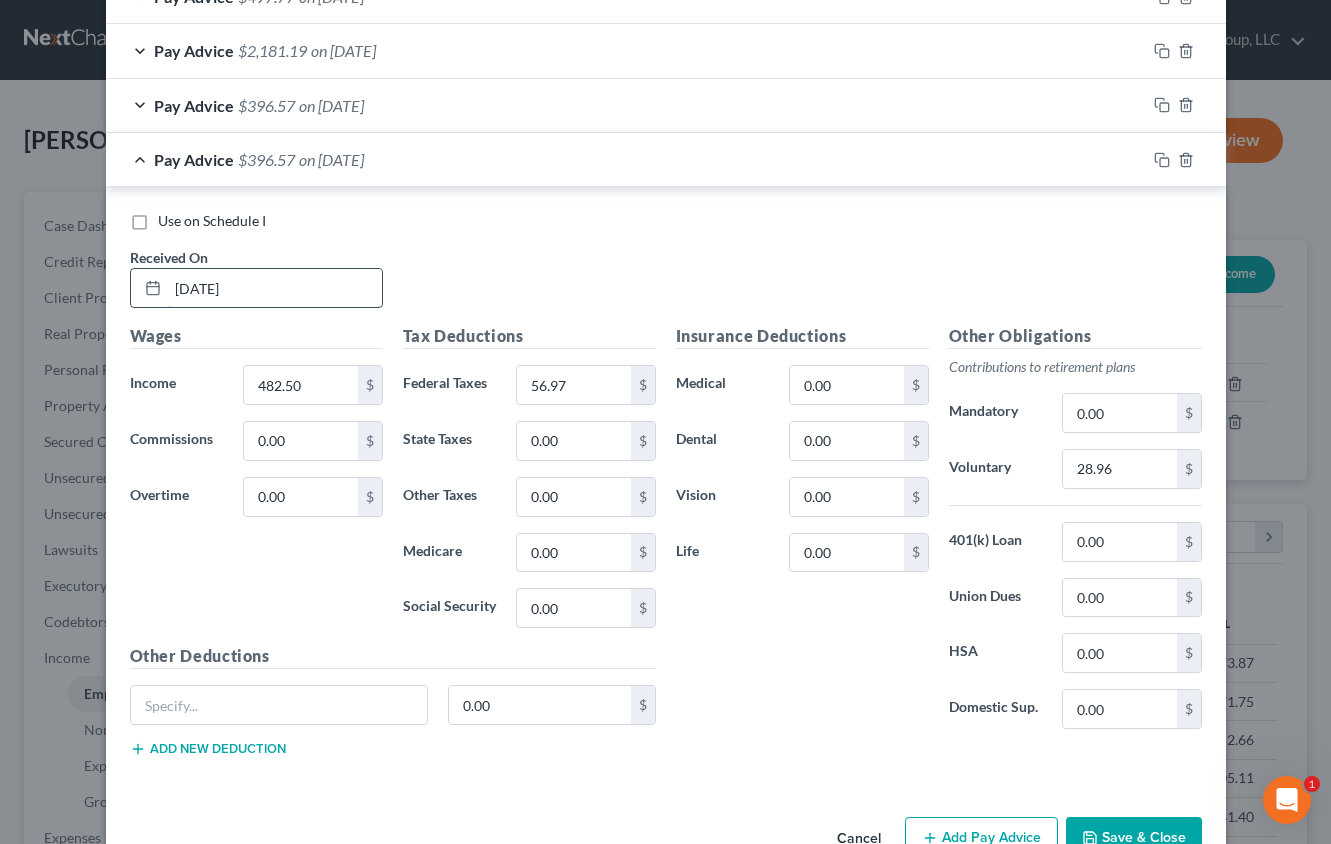 type on "[DATE]" 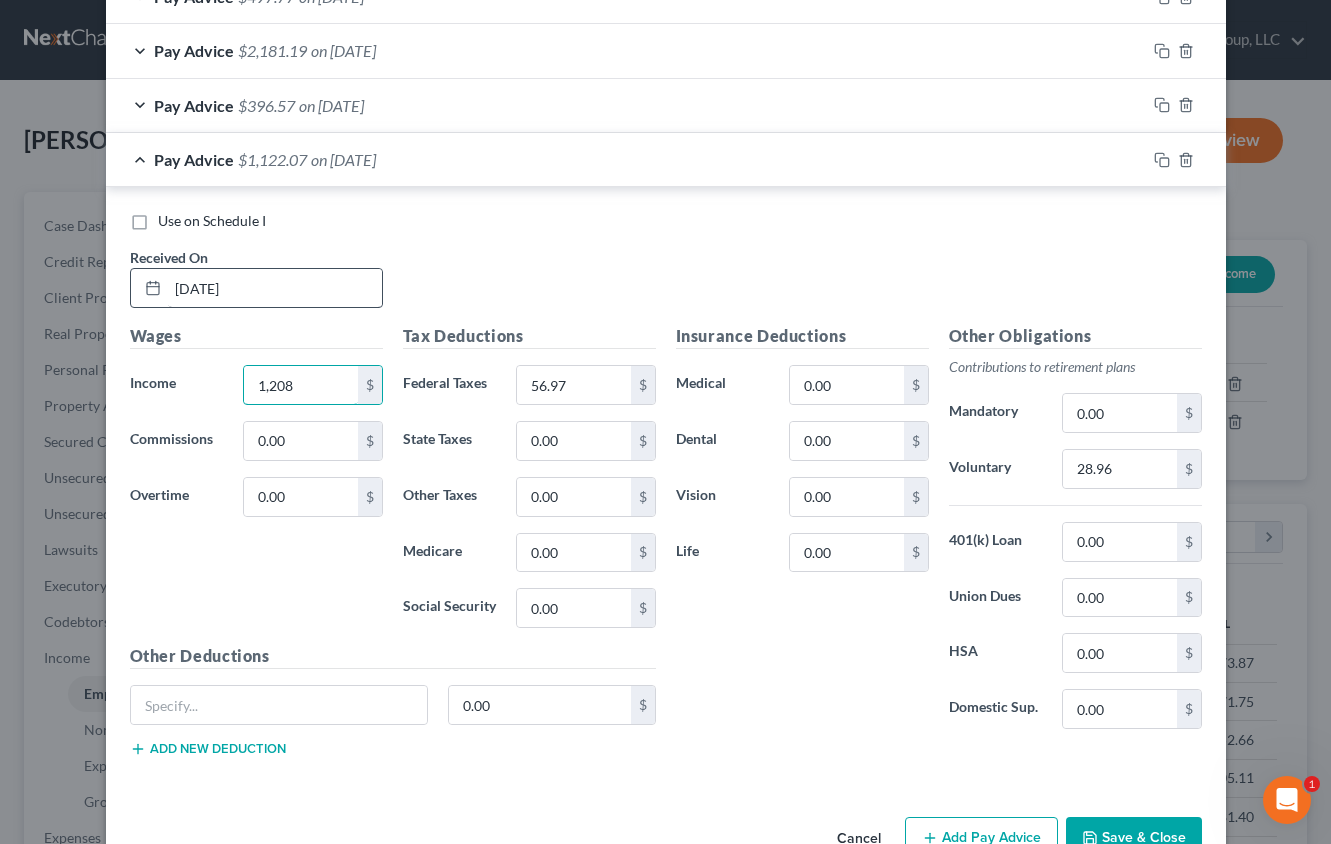 type on "1,208" 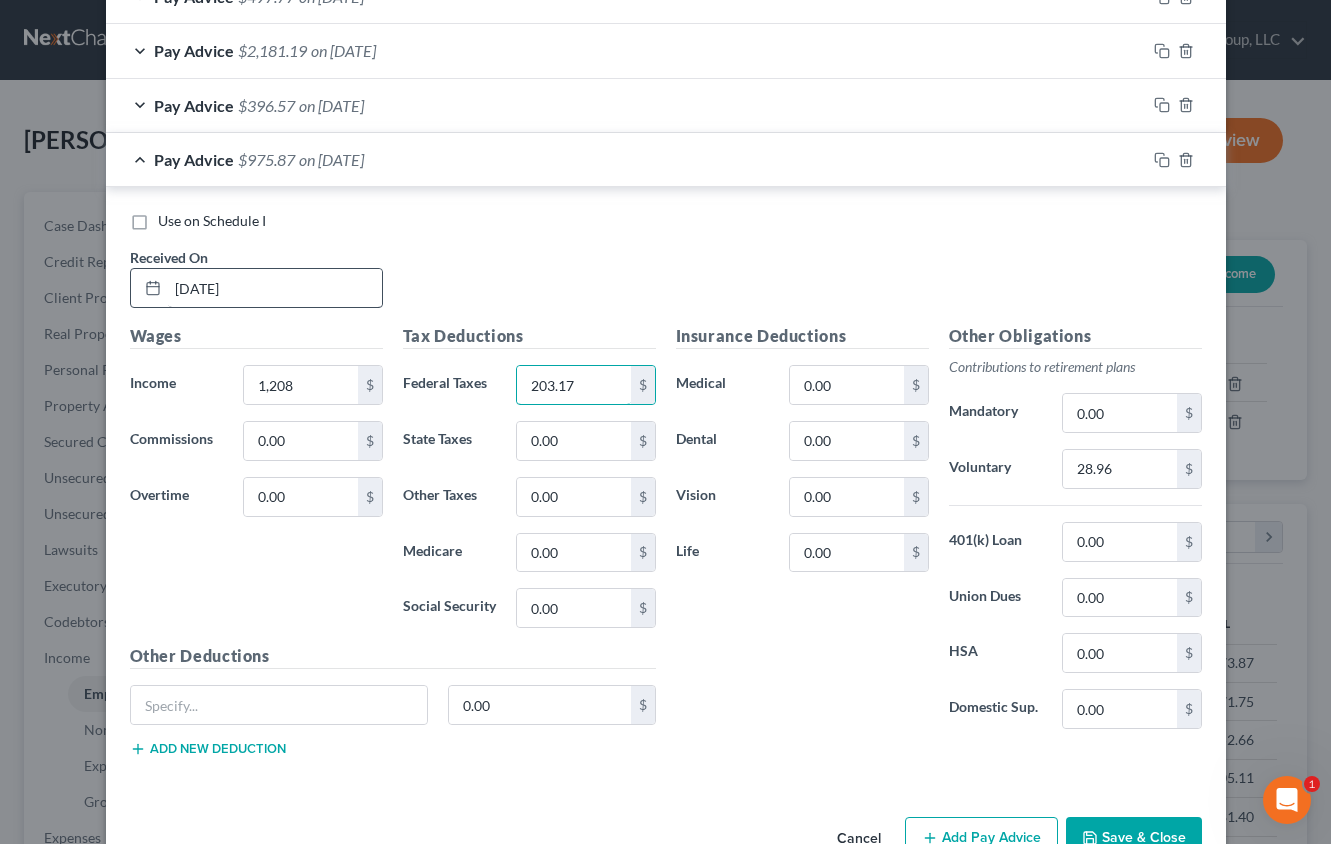 type on "203.17" 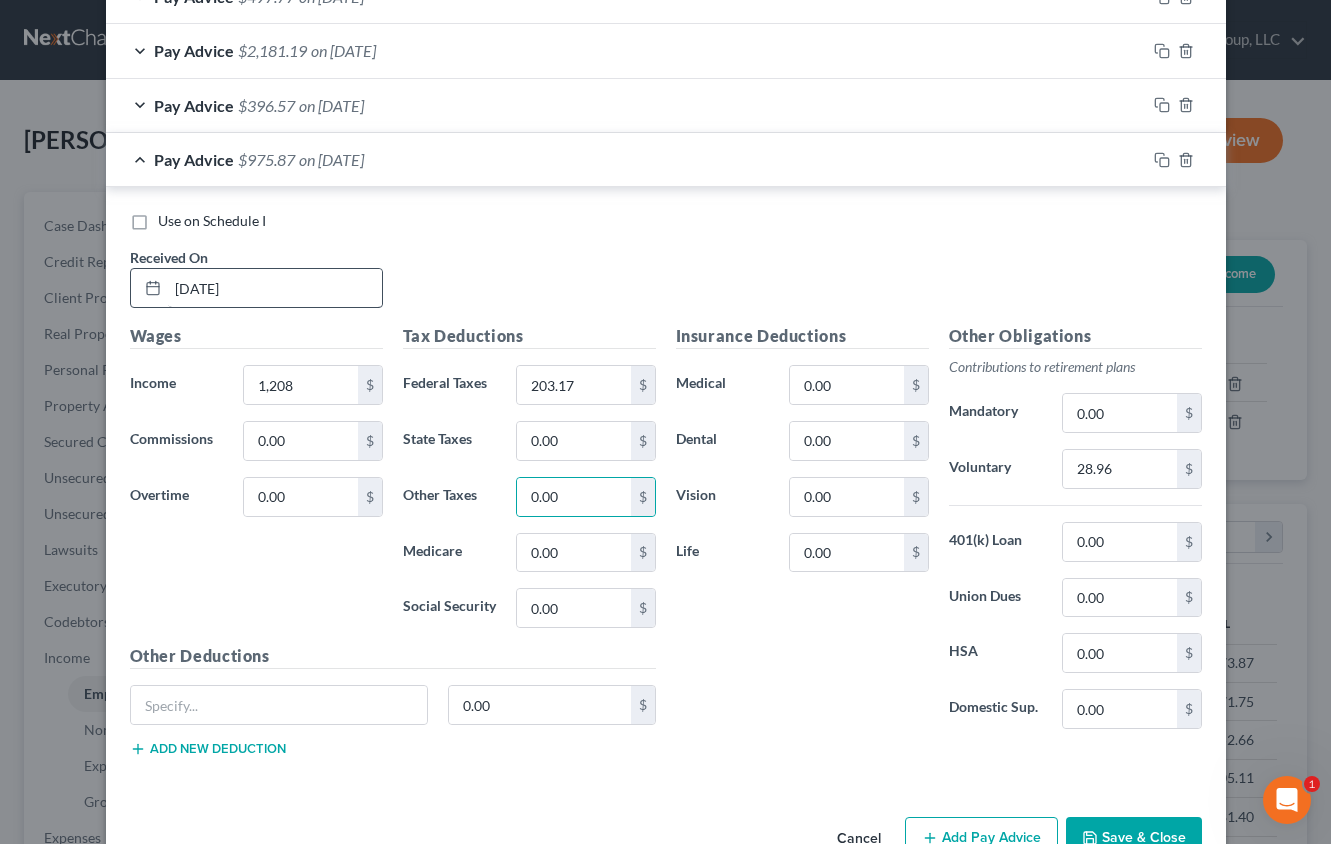 type 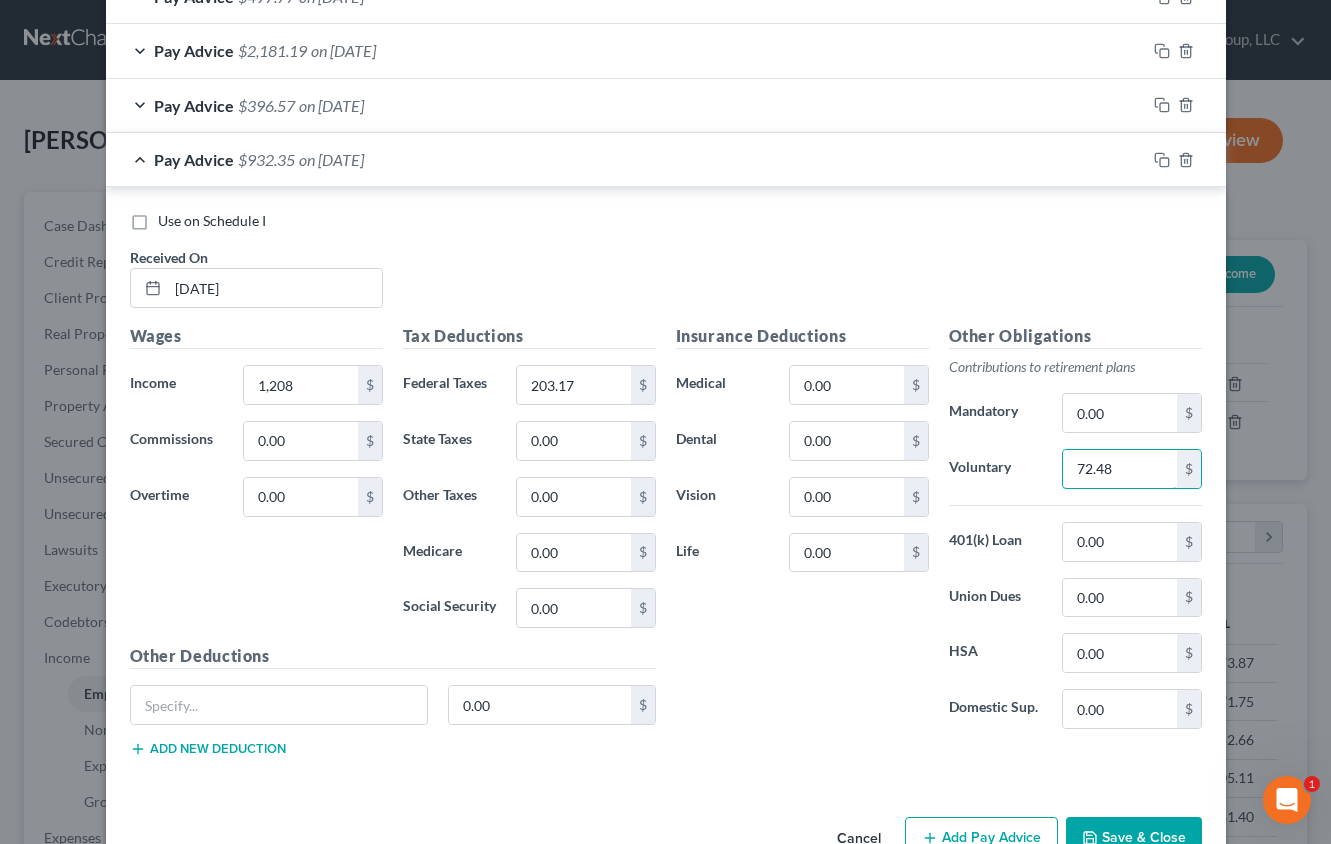type on "72.48" 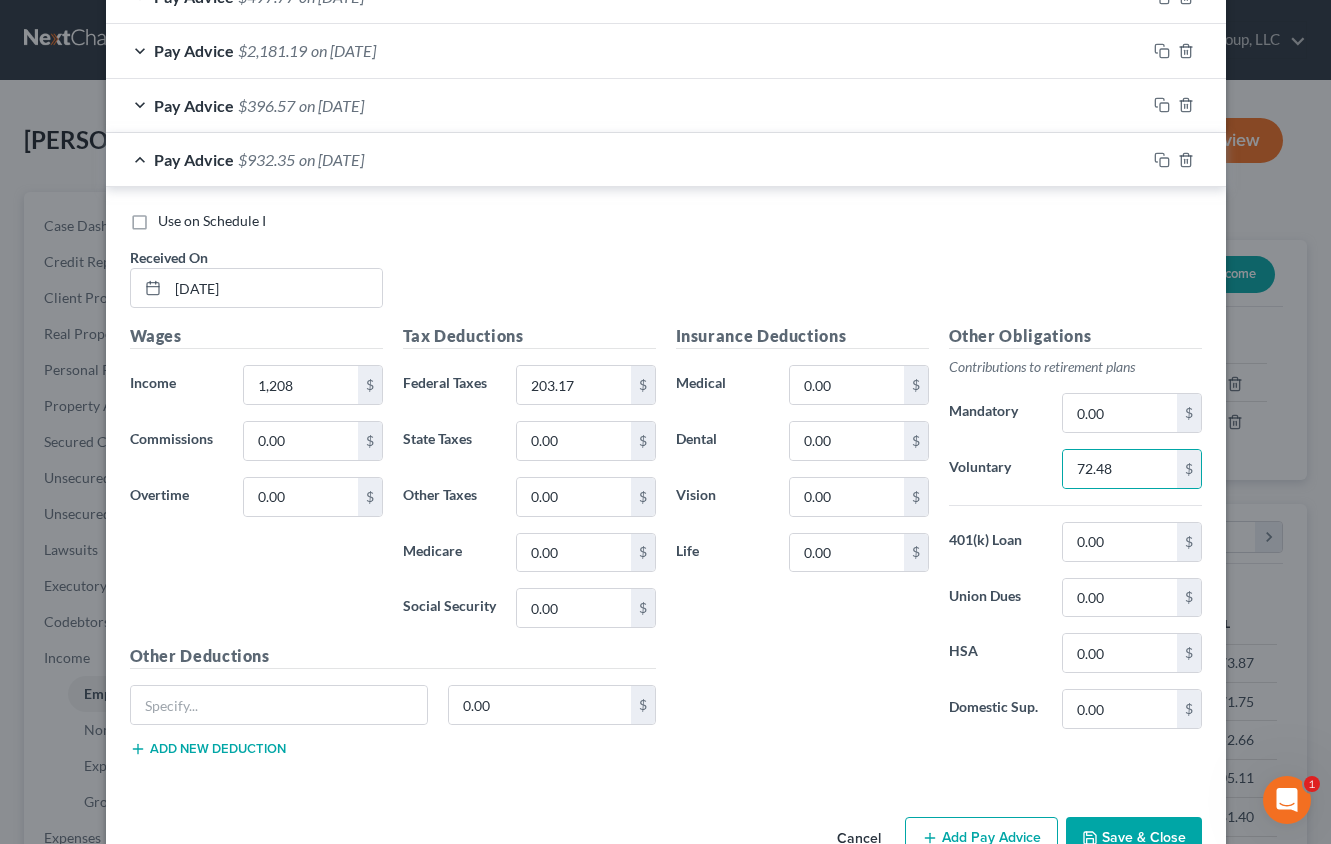 click on "Save & Close" at bounding box center (1134, 838) 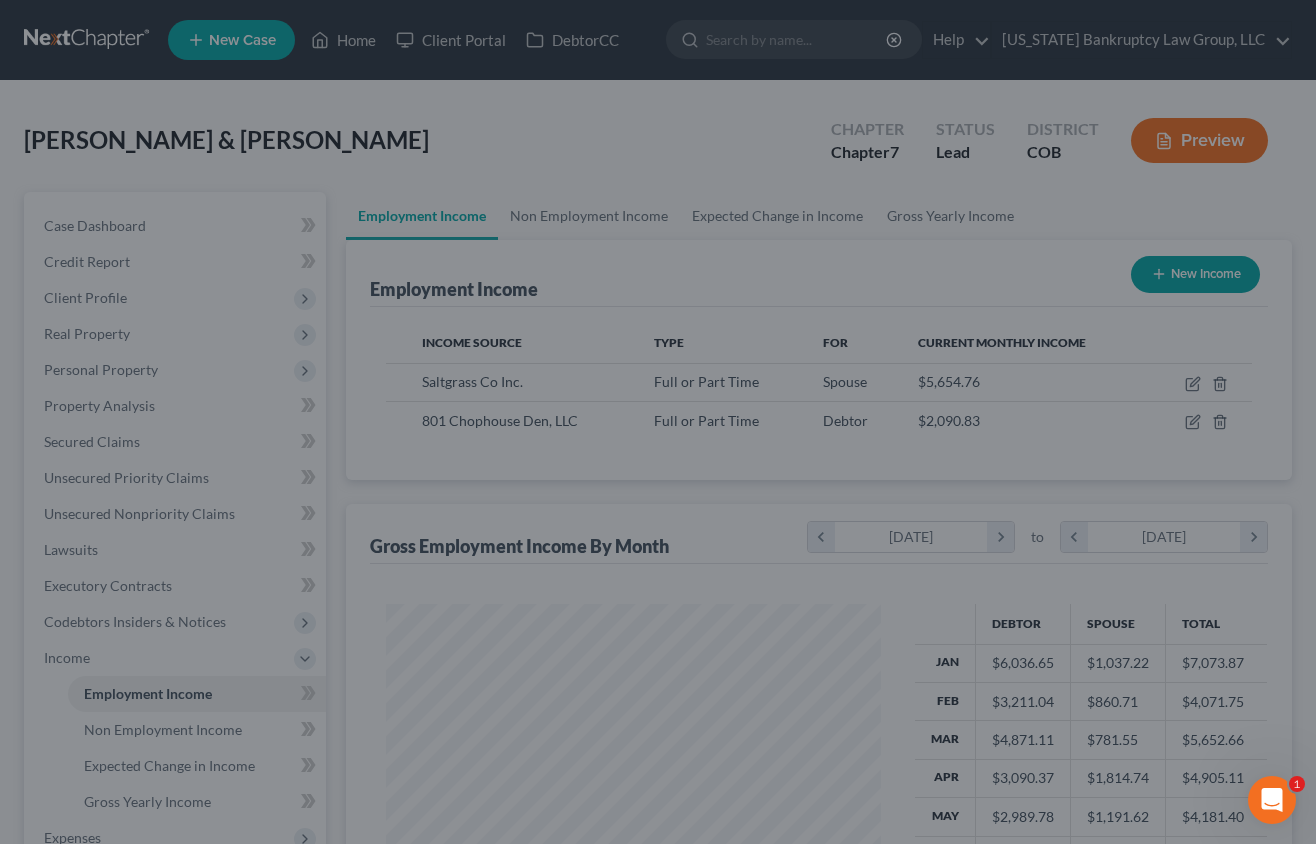 scroll, scrollTop: 359, scrollLeft: 528, axis: both 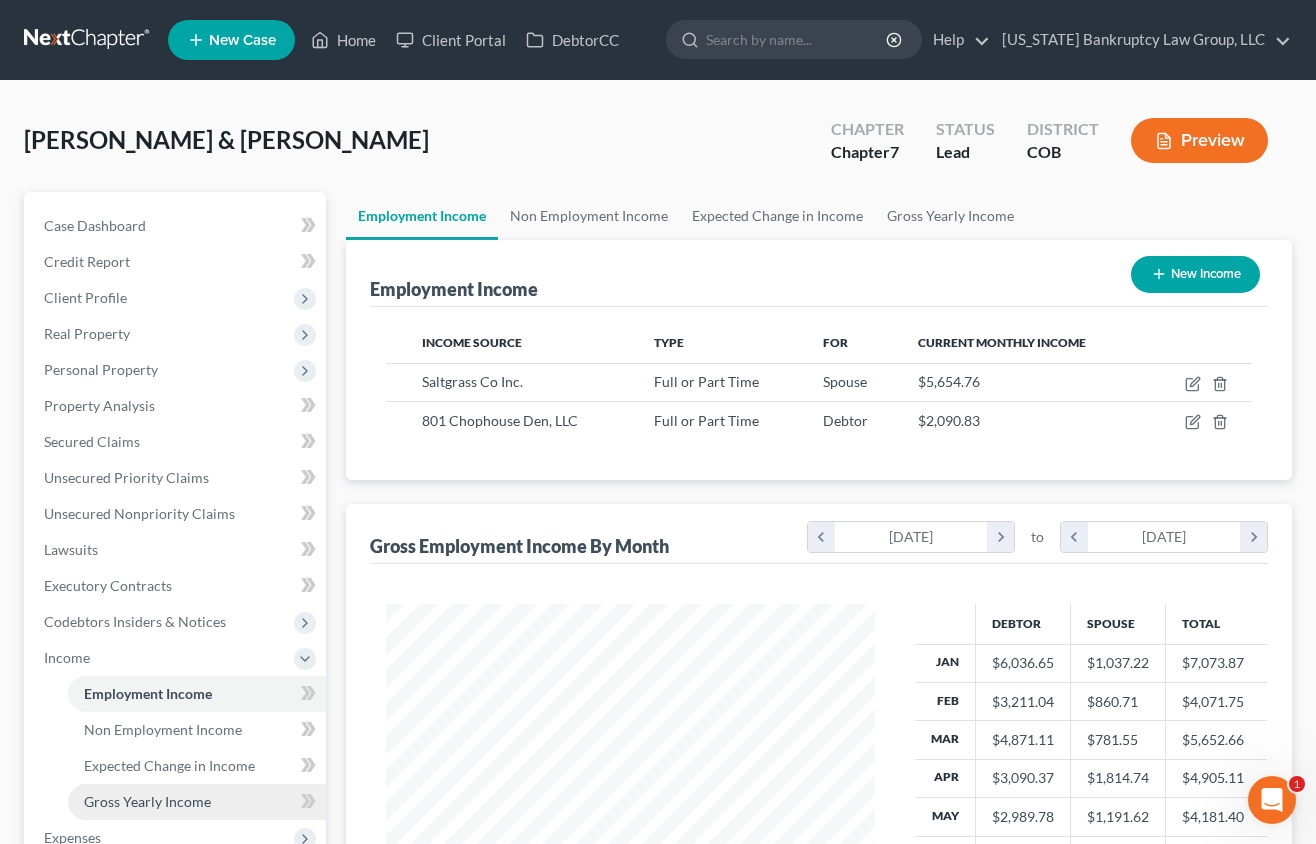 click on "Gross Yearly Income" at bounding box center (197, 802) 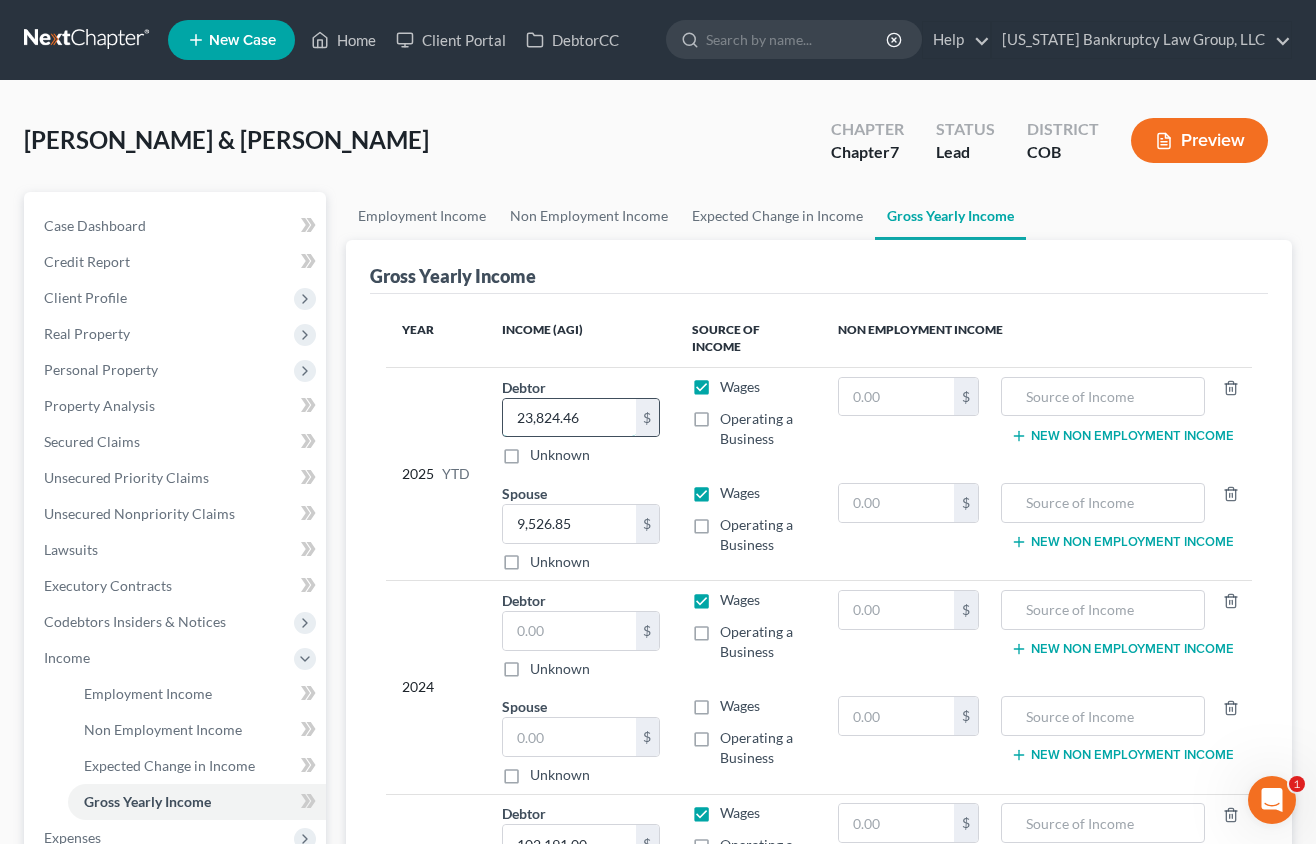 click on "23,824.46" at bounding box center (569, 418) 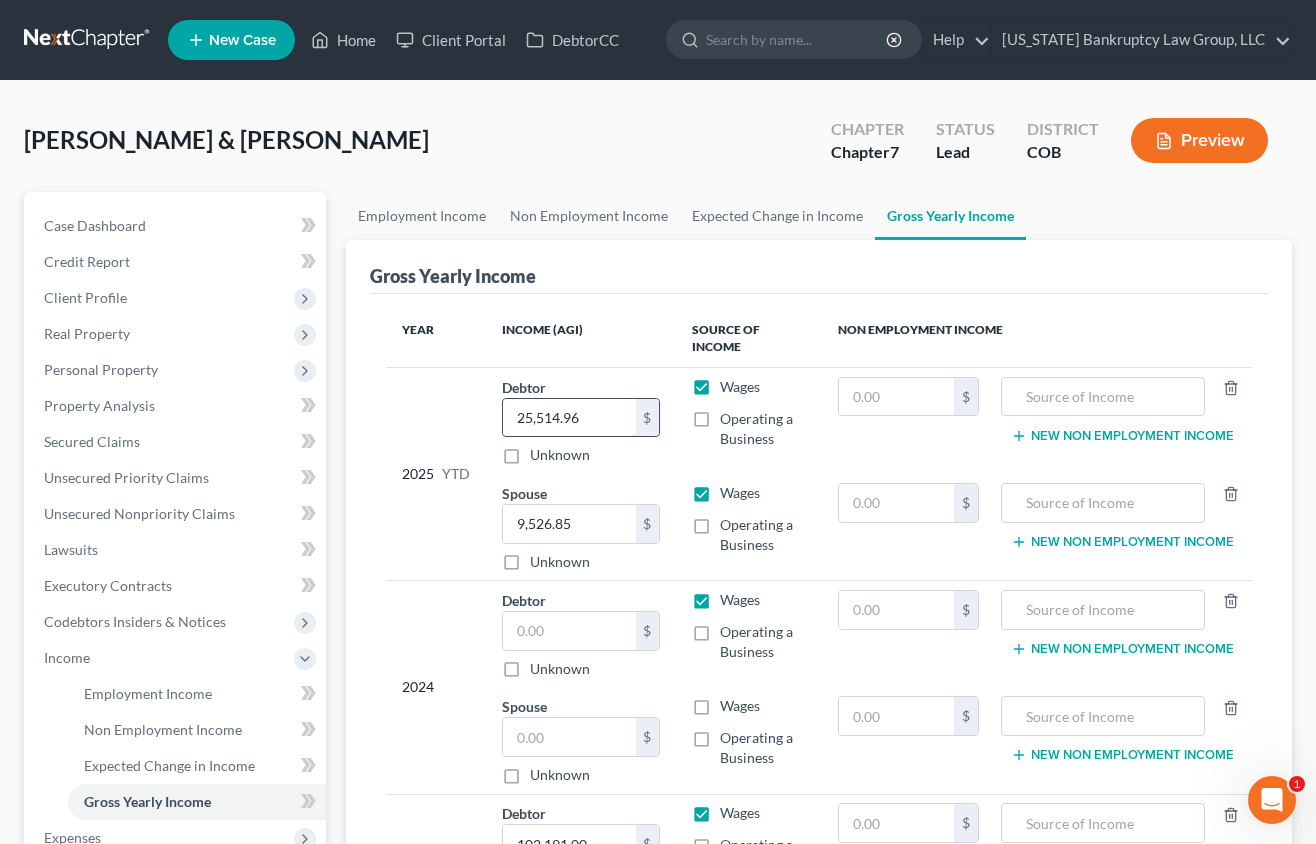 type on "25,514.96" 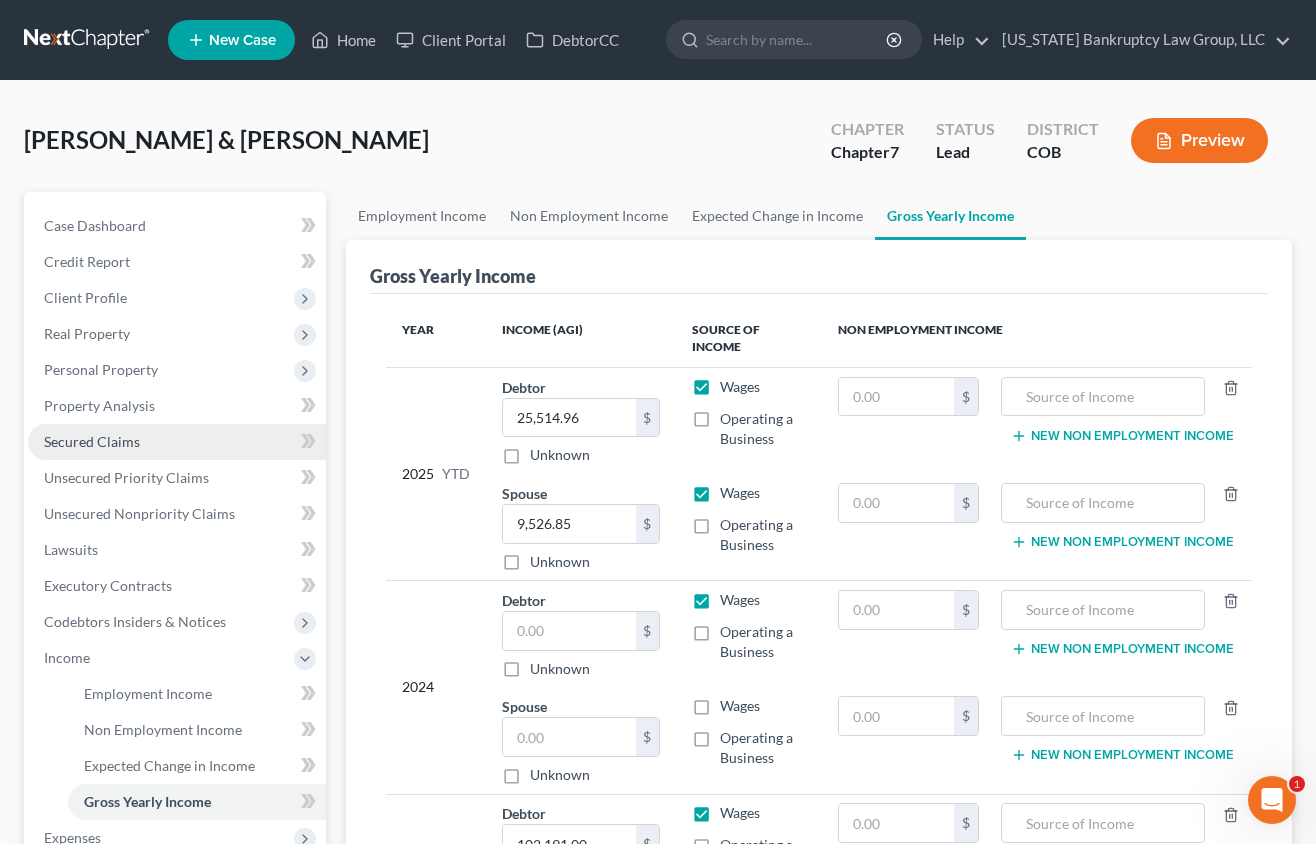 click on "Secured Claims" at bounding box center (92, 441) 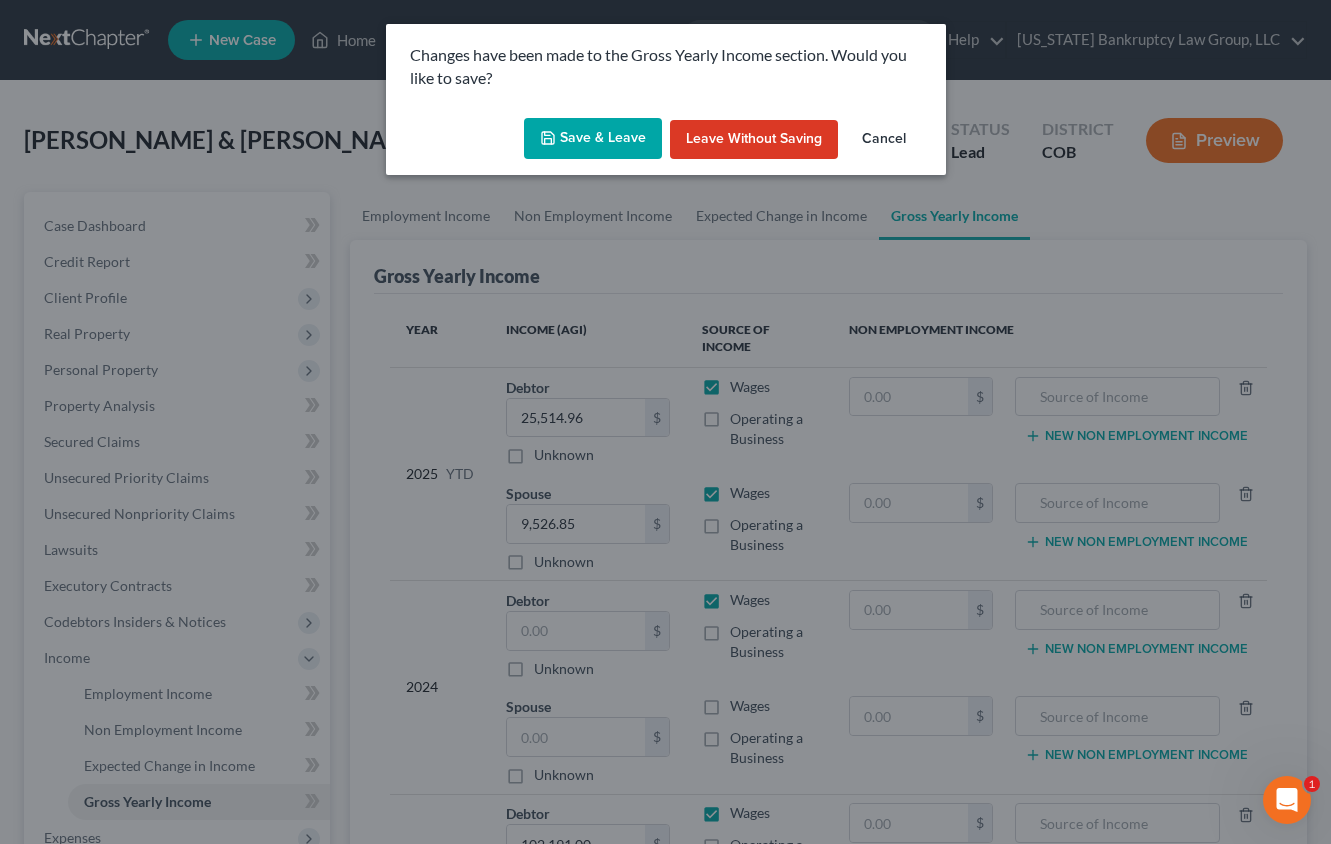 click on "Save & Leave" at bounding box center (593, 139) 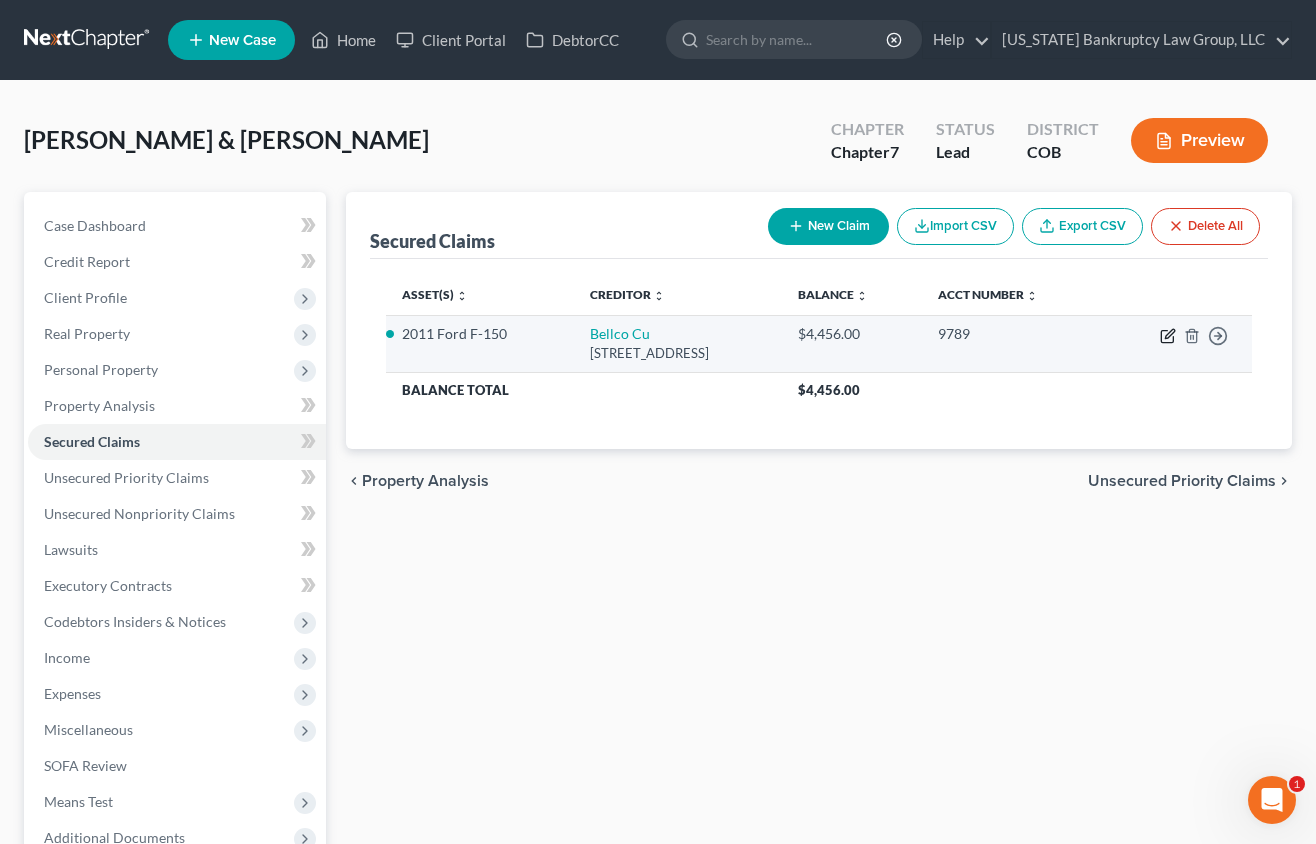 click 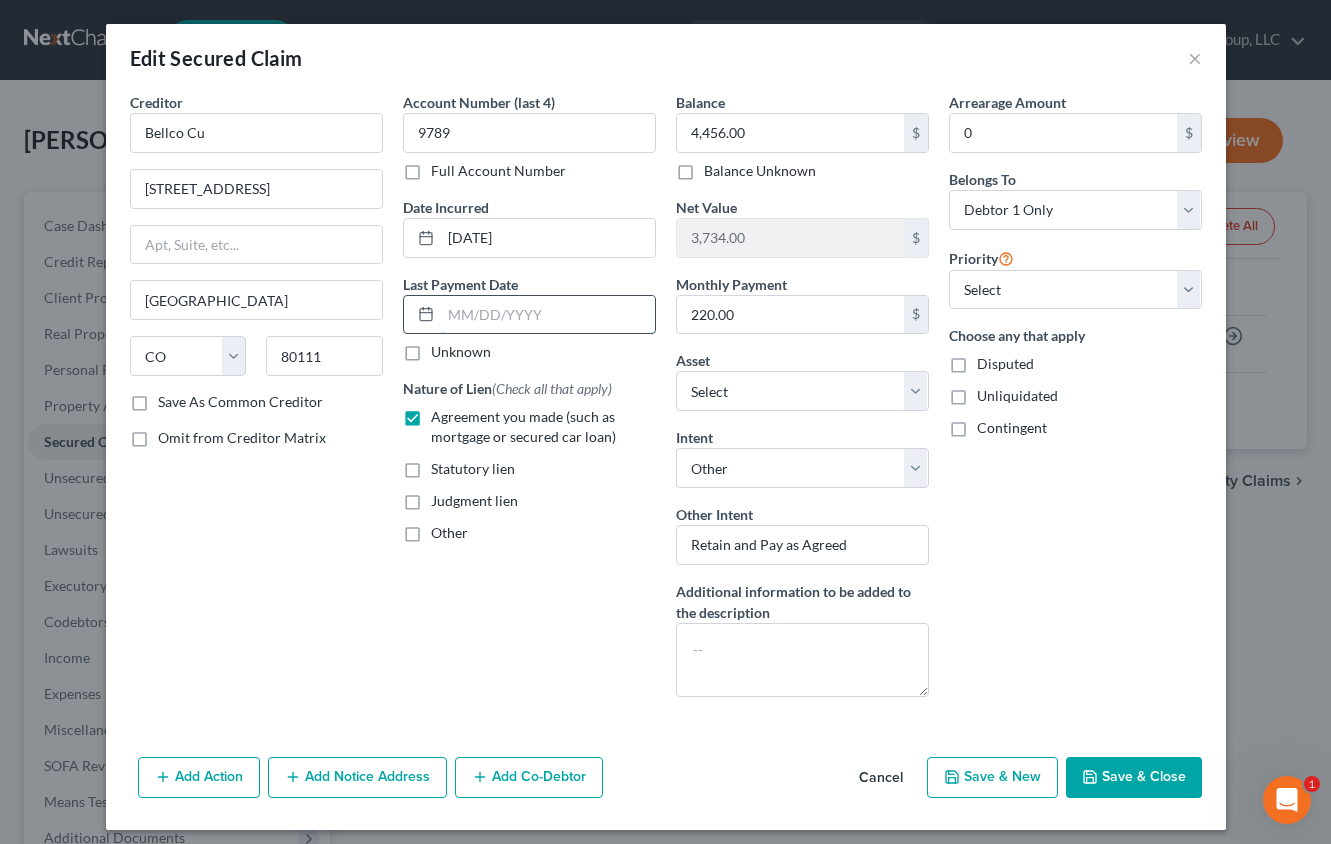 click at bounding box center [548, 315] 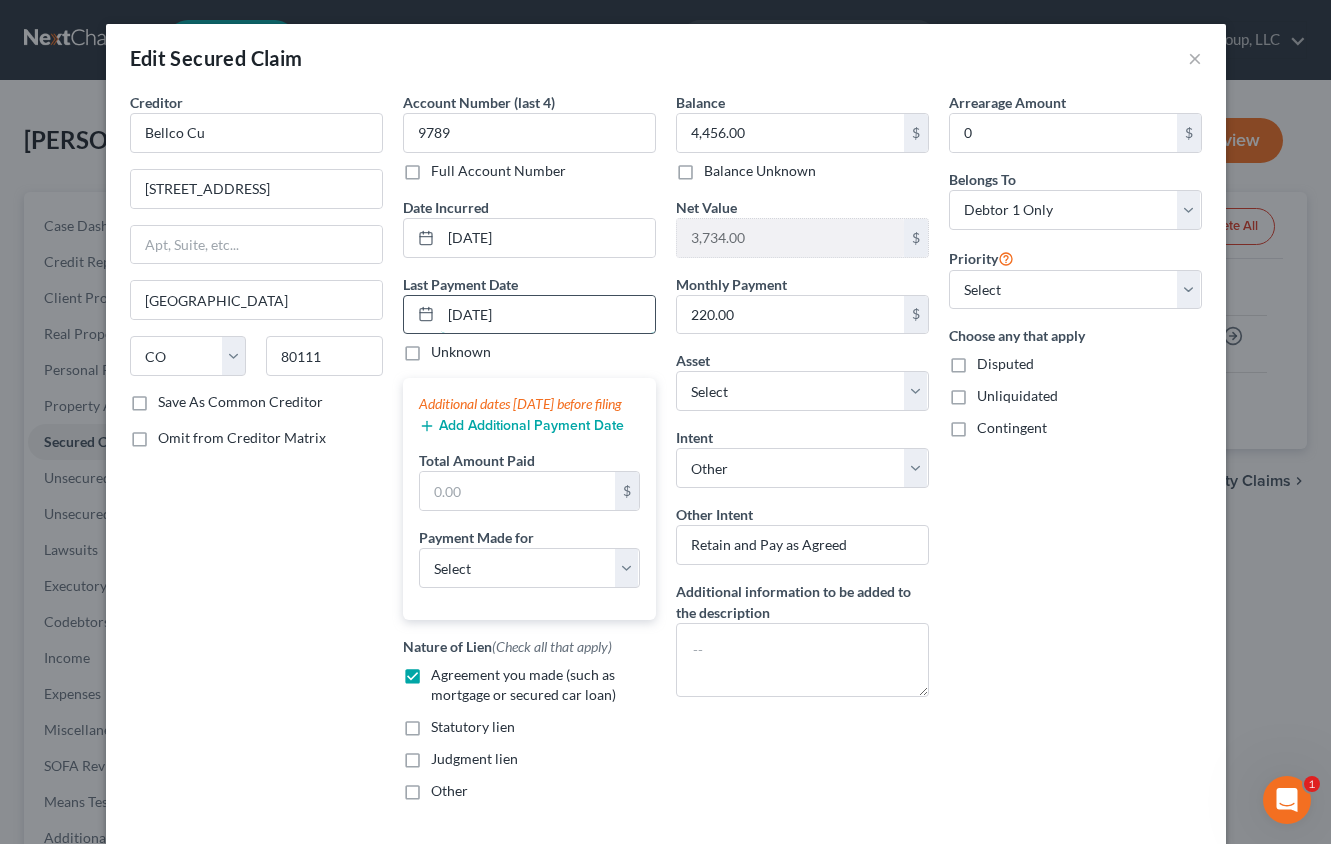 type on "[DATE]" 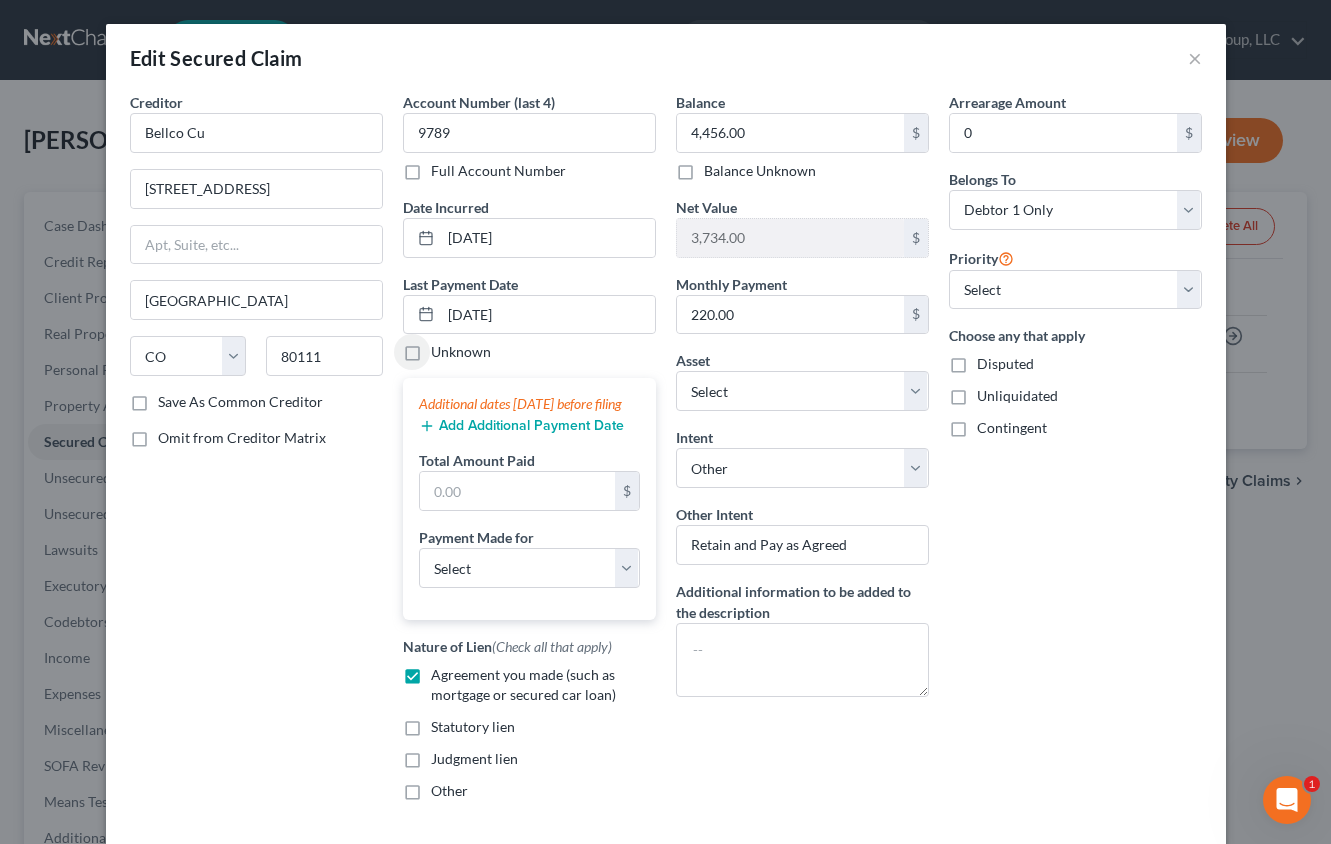 click on "Add Additional Payment Date" at bounding box center [521, 426] 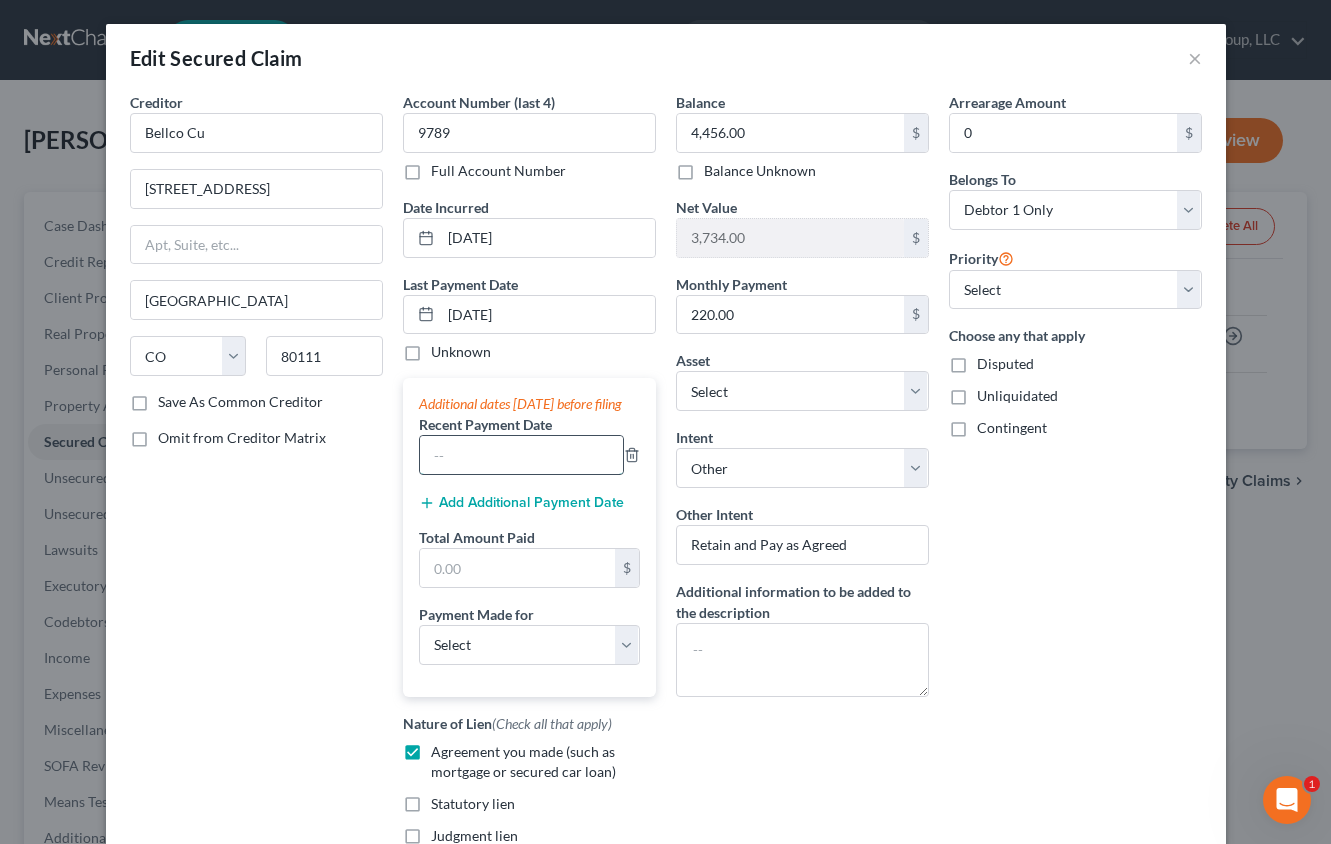 click at bounding box center (521, 455) 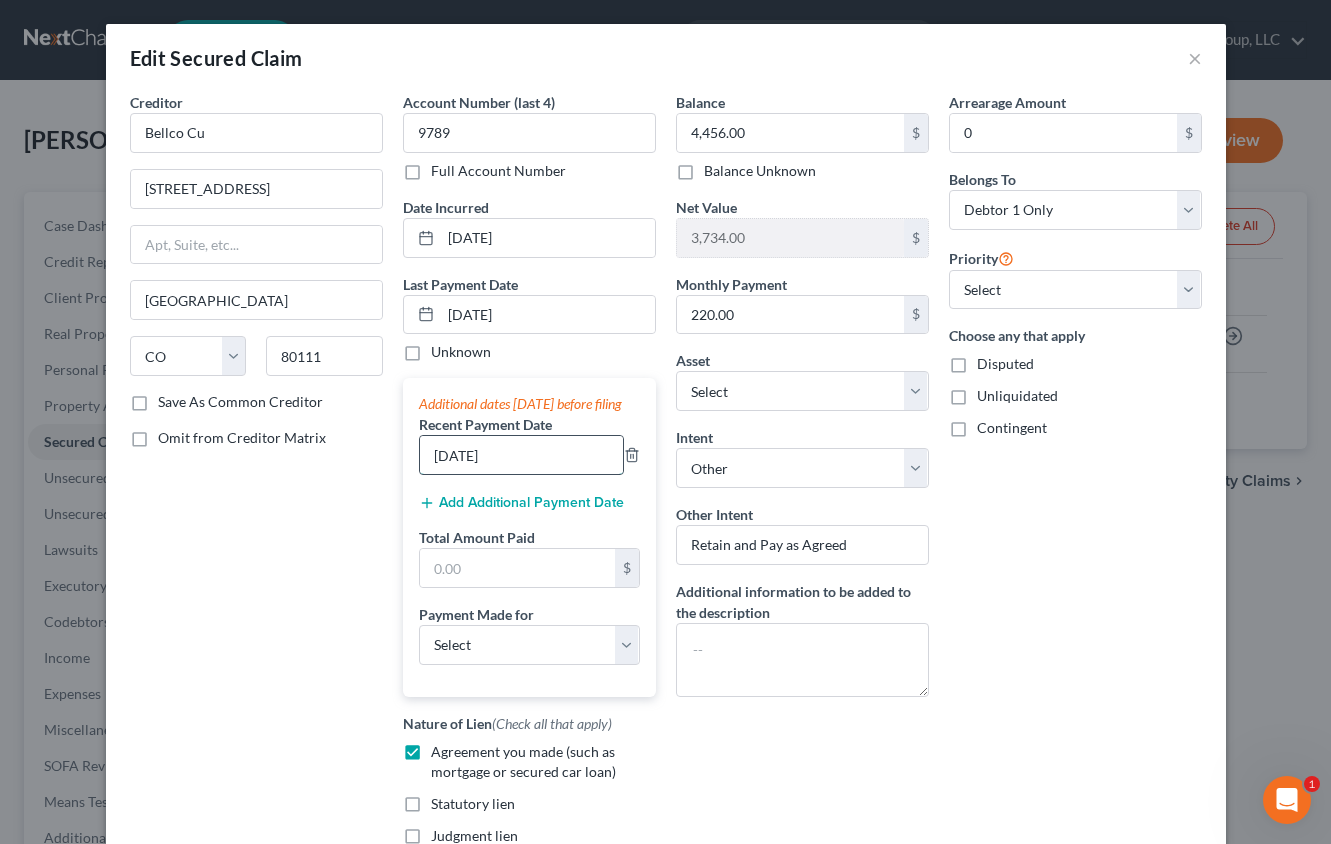 type on "[DATE]" 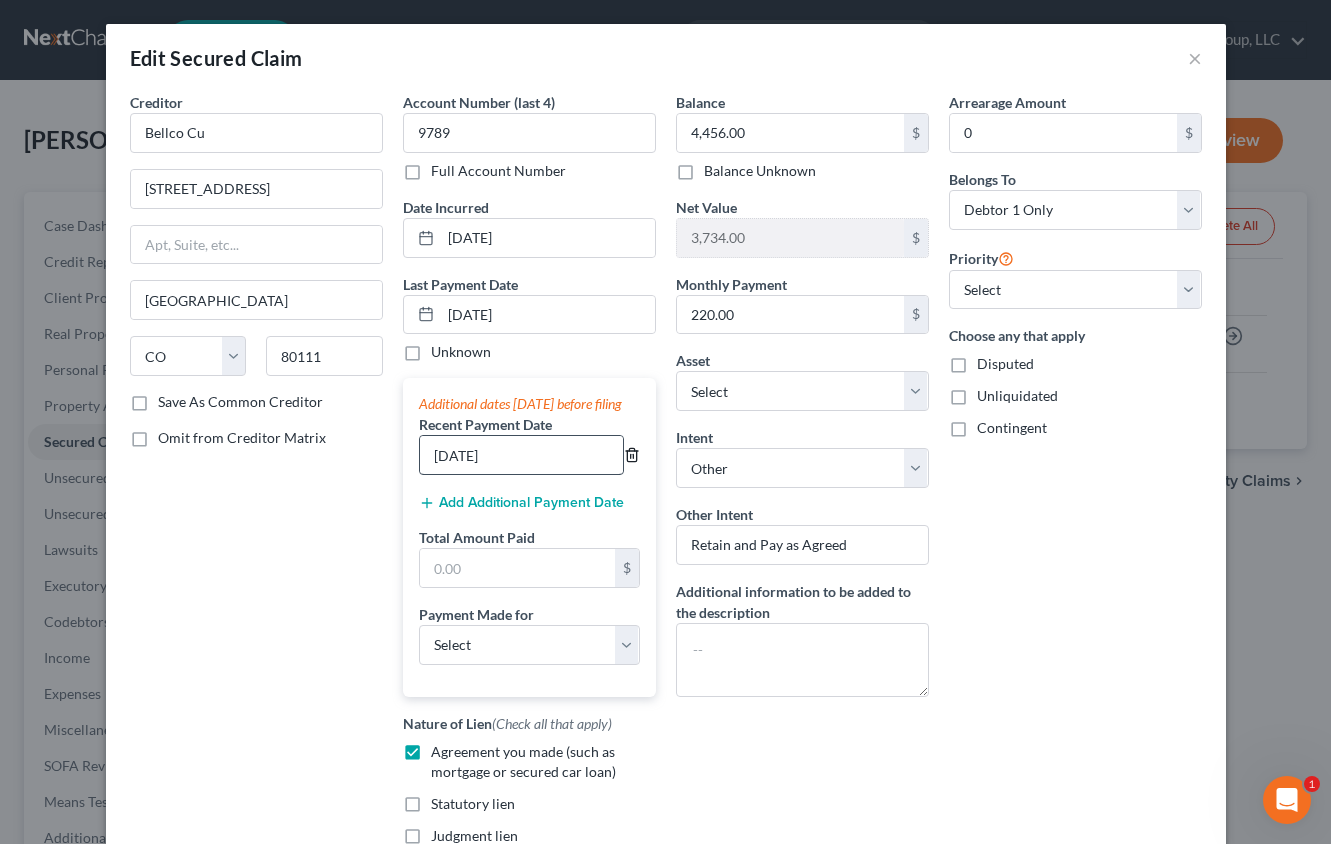 type 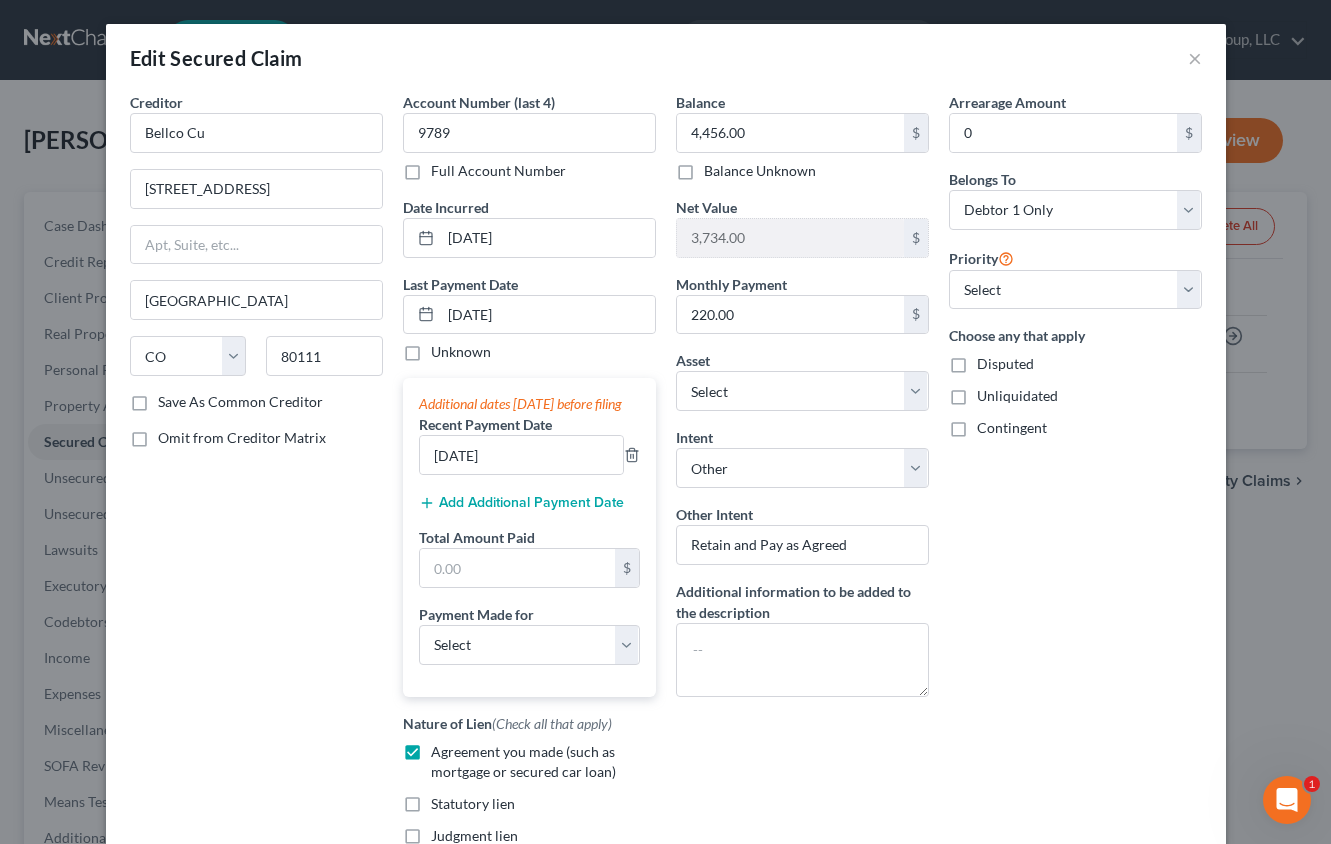 click on "Add Additional Payment Date" at bounding box center [521, 503] 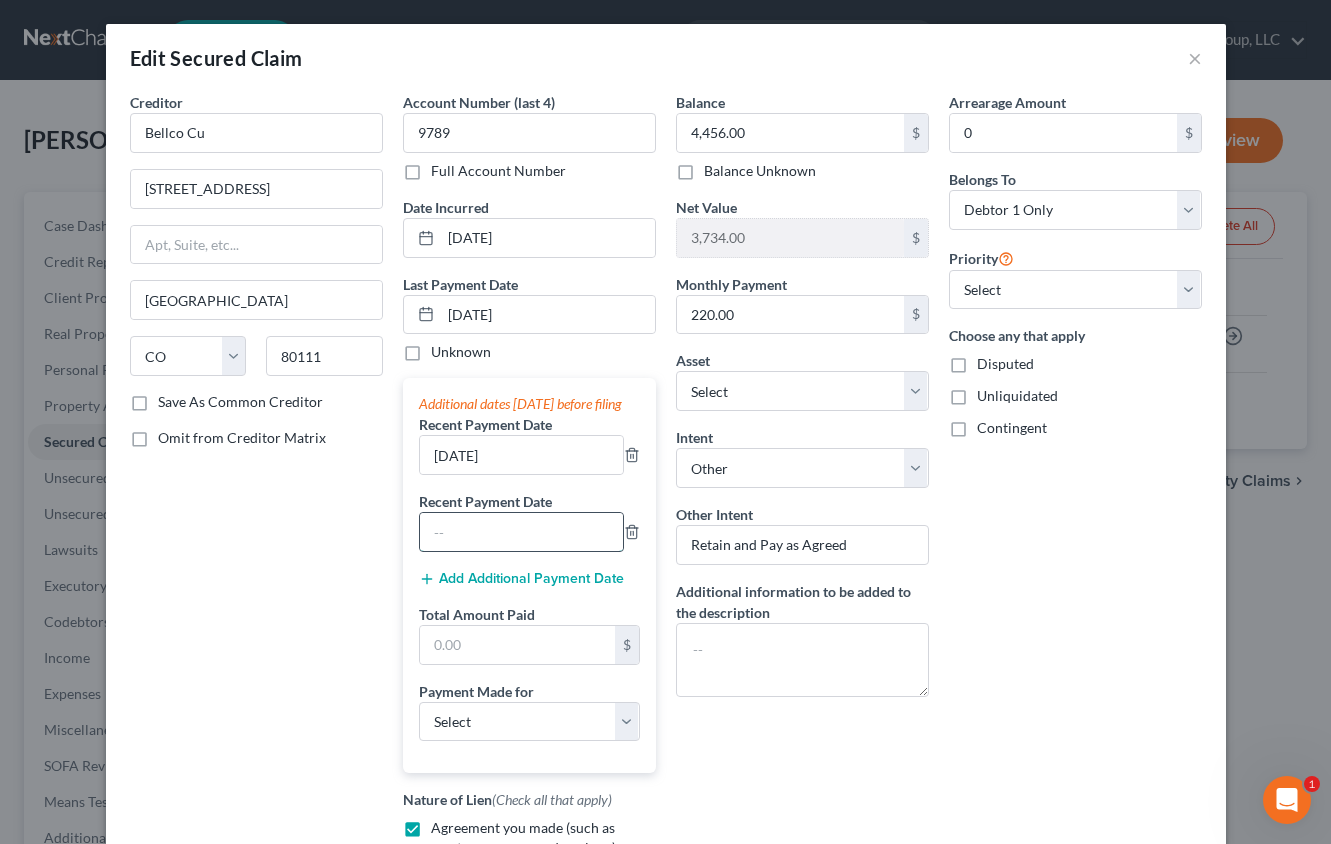 click at bounding box center (521, 532) 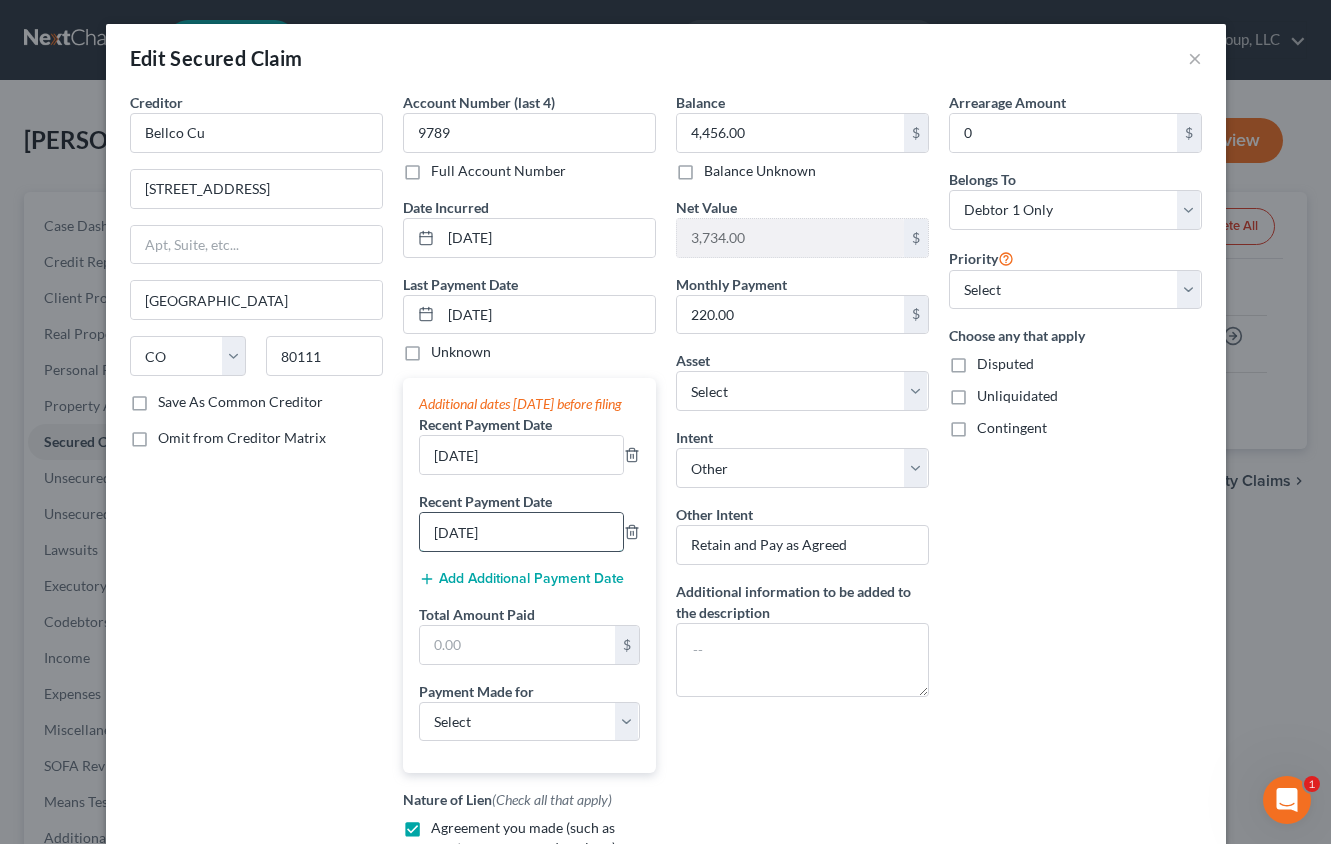 type on "[DATE]" 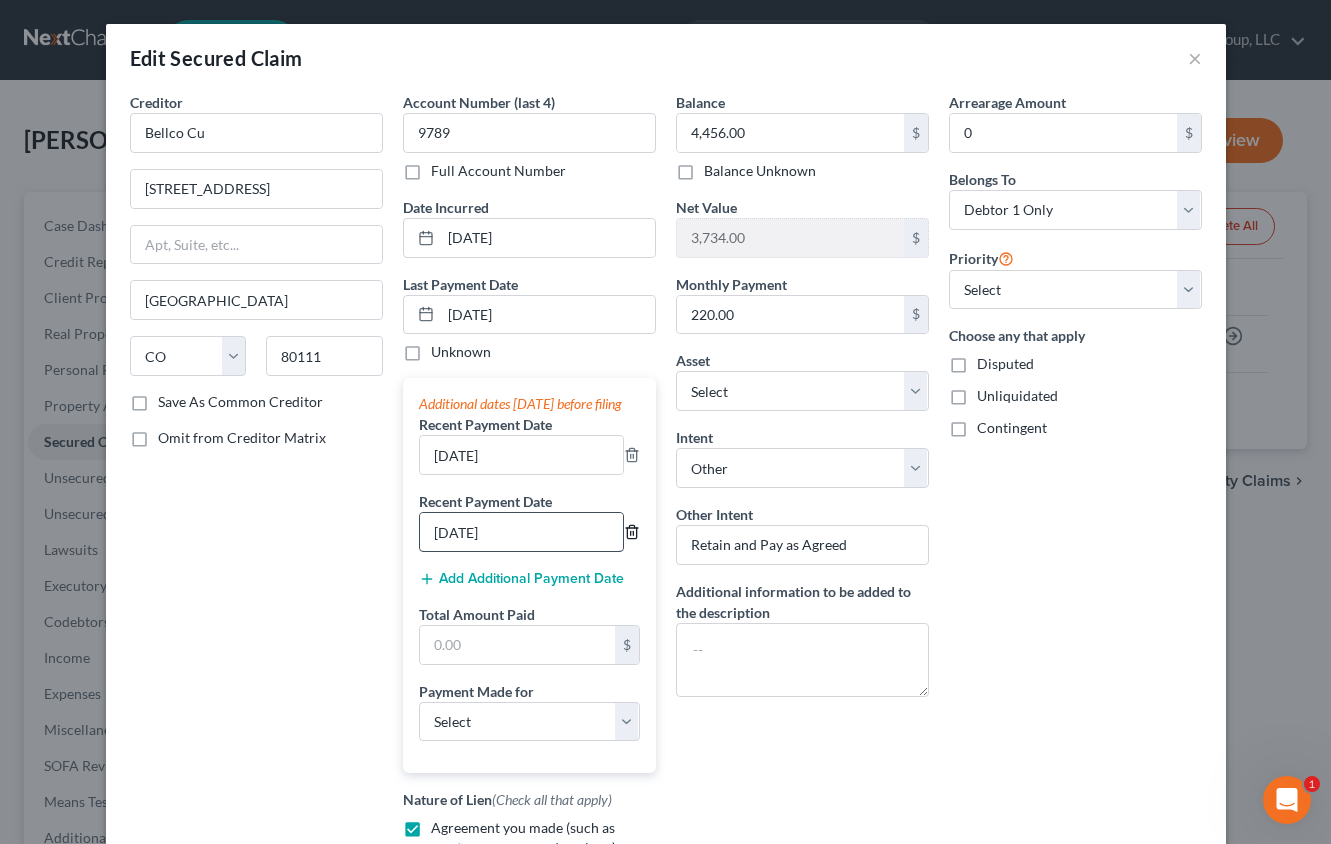 type 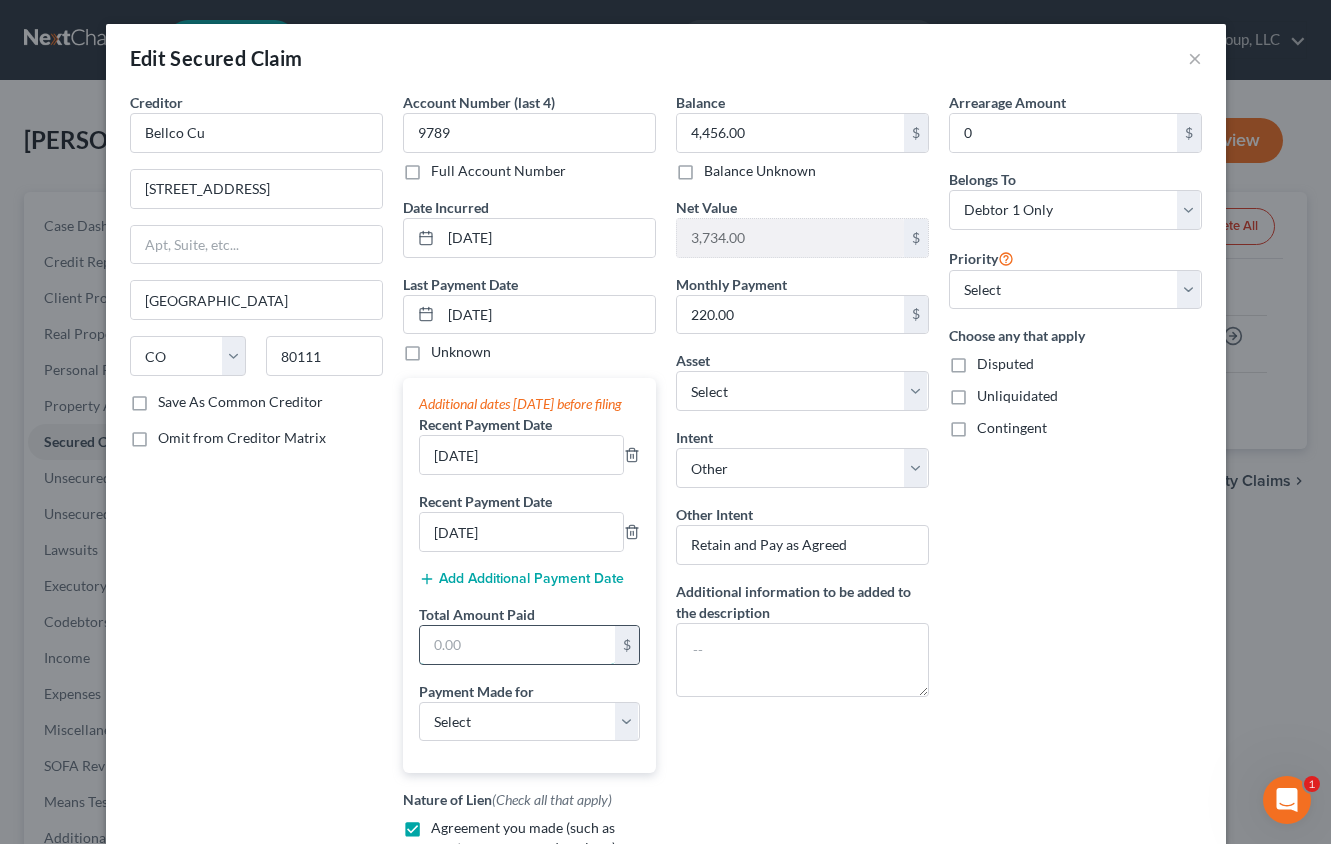click at bounding box center (517, 645) 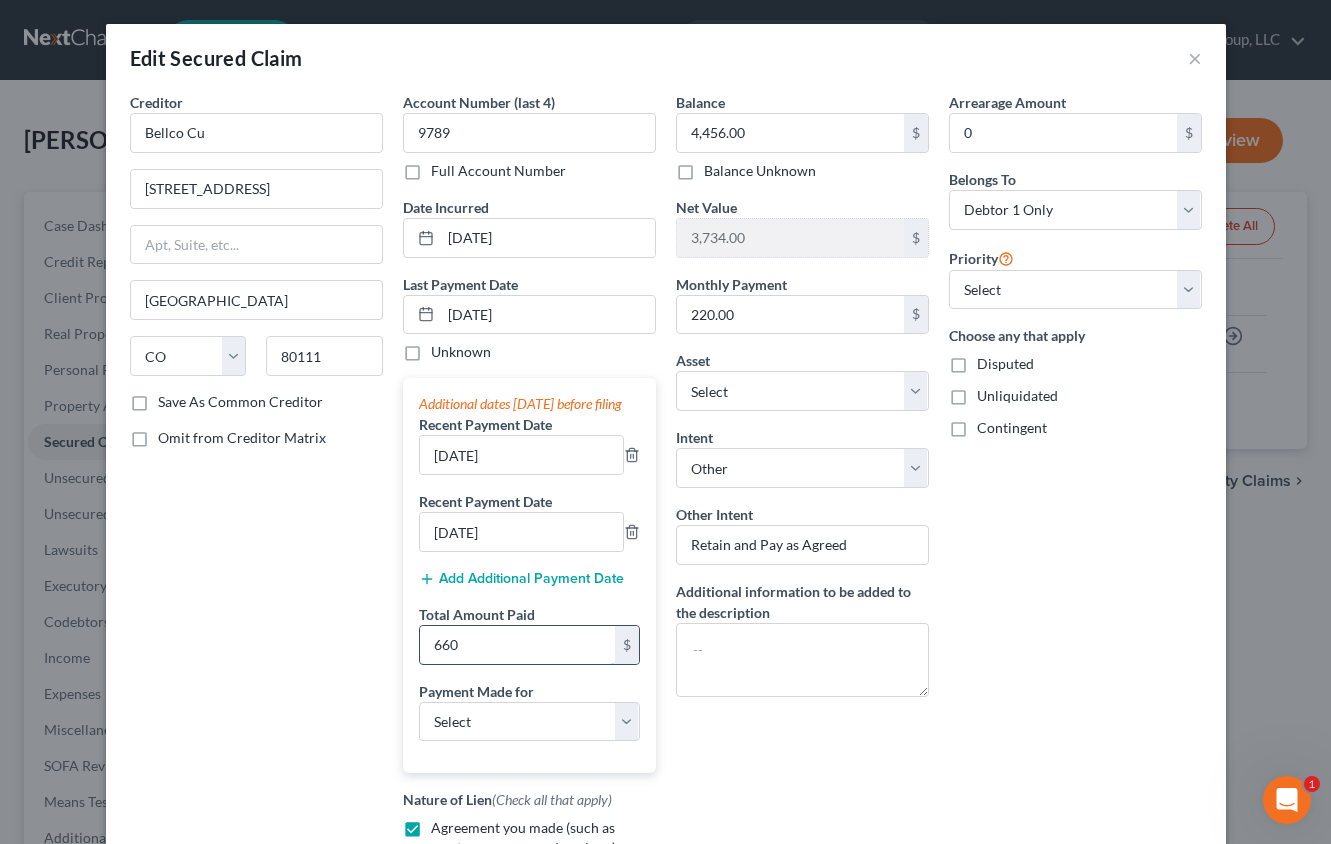 type on "660" 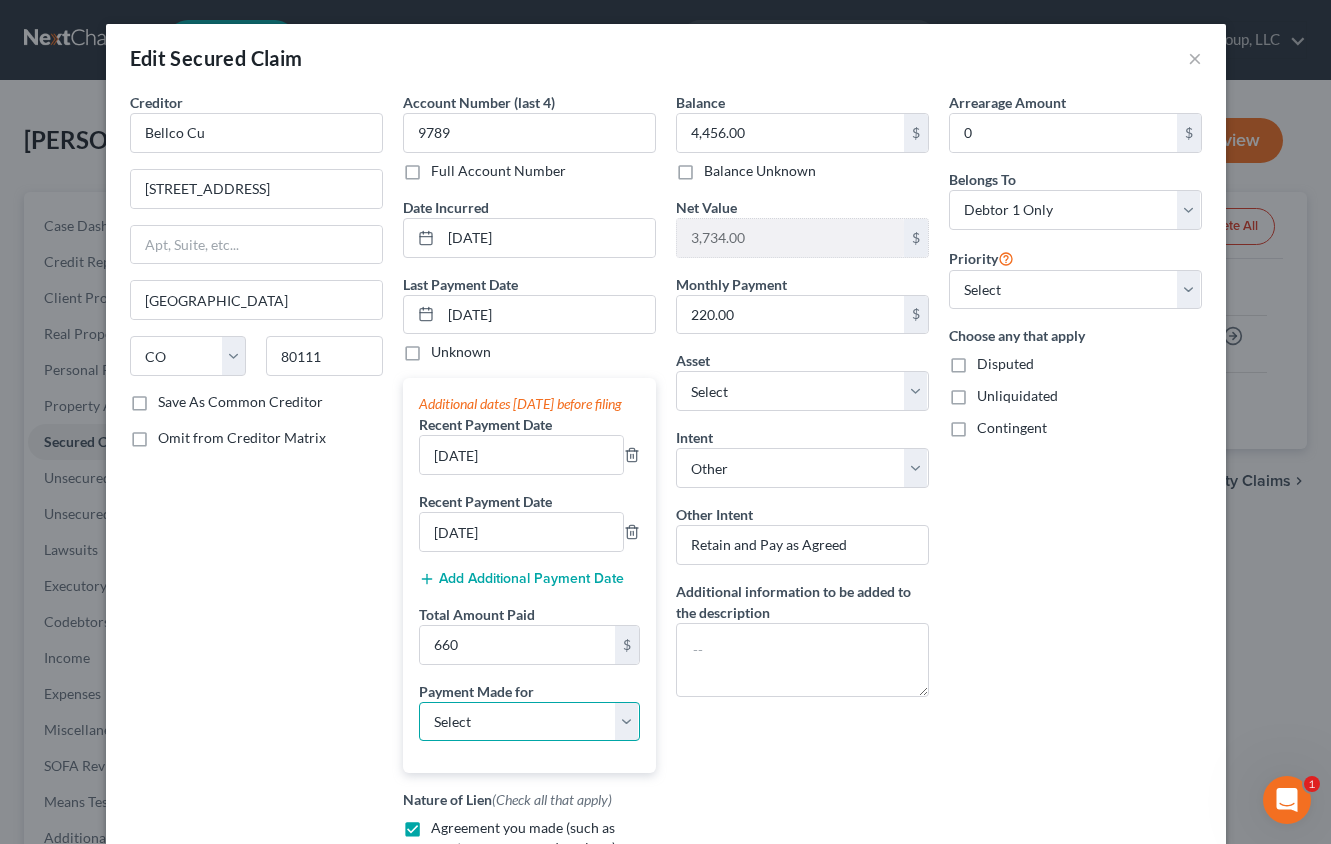 click on "Select Car Credit Card Loan Repayment Mortgage Other Suppliers Or Vendors" at bounding box center (529, 722) 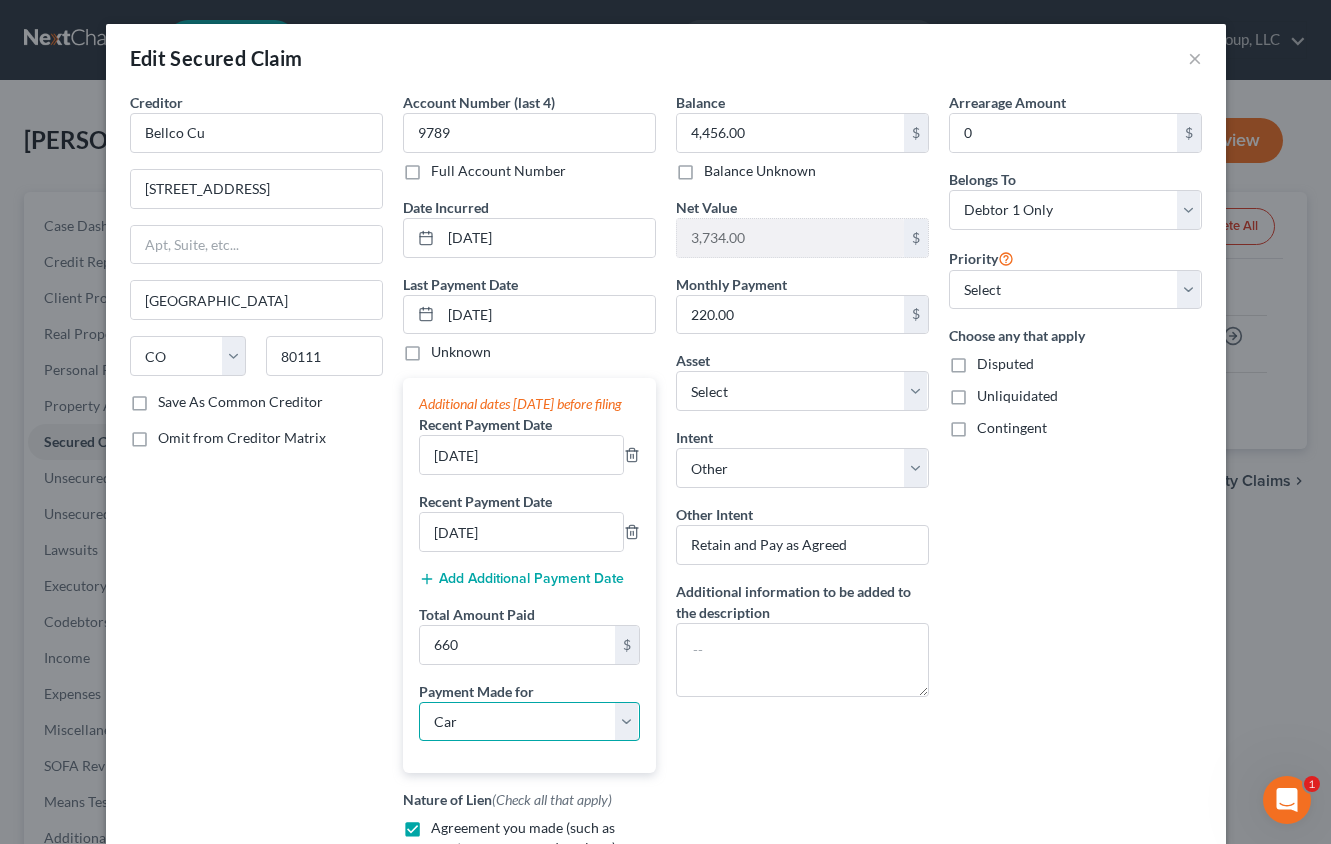 click on "Select Car Credit Card Loan Repayment Mortgage Other Suppliers Or Vendors" at bounding box center [529, 722] 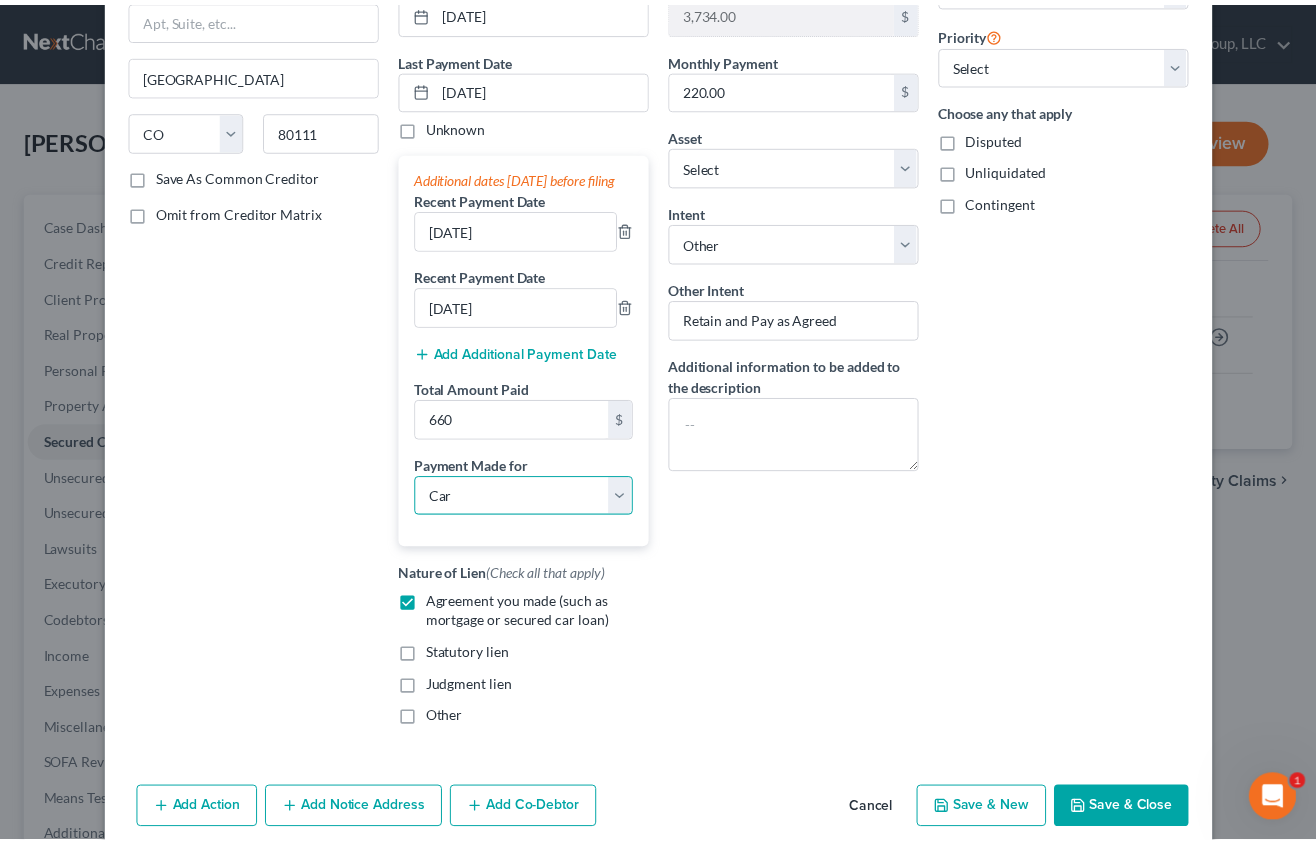 scroll, scrollTop: 288, scrollLeft: 0, axis: vertical 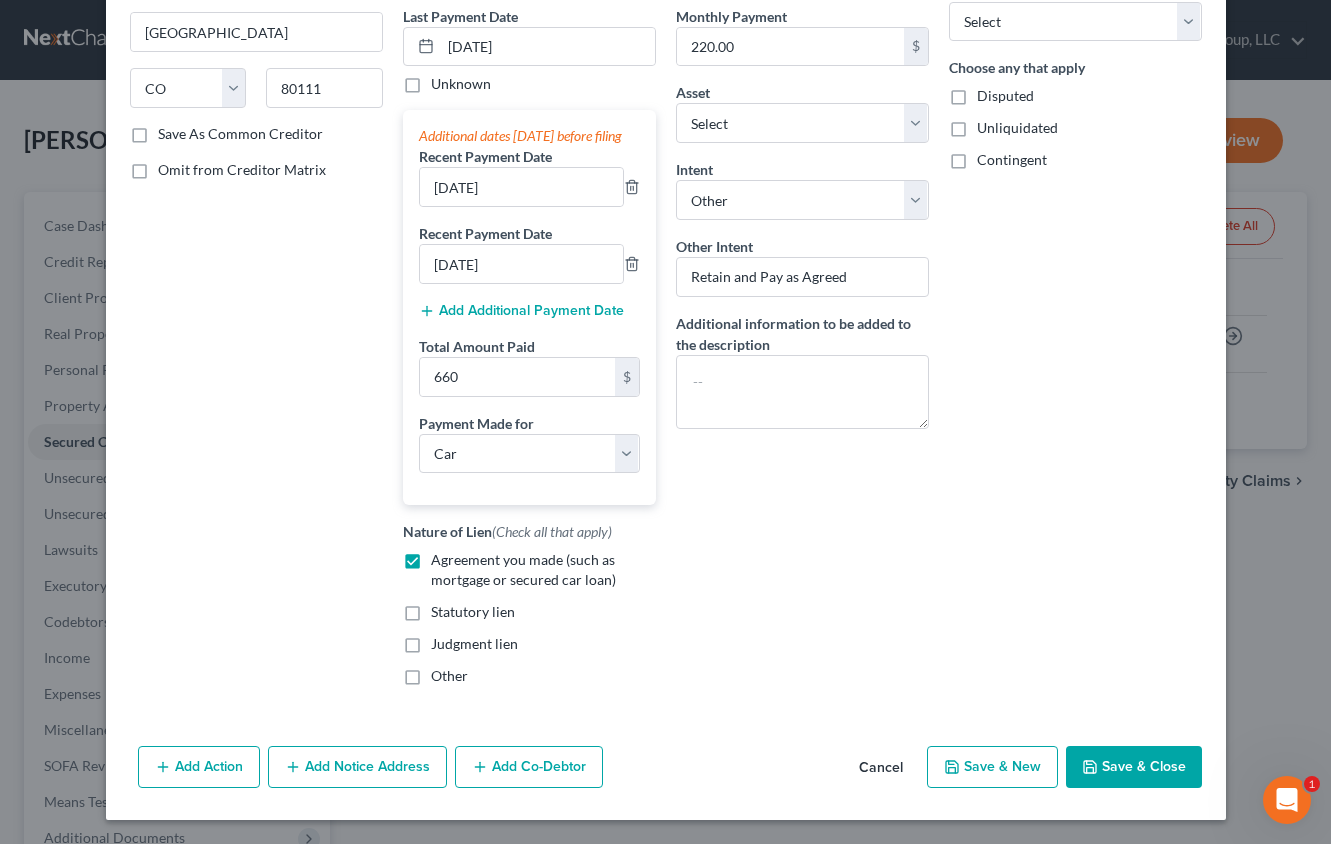 click on "Save & Close" at bounding box center [1134, 767] 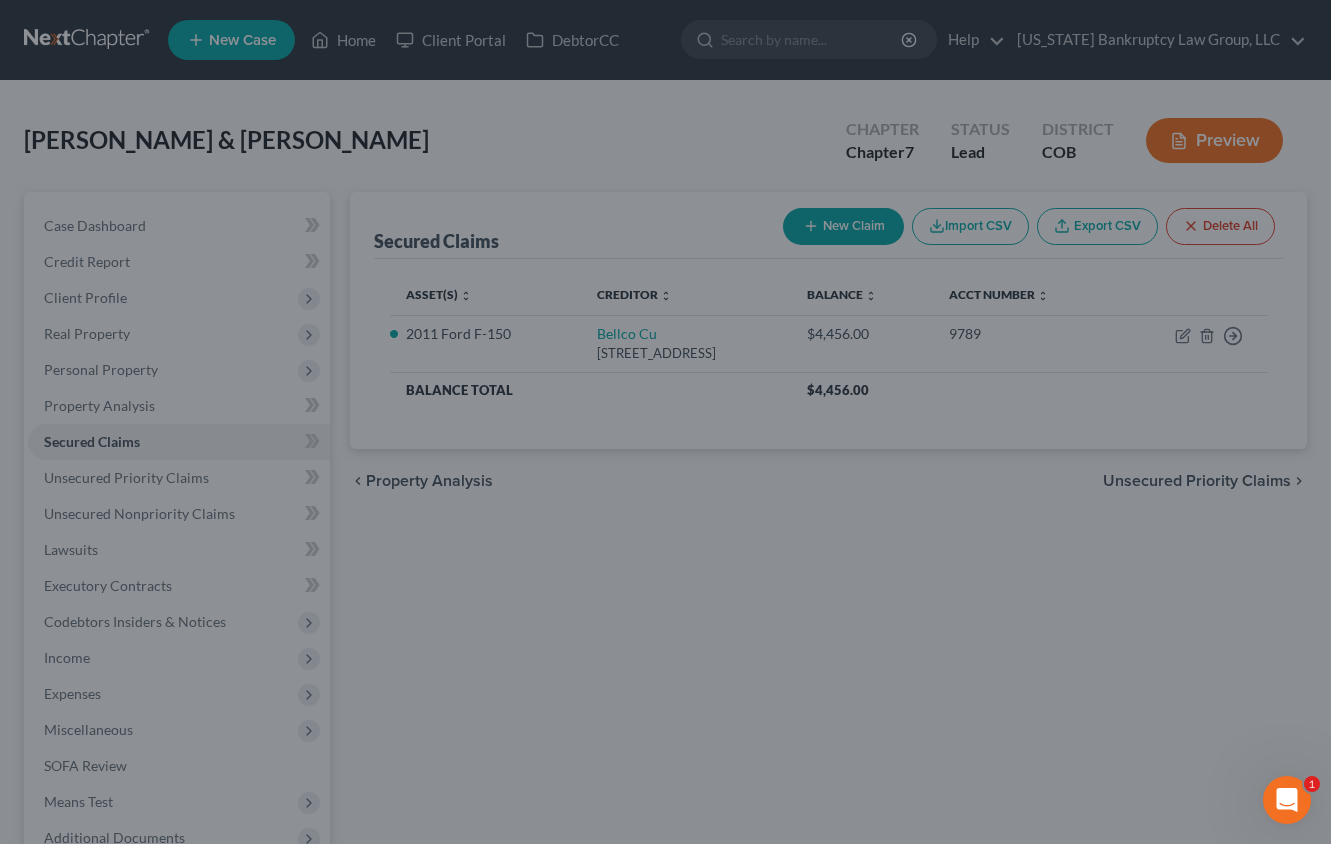 select on "6" 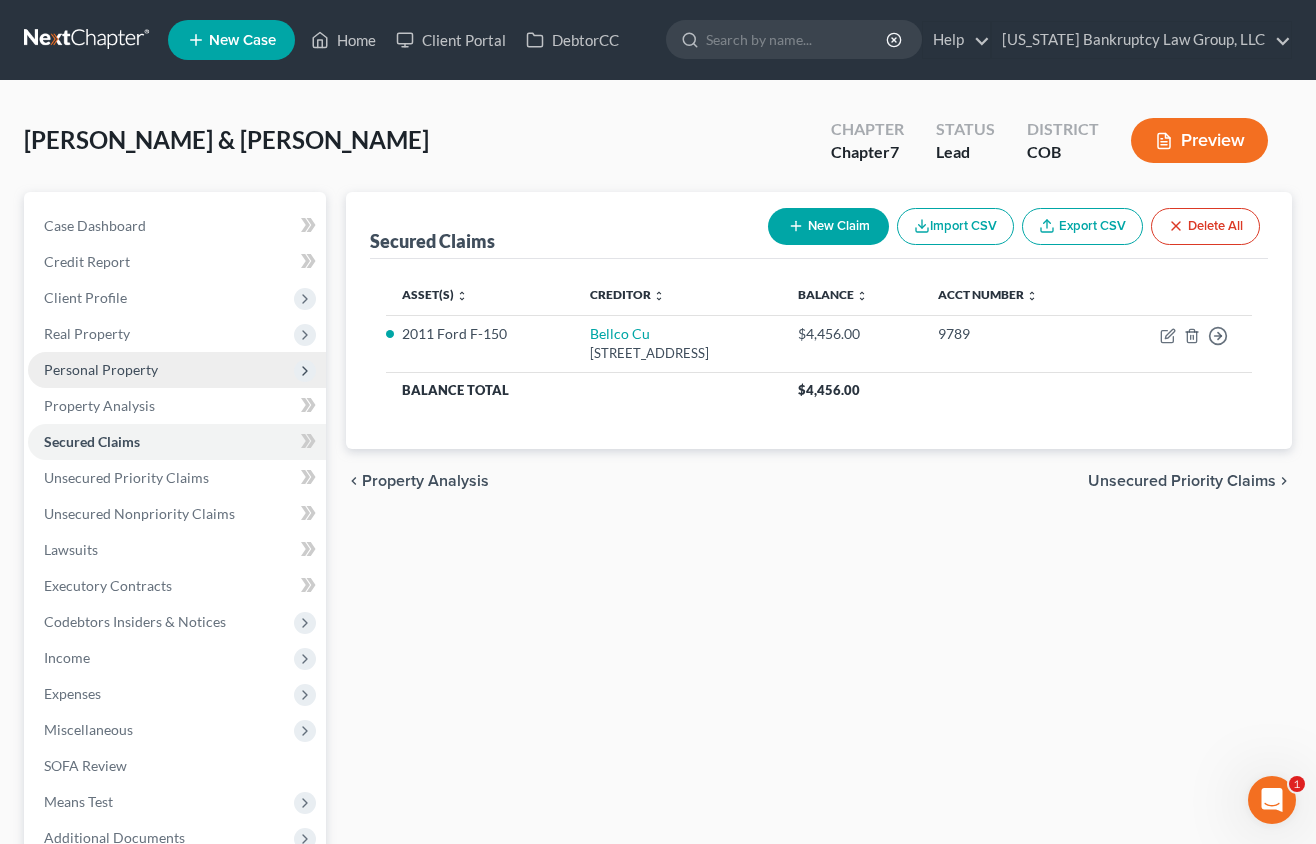 click on "Personal Property" at bounding box center [177, 370] 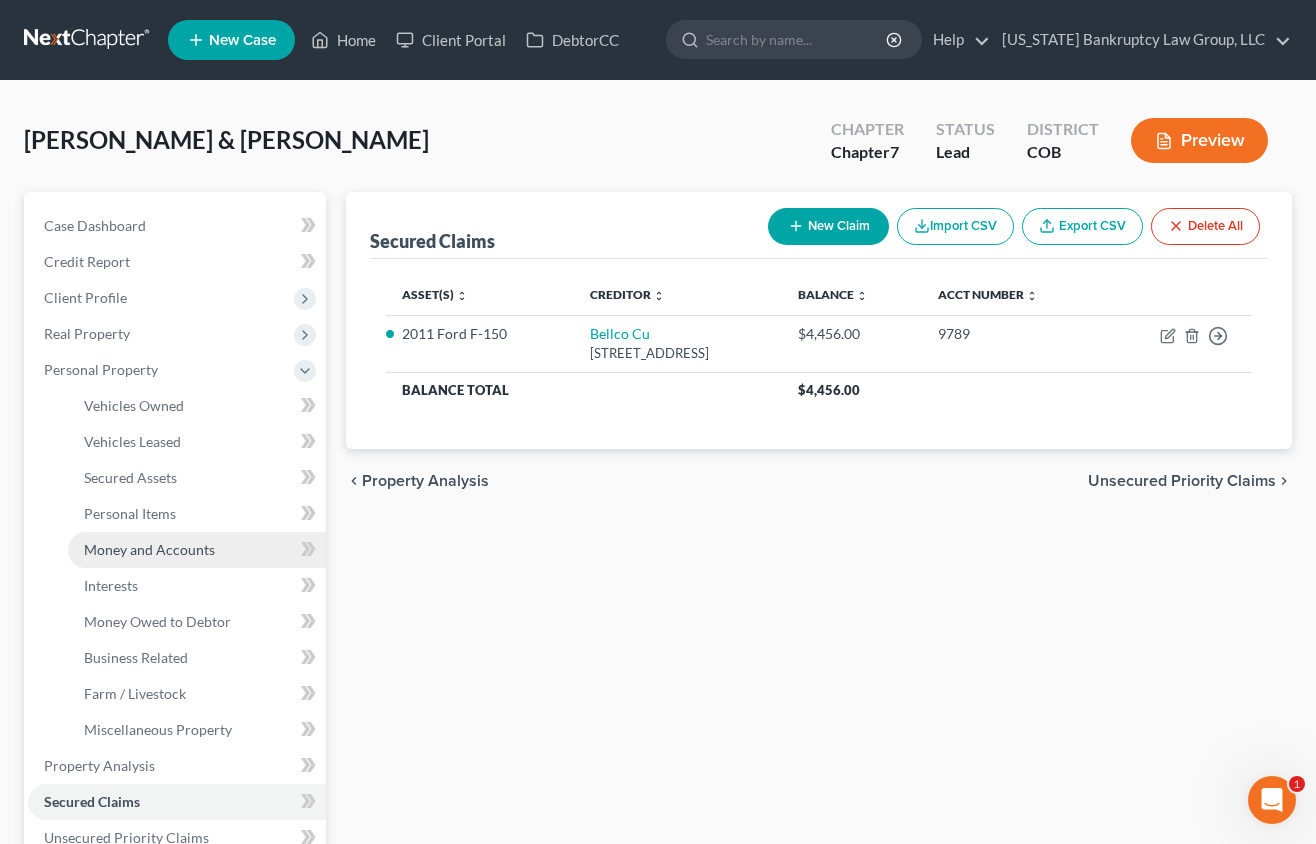 click on "Money and Accounts" at bounding box center [149, 549] 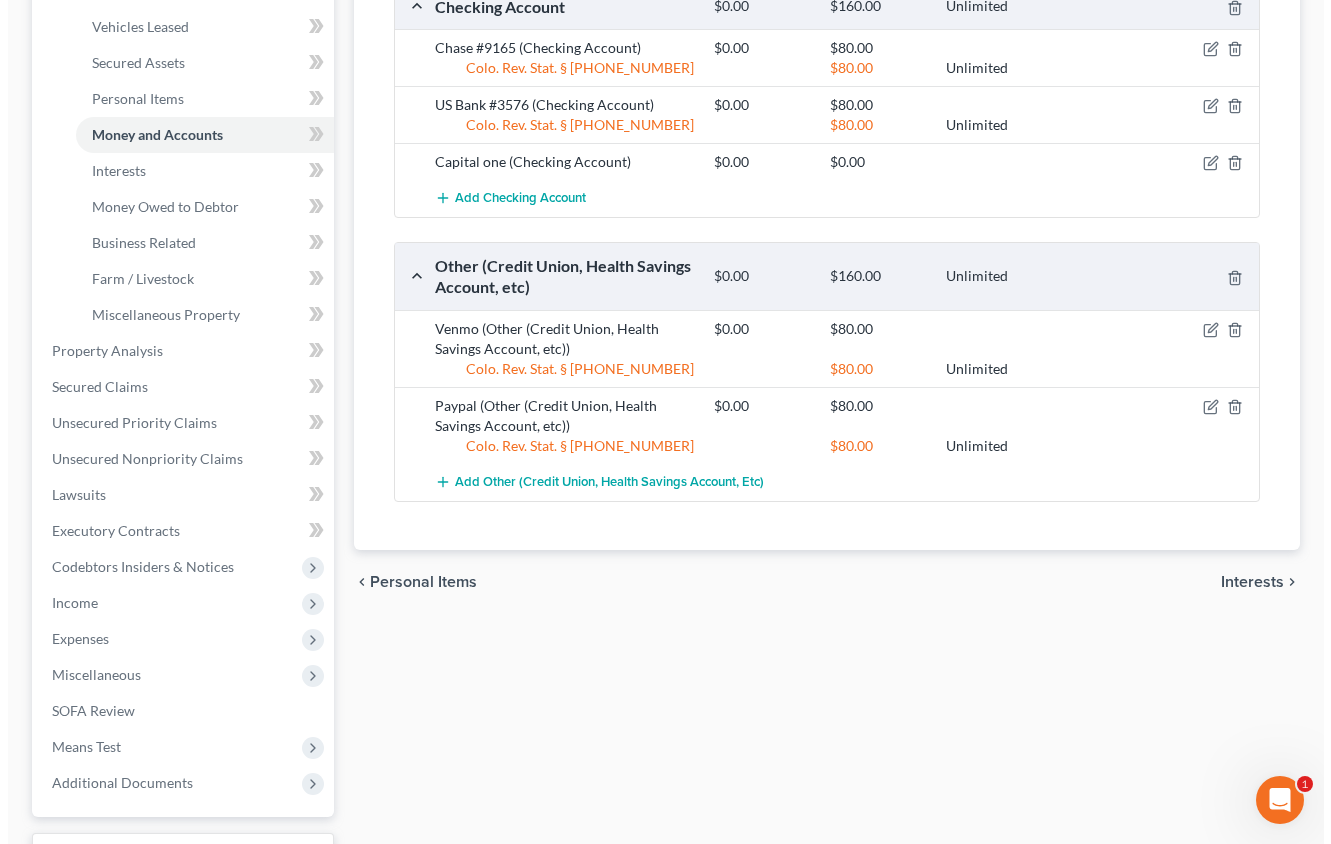 scroll, scrollTop: 300, scrollLeft: 0, axis: vertical 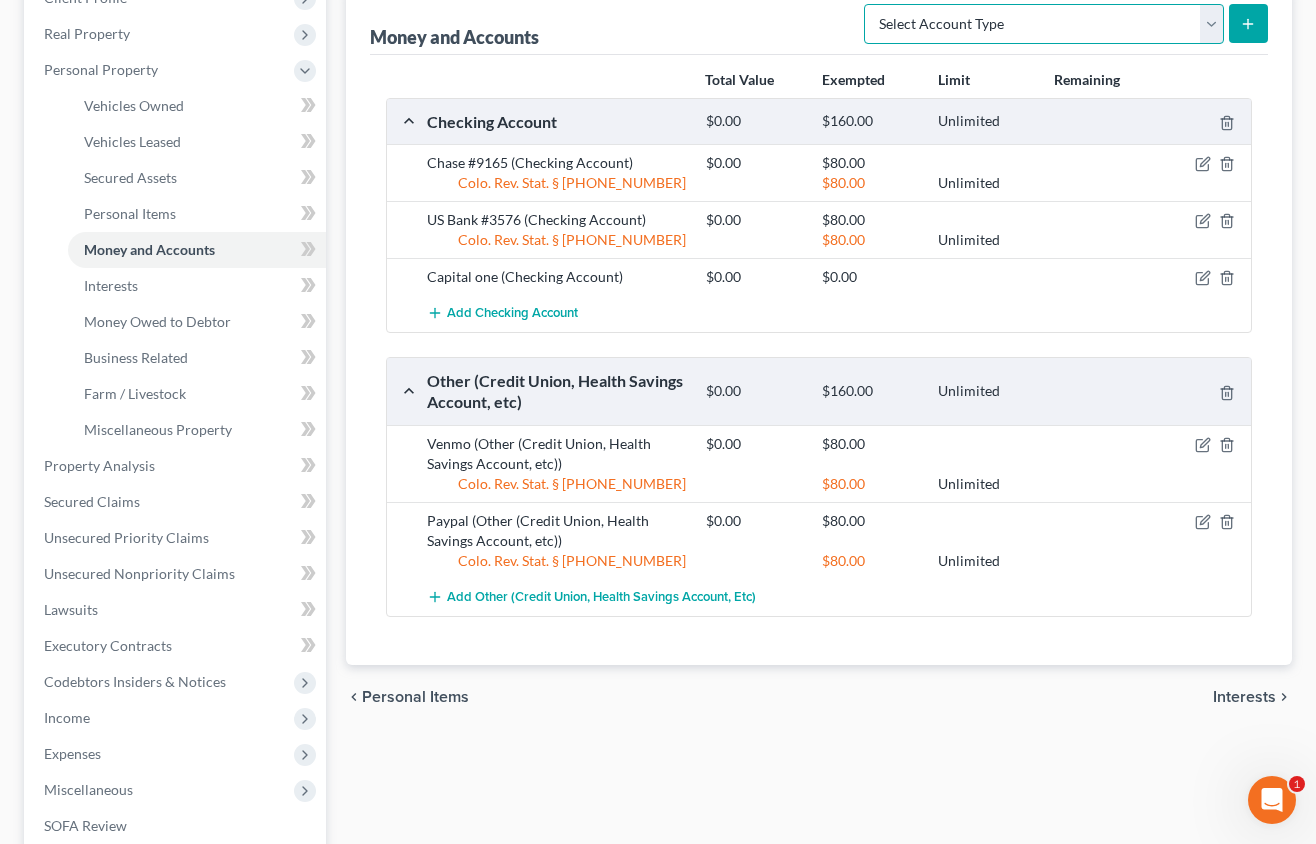 click on "Select Account Type Brokerage Cash on Hand Certificates of Deposit Checking Account Money Market Other (Credit Union, Health Savings Account, etc) Safe Deposit Box Savings Account Security Deposits or Prepayments" at bounding box center [1044, 24] 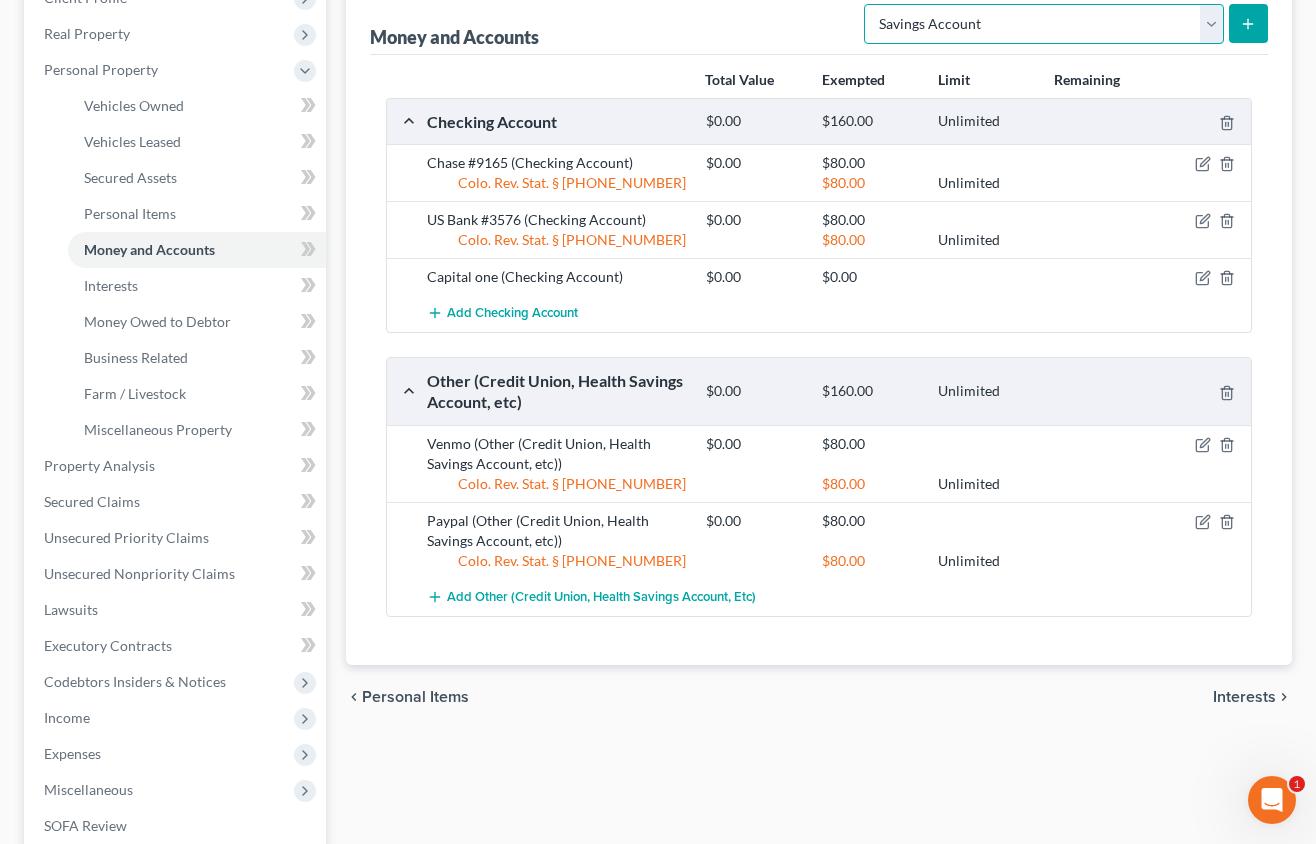 click on "Select Account Type Brokerage Cash on Hand Certificates of Deposit Checking Account Money Market Other (Credit Union, Health Savings Account, etc) Safe Deposit Box Savings Account Security Deposits or Prepayments" at bounding box center [1044, 24] 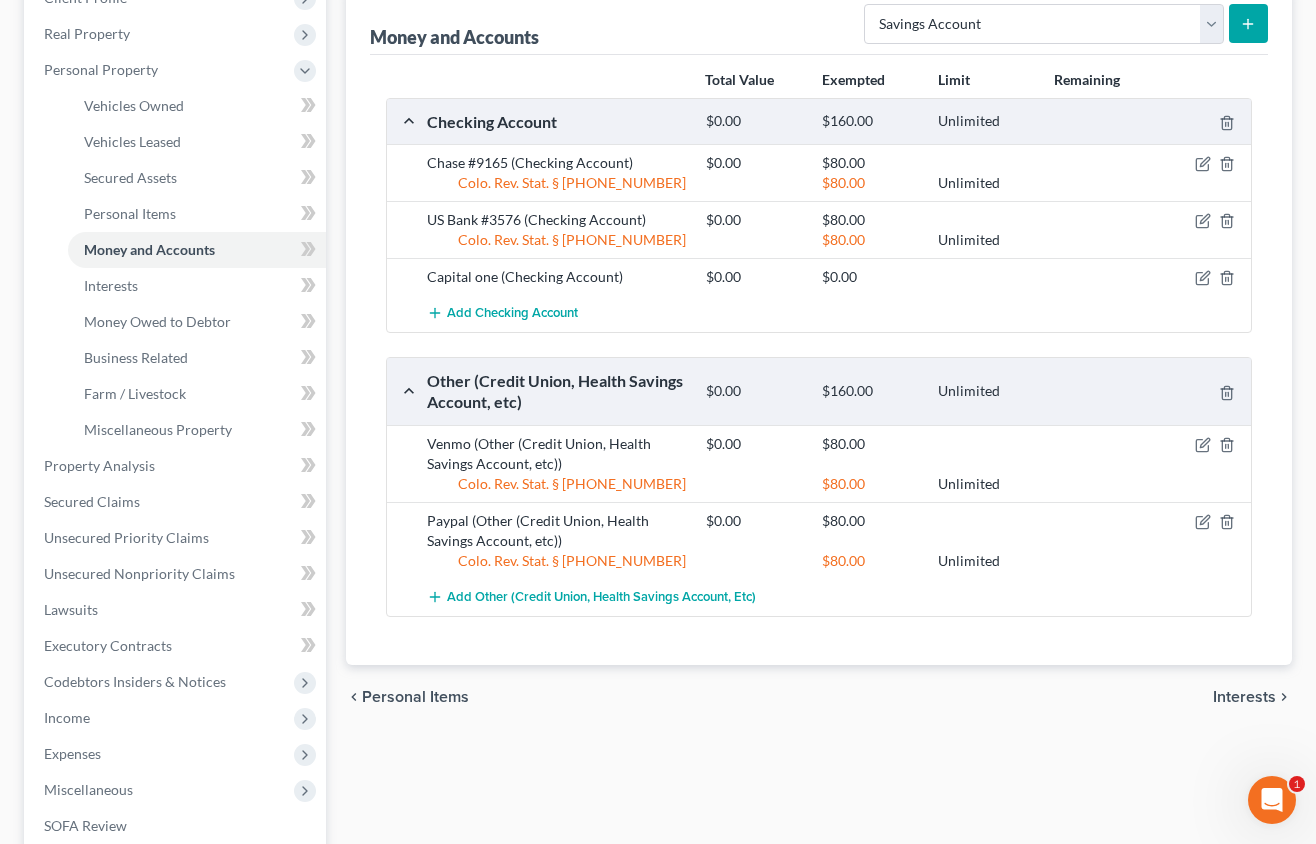 click 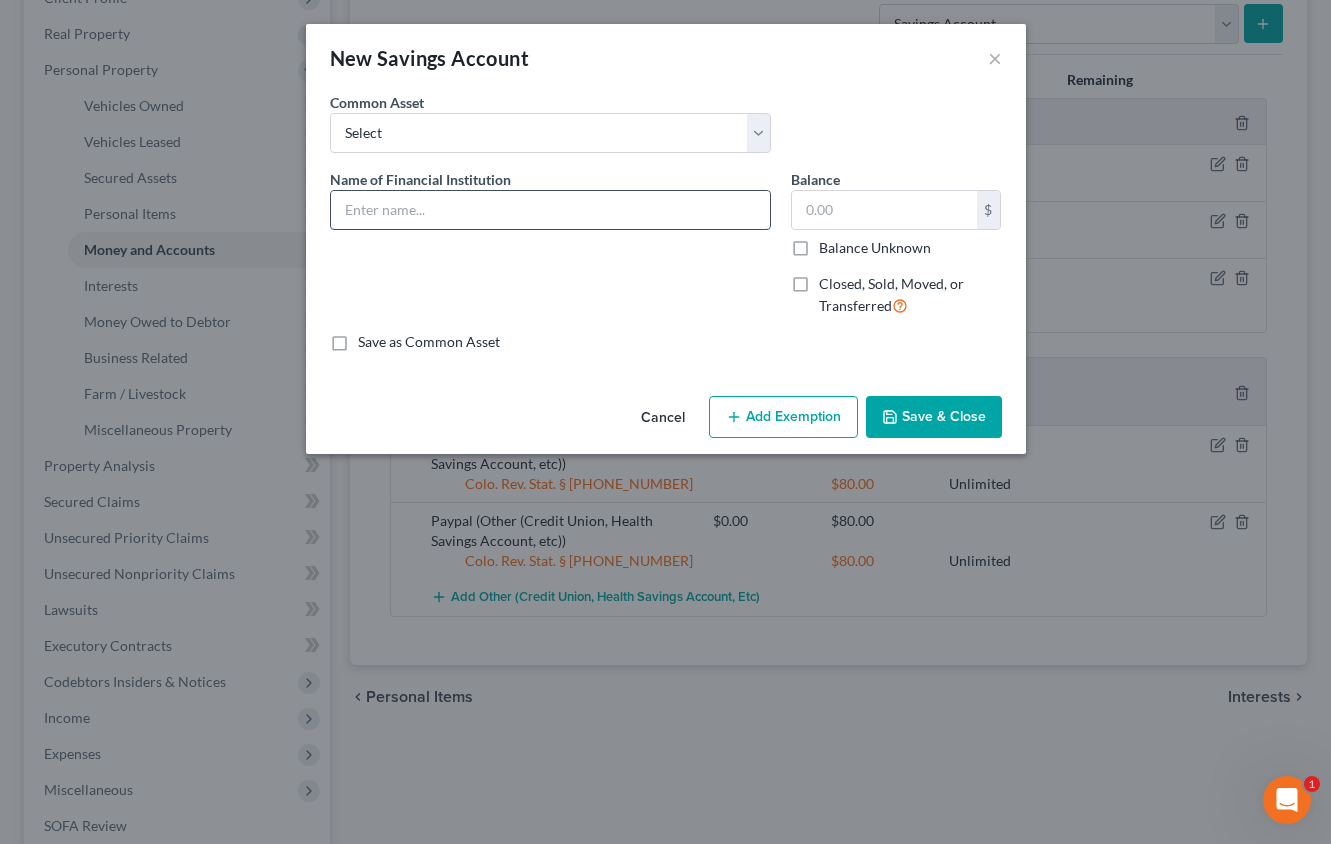 click at bounding box center (550, 210) 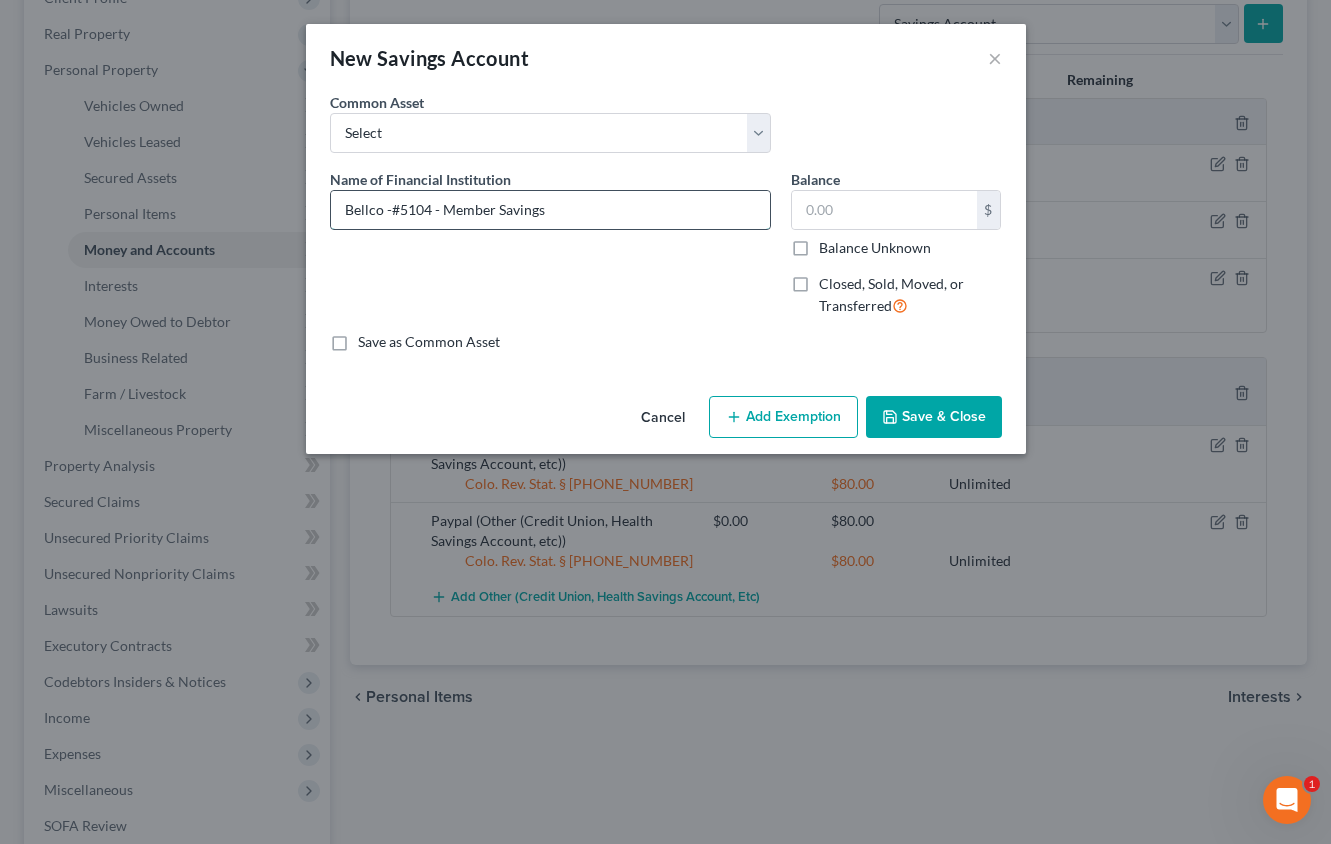 type on "Bellco -#5104 - Member Savings" 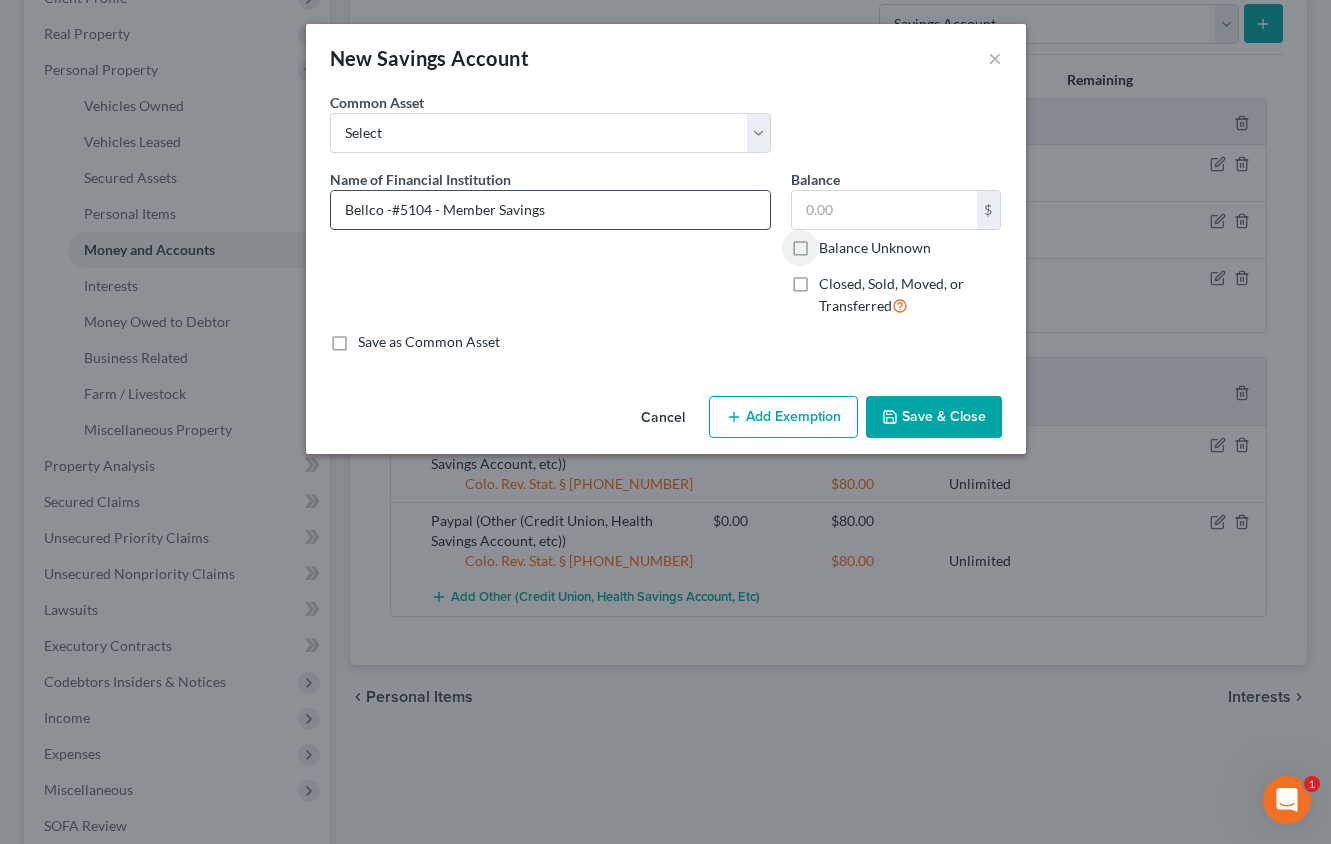 click on "Balance Unknown" at bounding box center (833, 244) 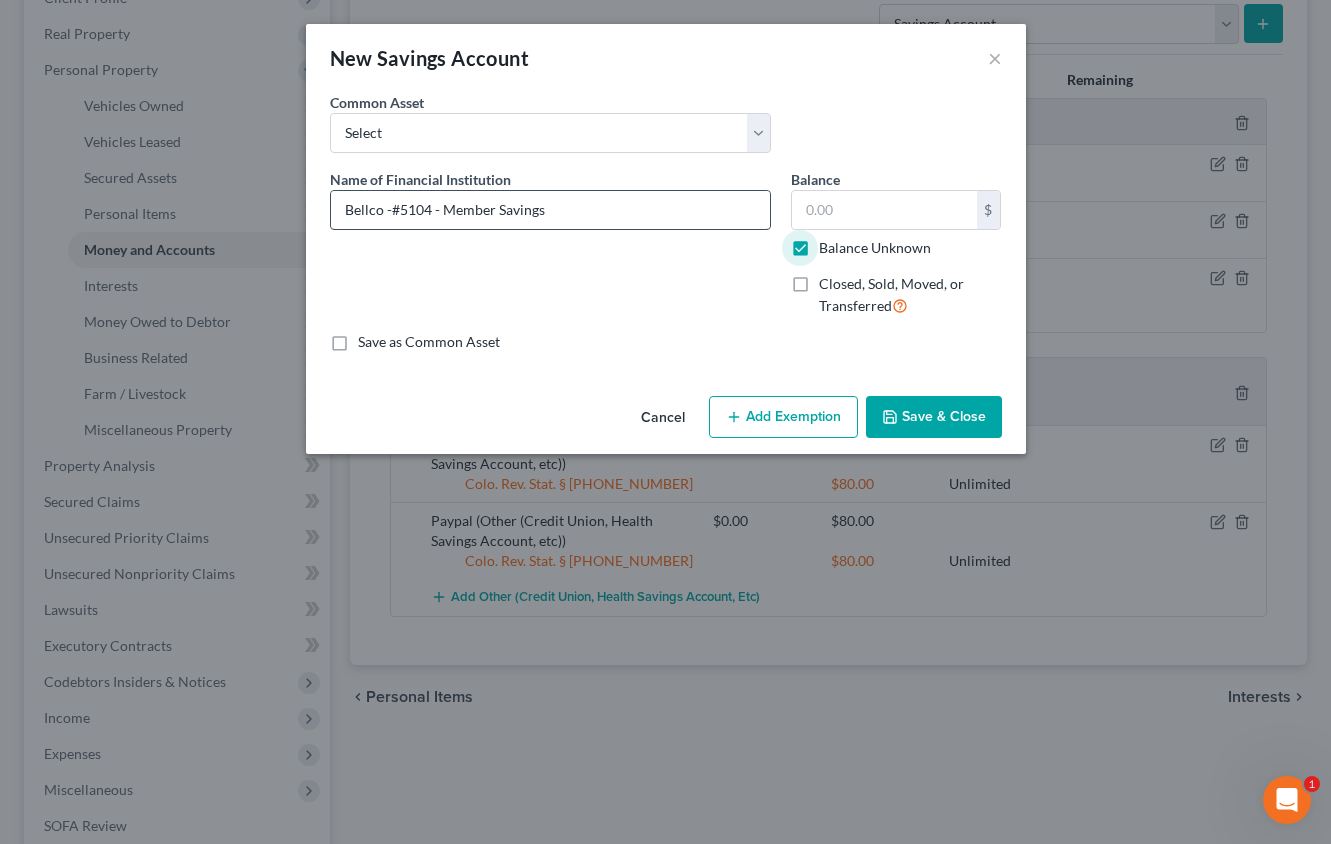 type on "0.00" 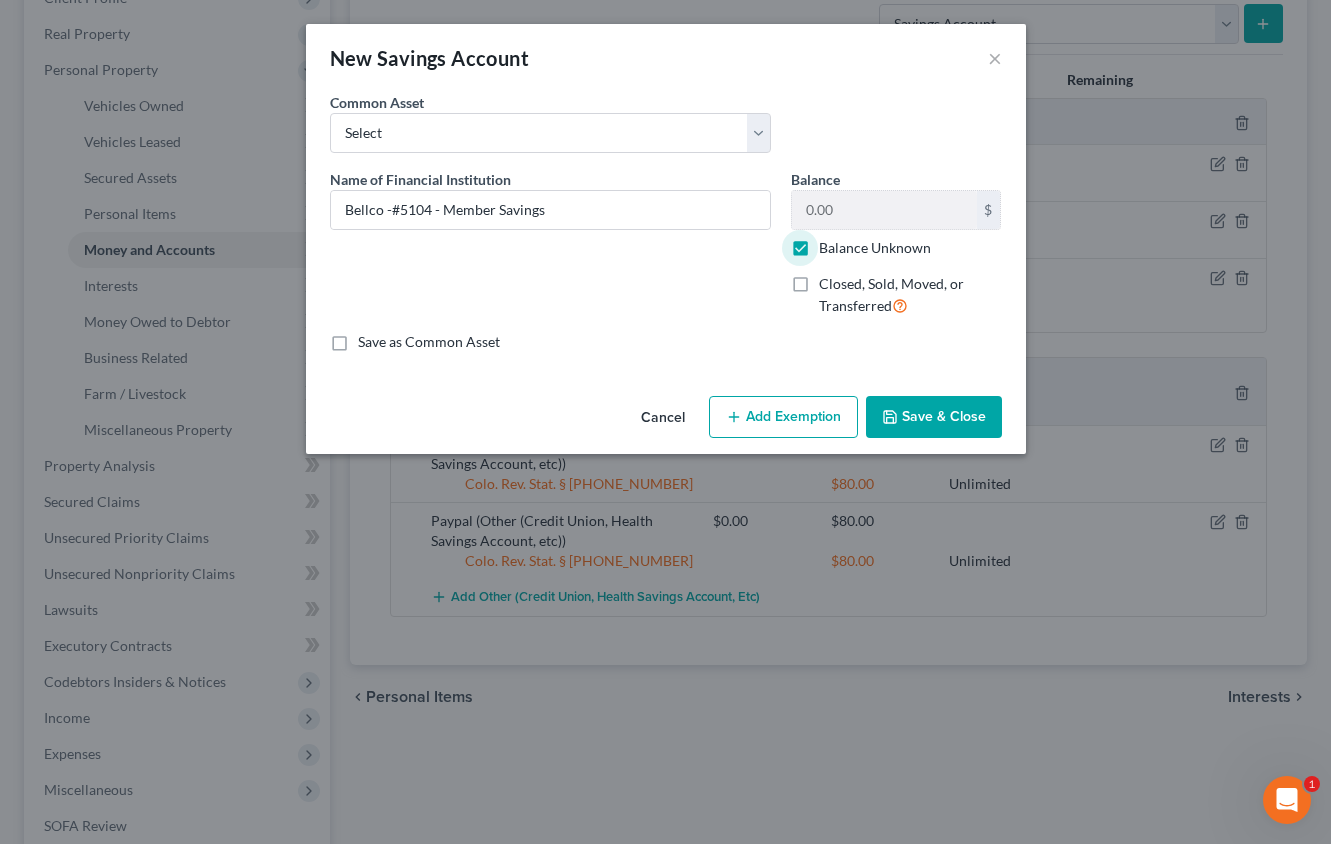 click on "Add Exemption" at bounding box center [783, 417] 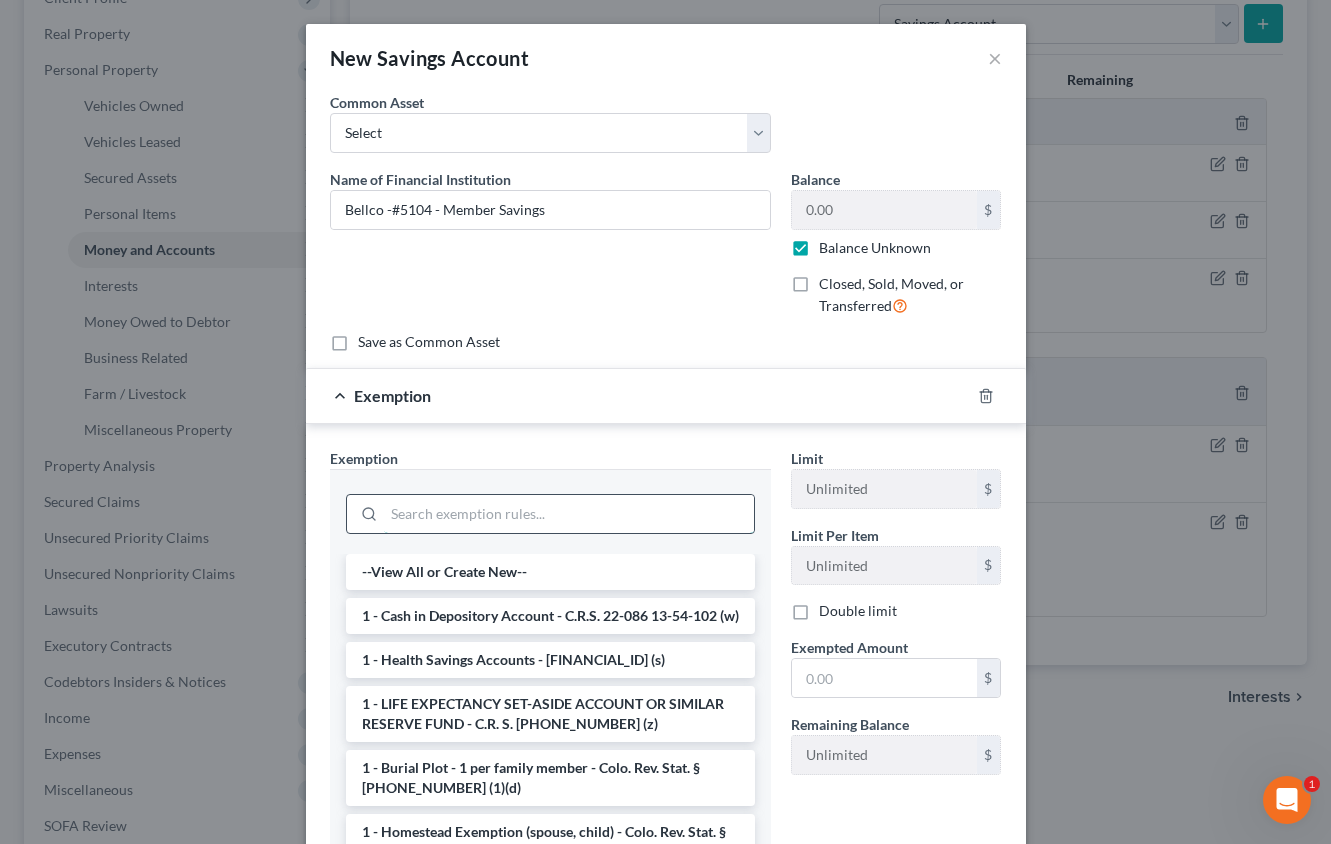 click at bounding box center [569, 514] 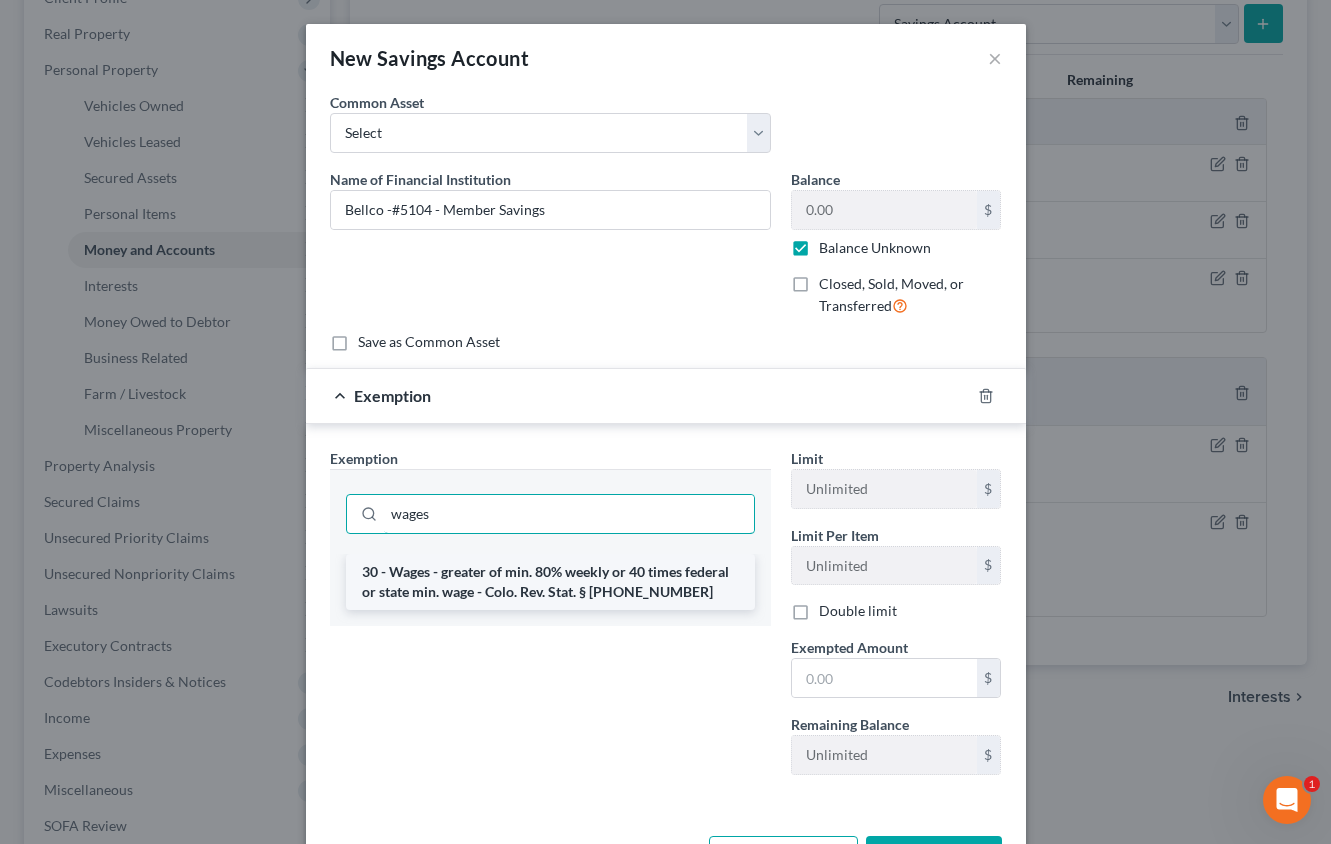 type on "wages" 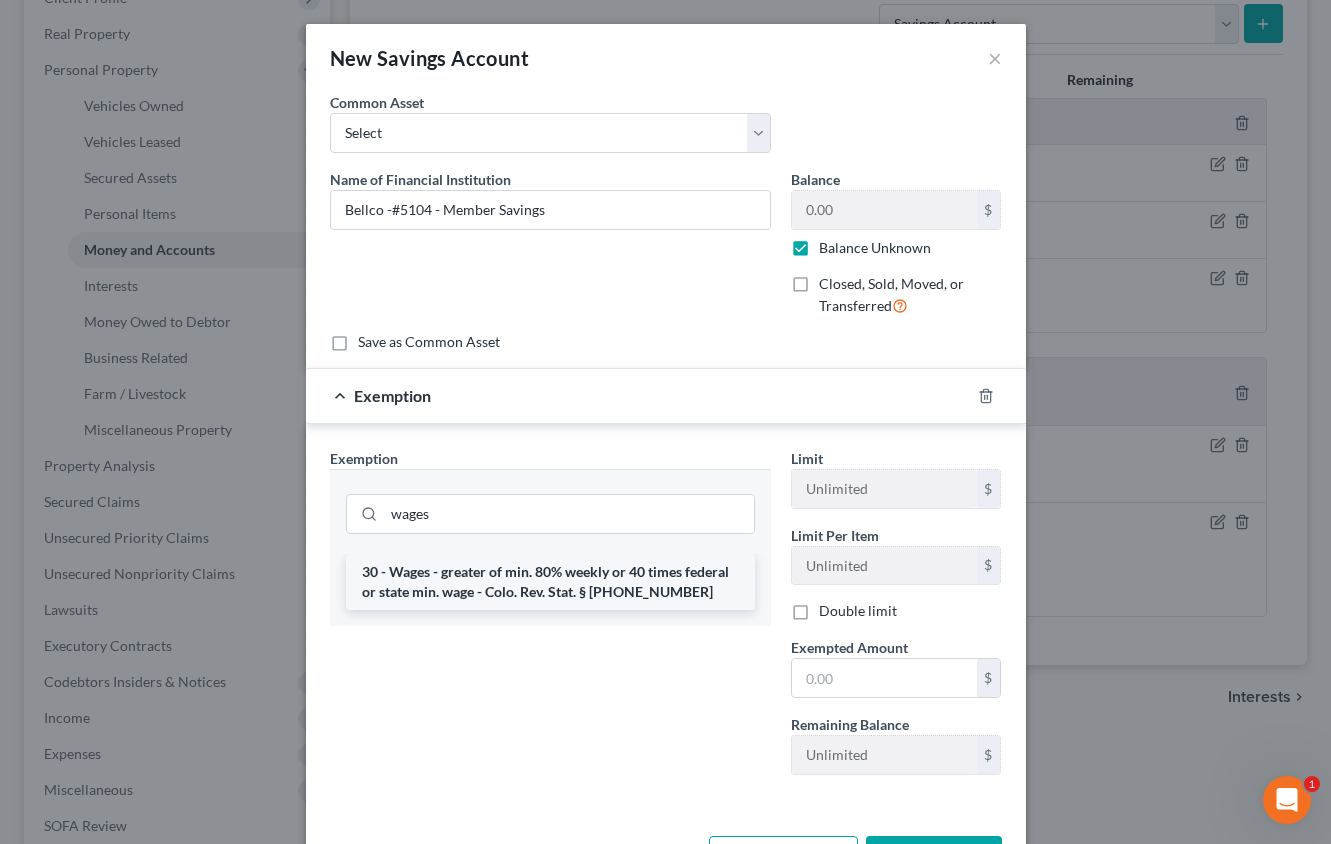 click on "30 - Wages - greater of min. 80% weekly or 40 times federal or state min. wage - Colo. Rev. Stat. § [PHONE_NUMBER]" at bounding box center [550, 582] 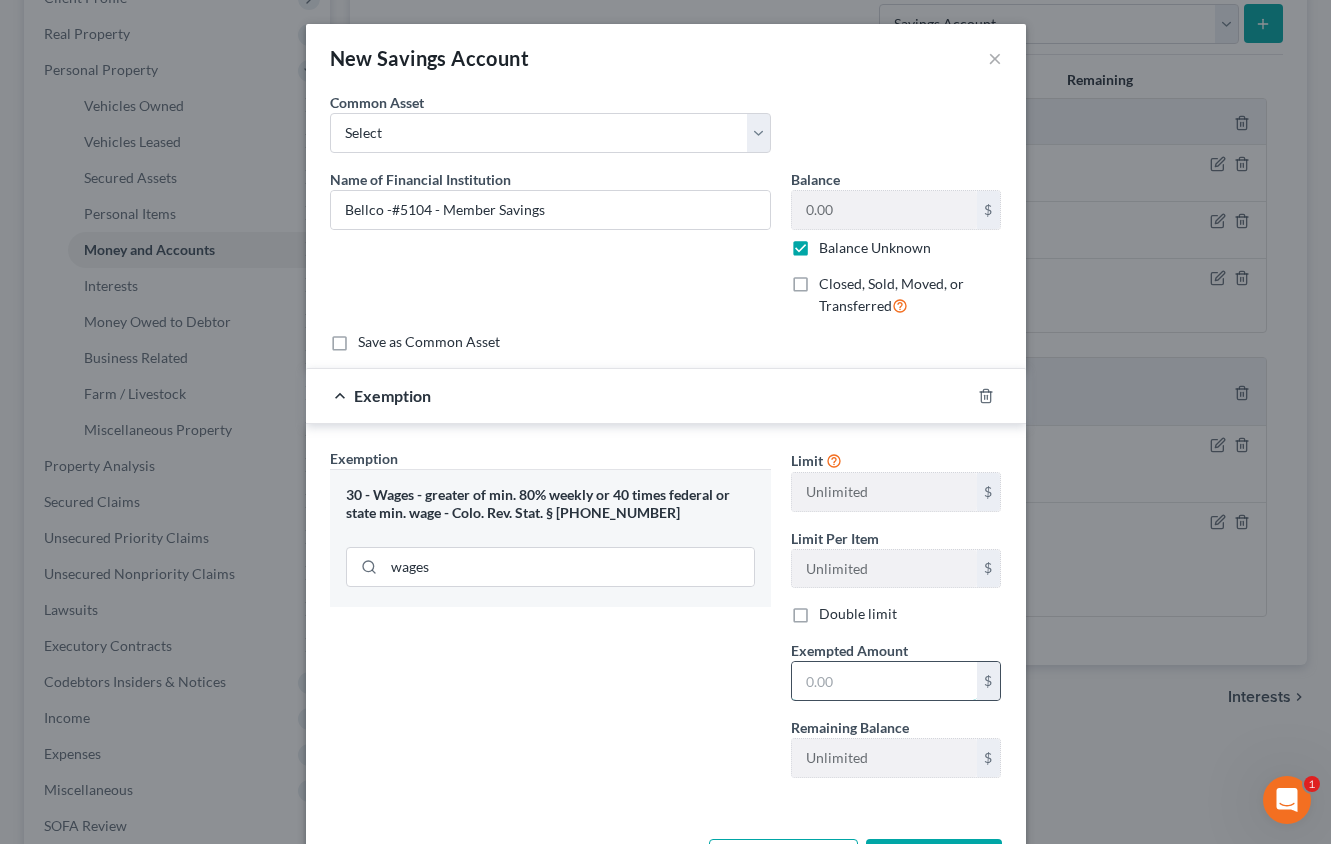 click at bounding box center [884, 681] 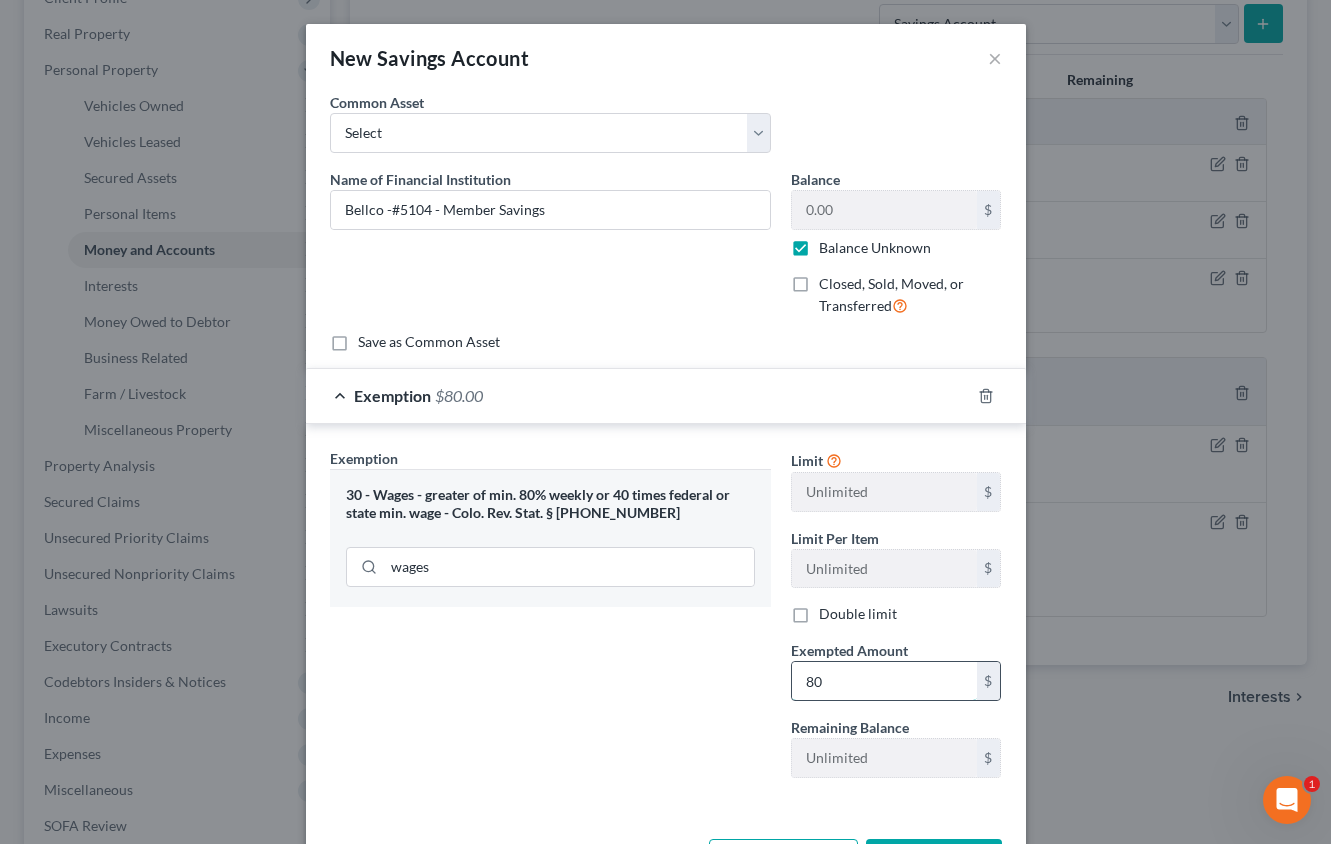 type on "80" 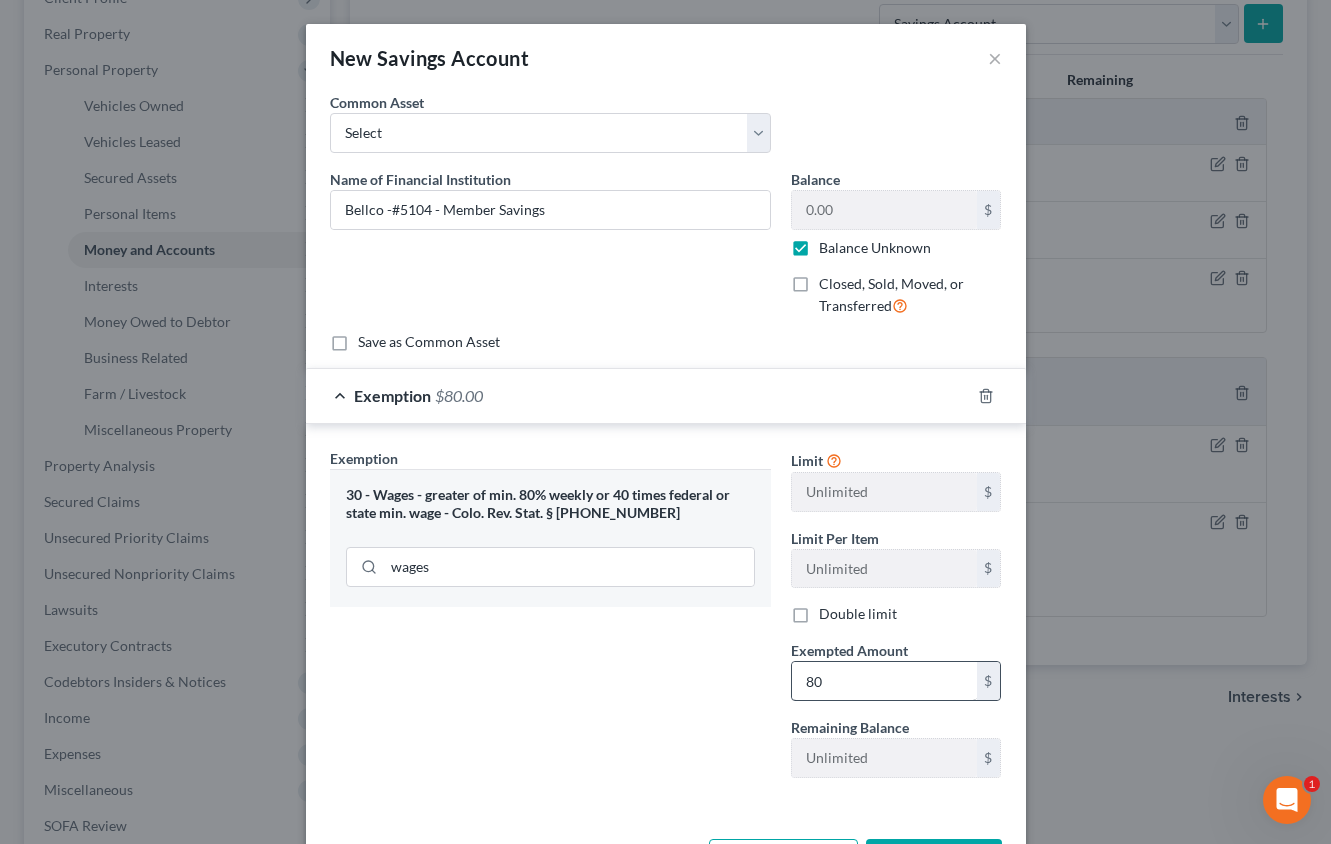 scroll, scrollTop: 36, scrollLeft: 0, axis: vertical 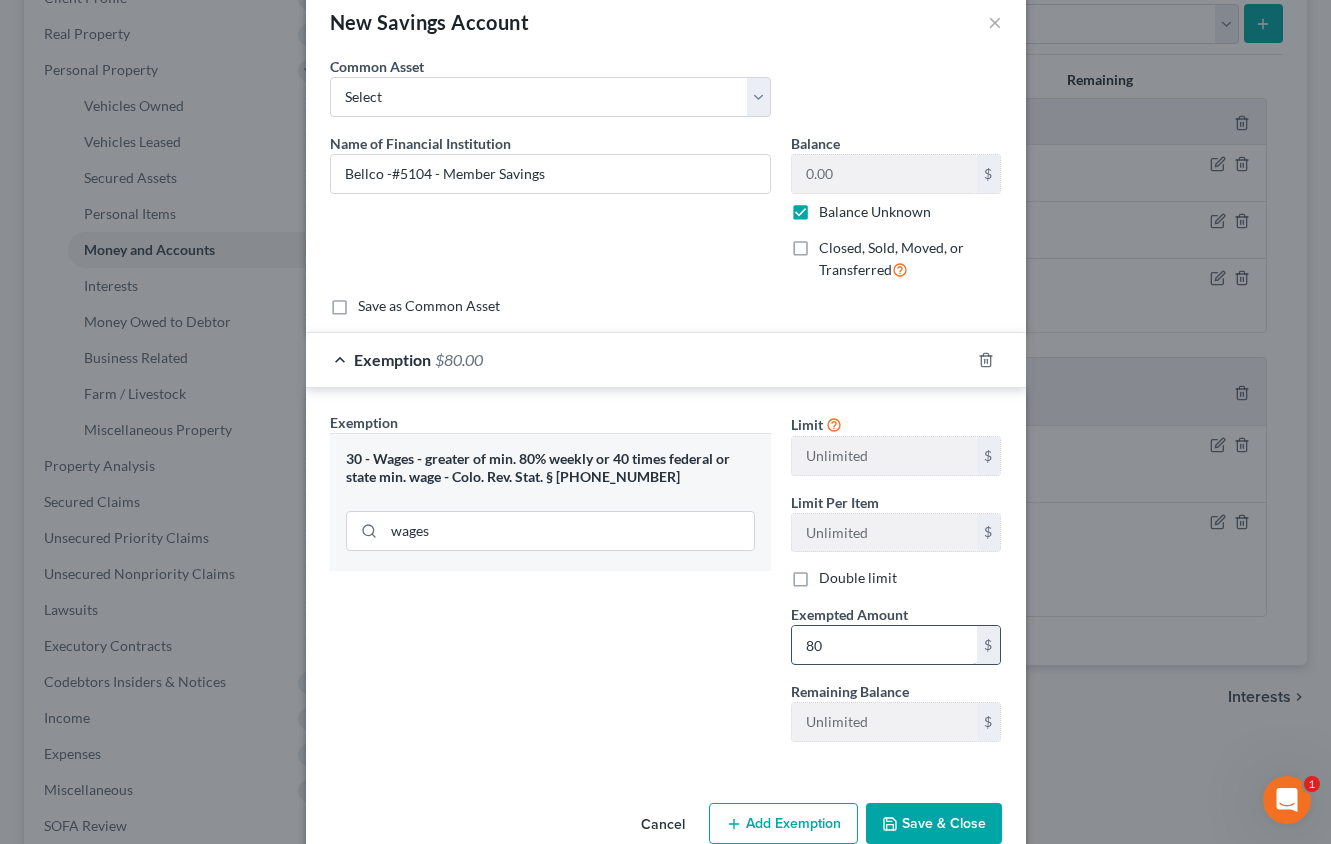 type 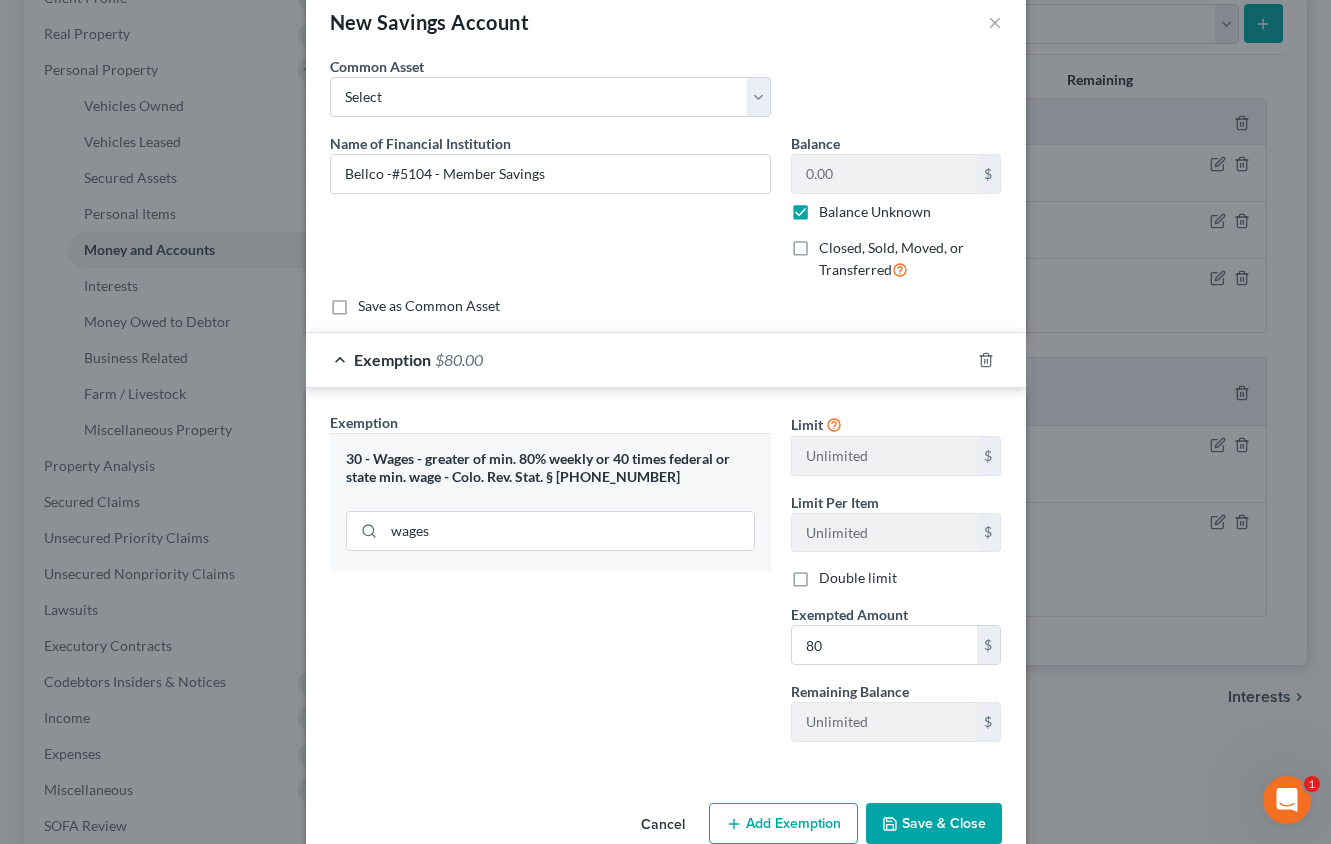 click on "Save & Close" at bounding box center (934, 824) 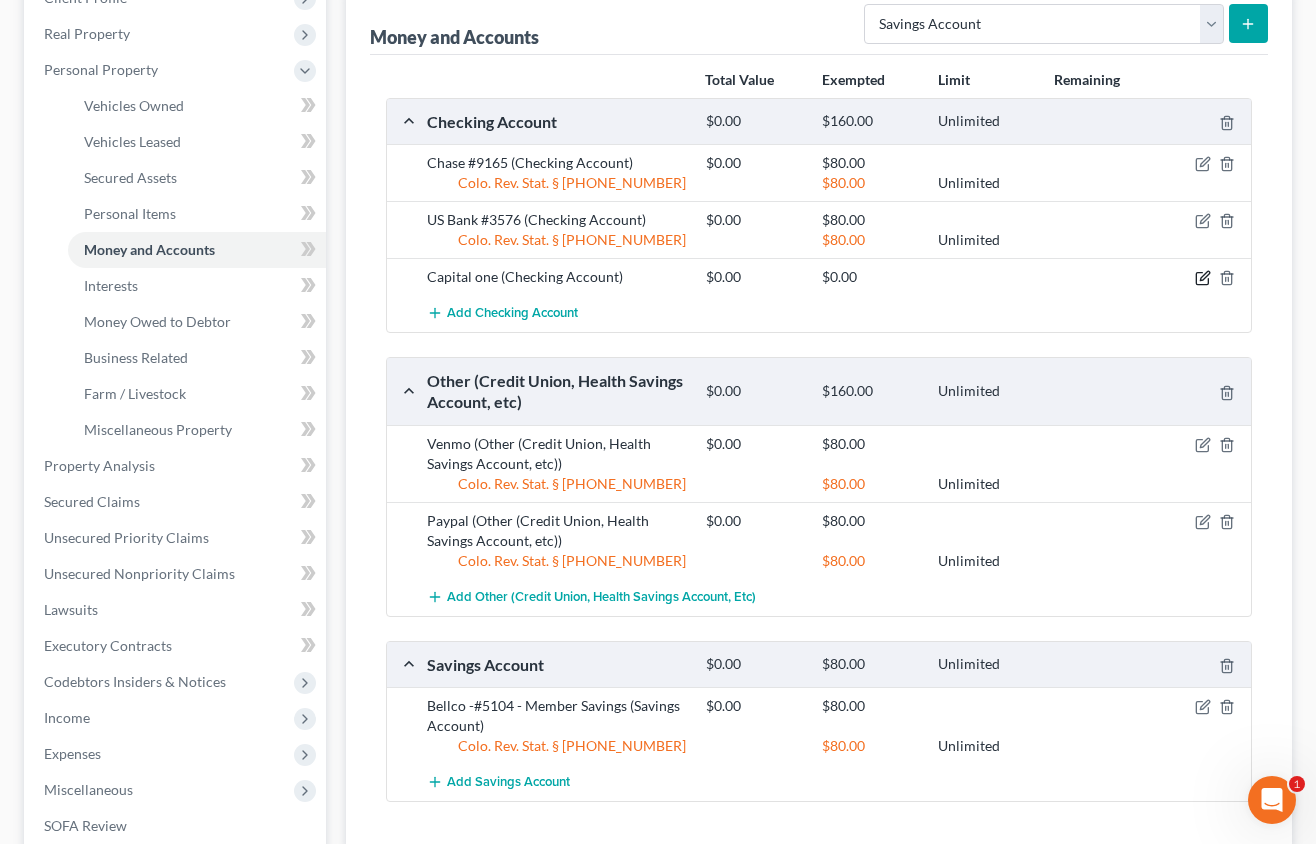click 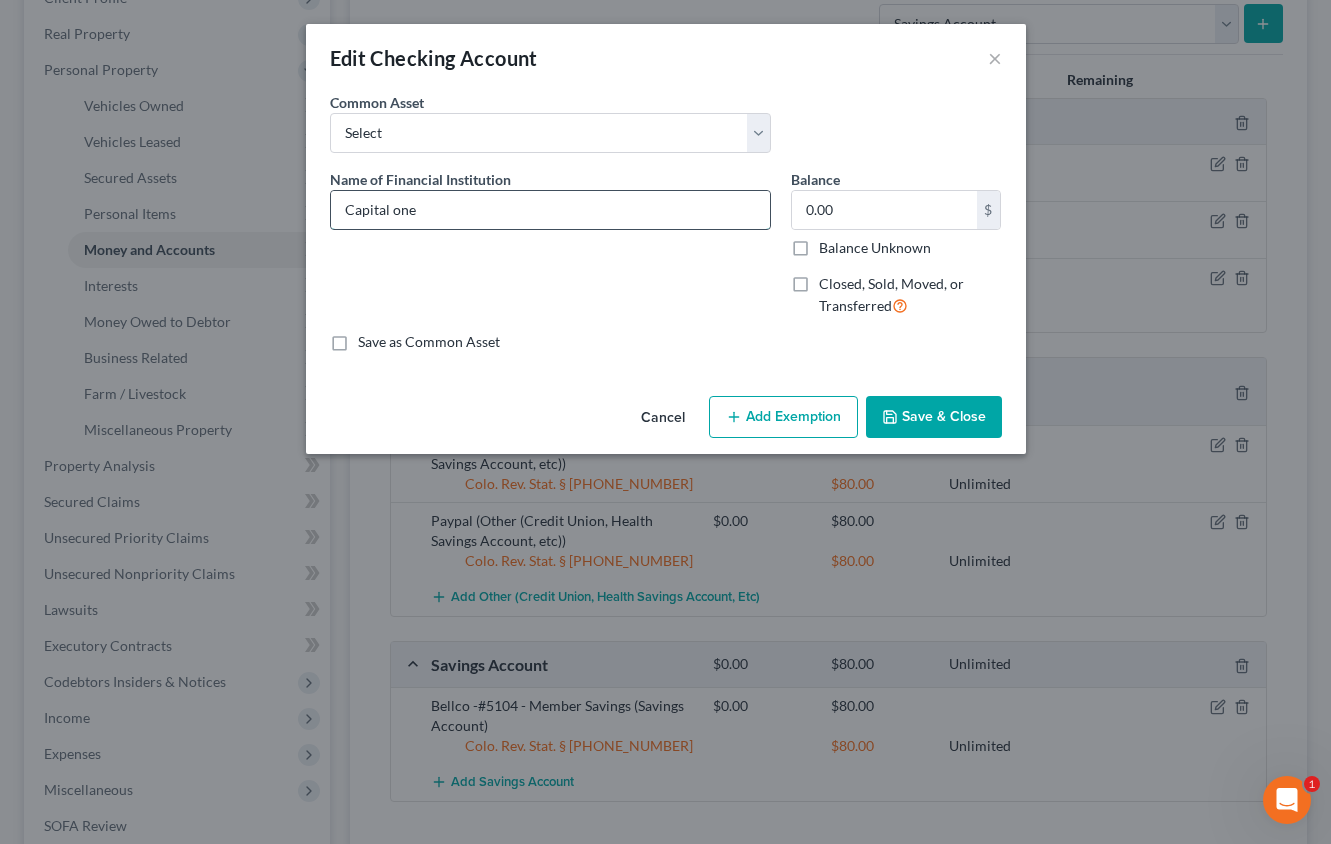 click on "Capital one" at bounding box center [550, 210] 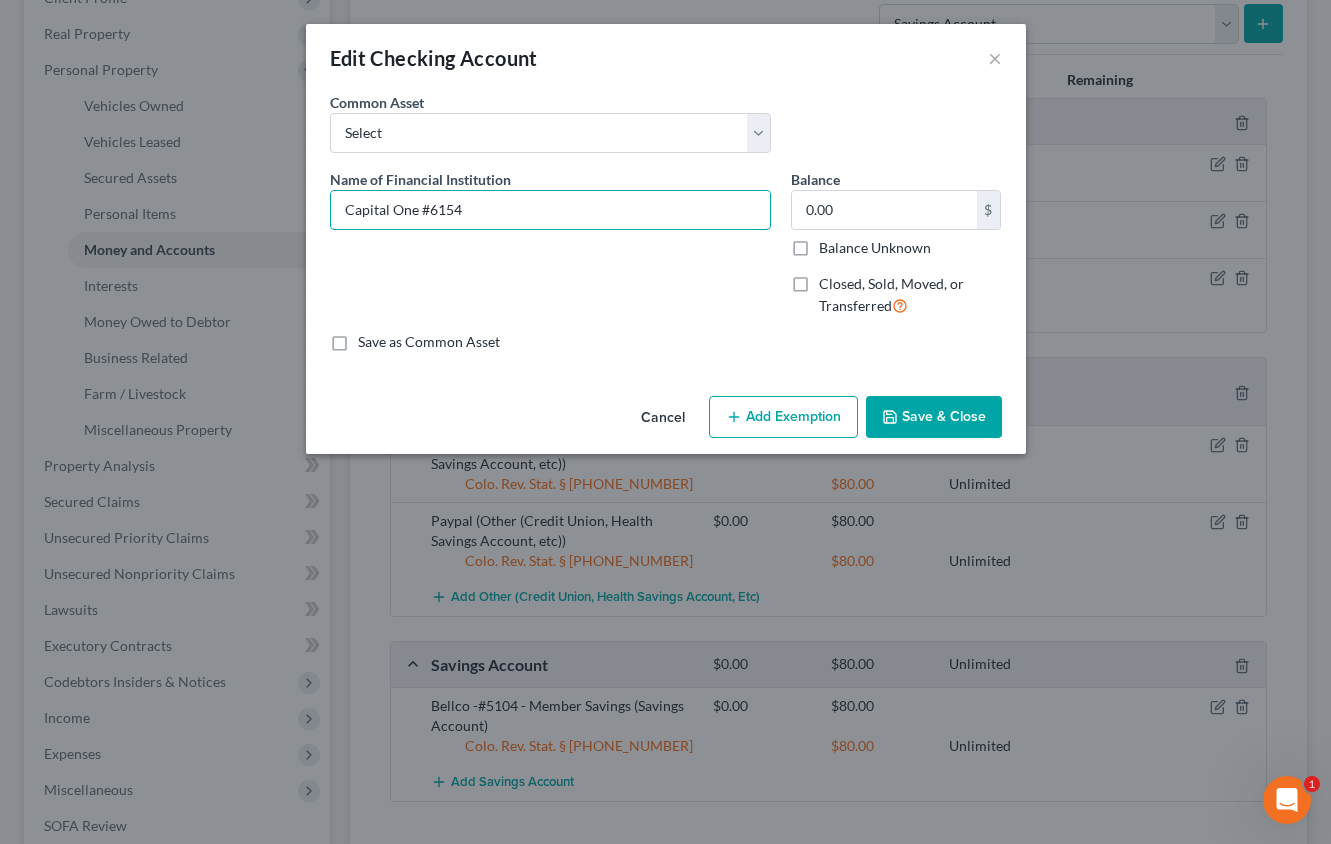 type on "Capital One #6154" 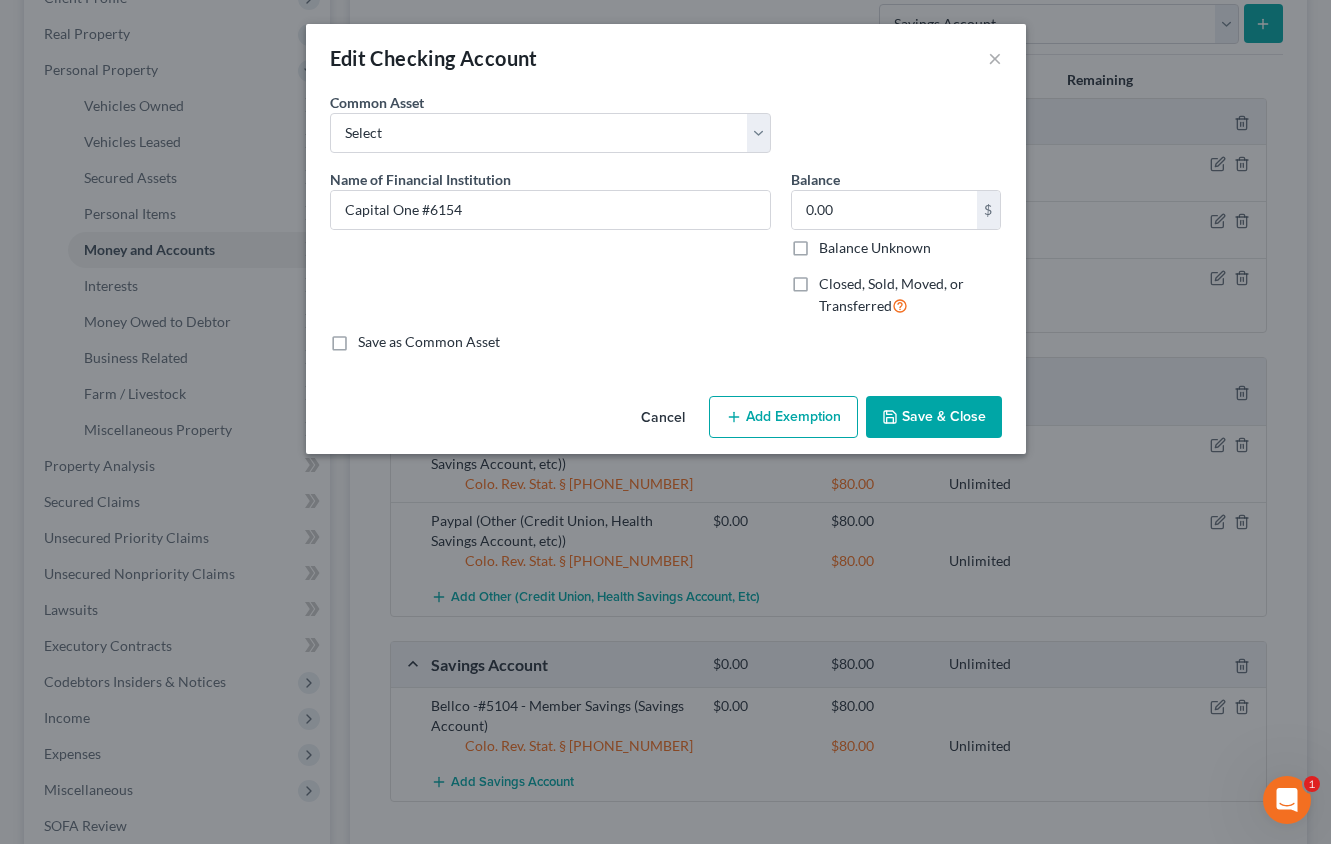 click on "Balance Unknown" at bounding box center (875, 248) 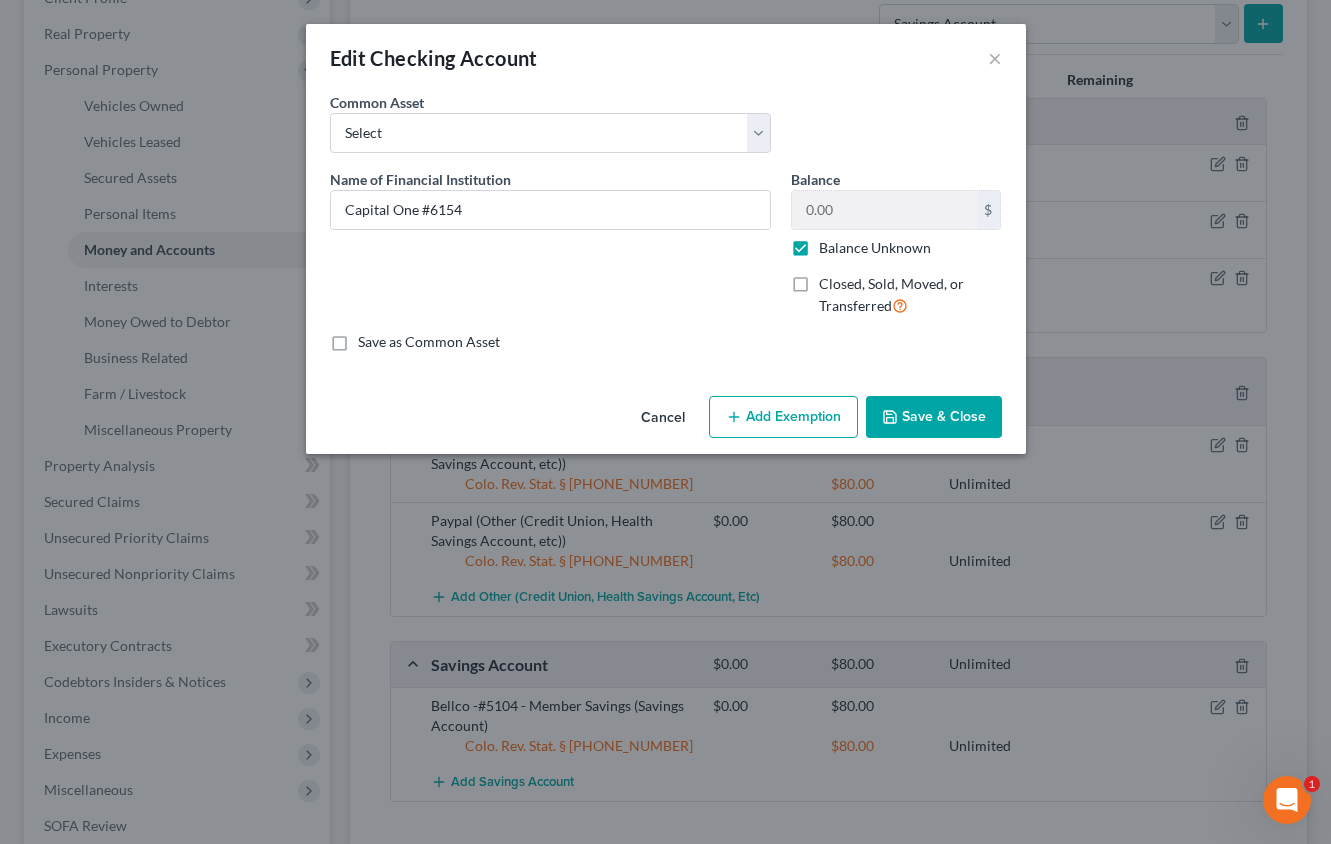 click on "Add Exemption" at bounding box center [783, 417] 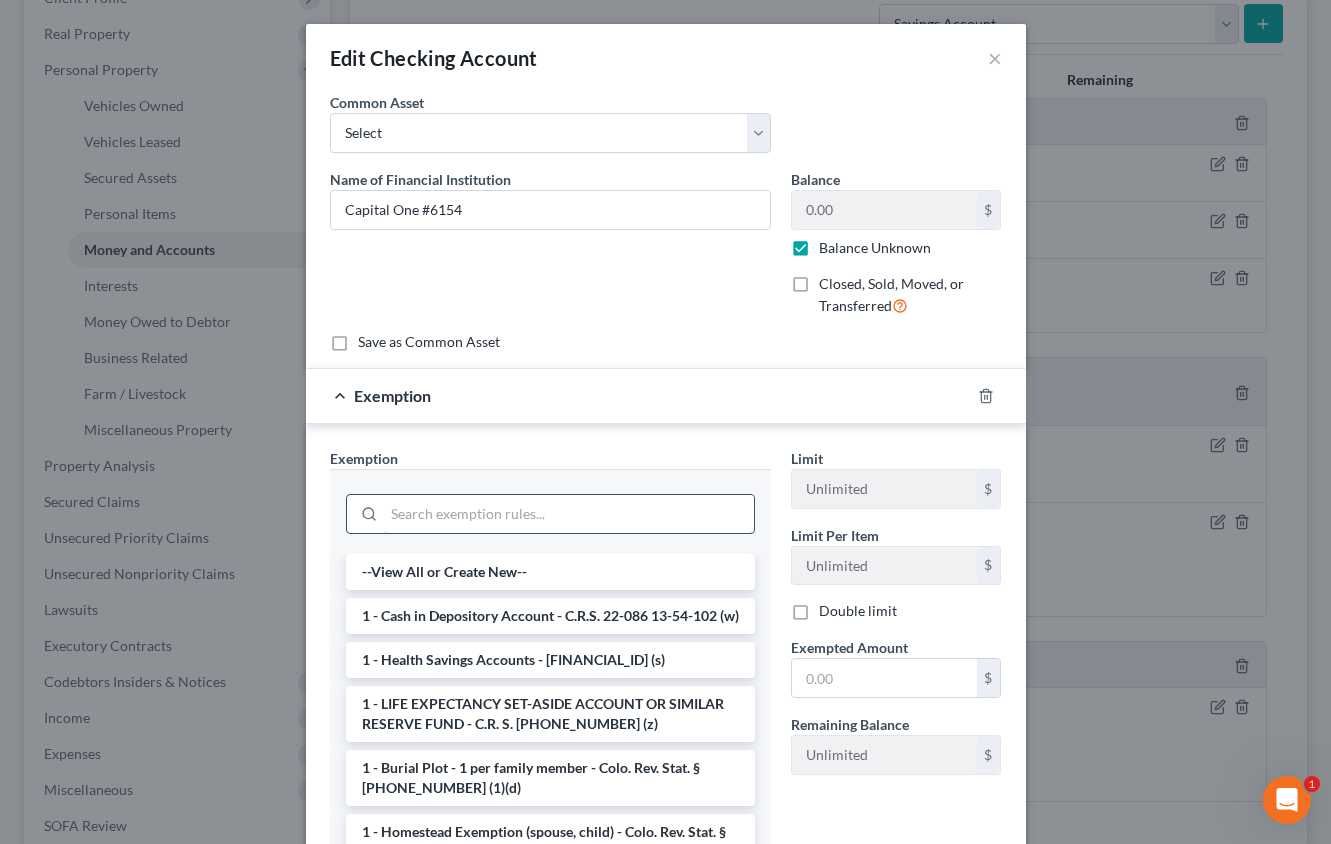 click at bounding box center (569, 514) 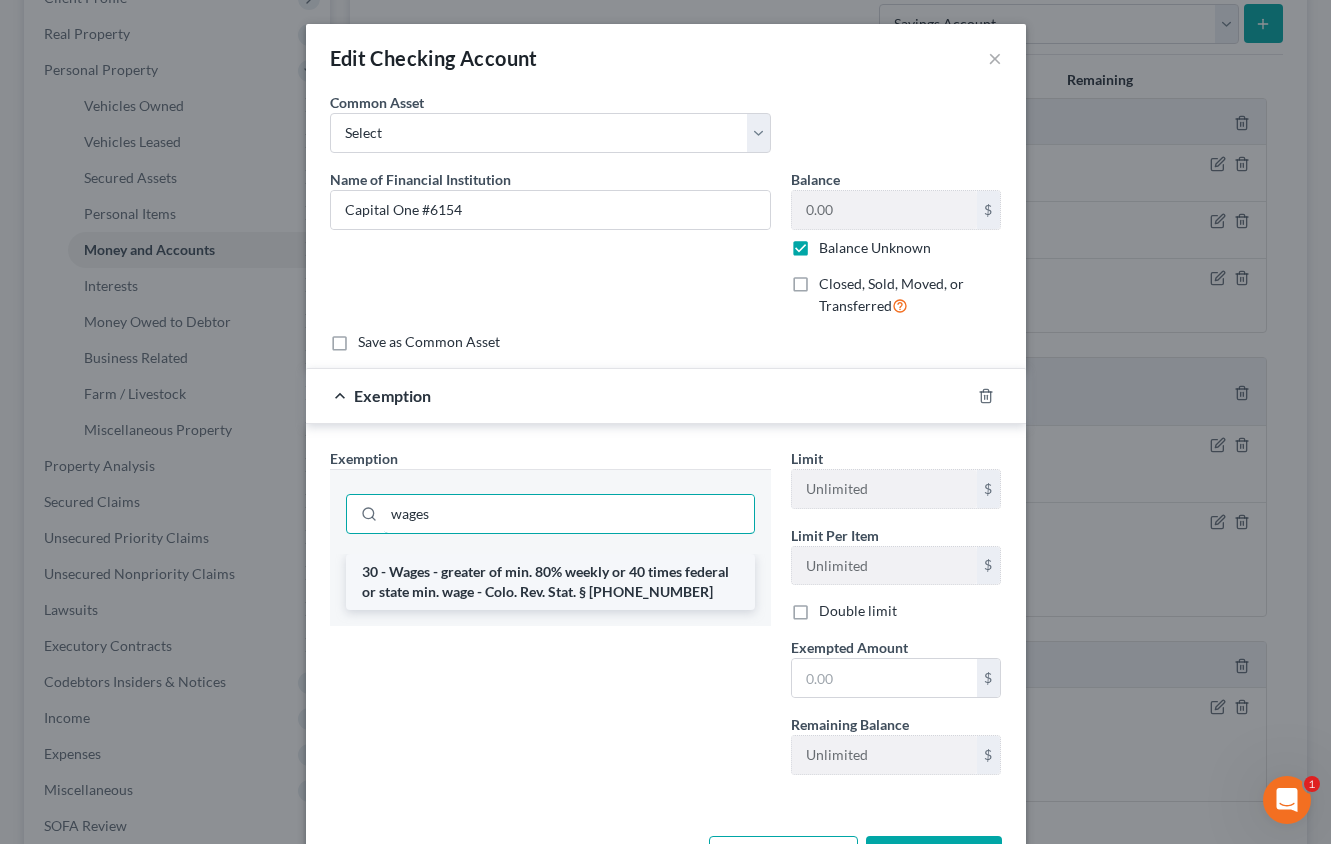 type on "wages" 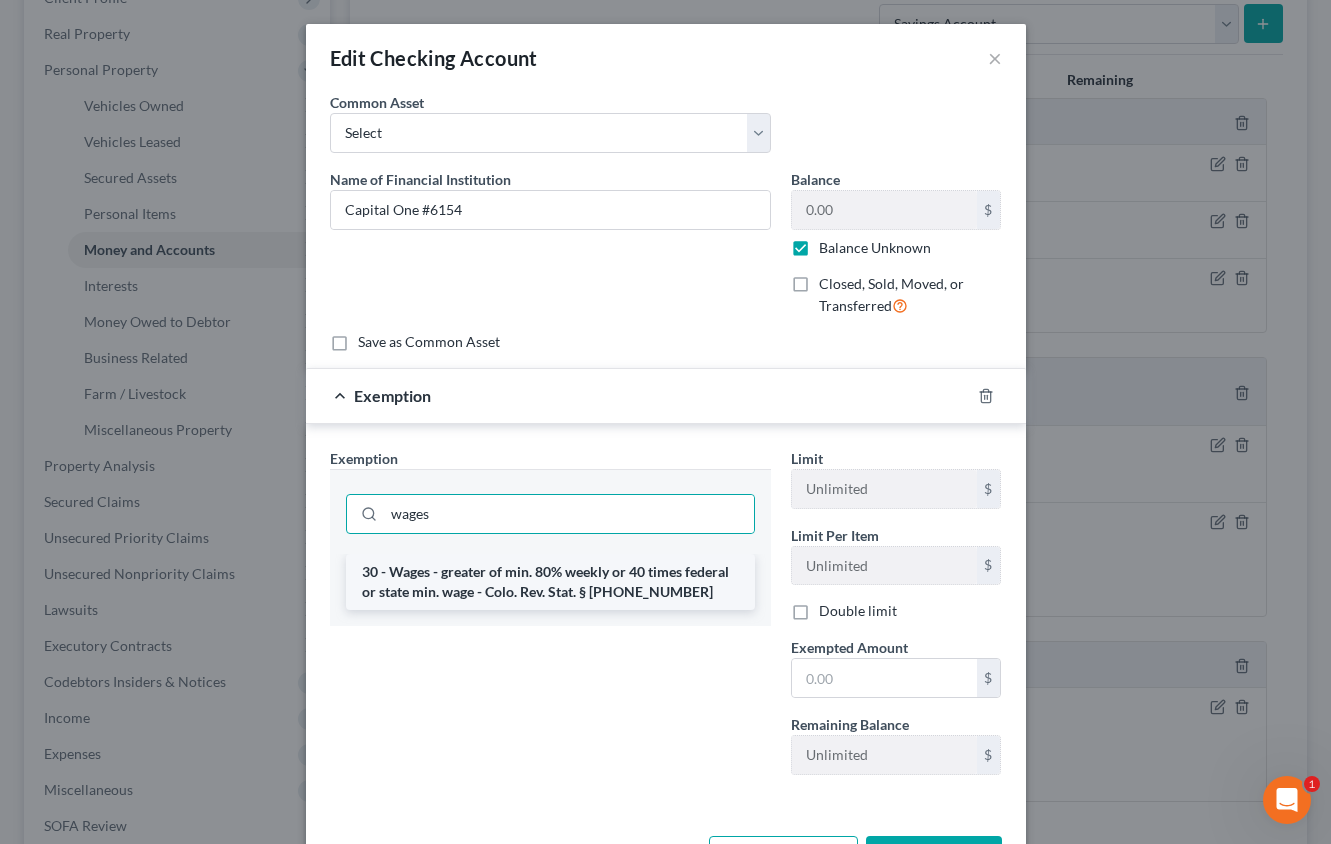 click on "30 - Wages - greater of min. 80% weekly or 40 times federal or state min. wage - Colo. Rev. Stat. § [PHONE_NUMBER]" at bounding box center (550, 582) 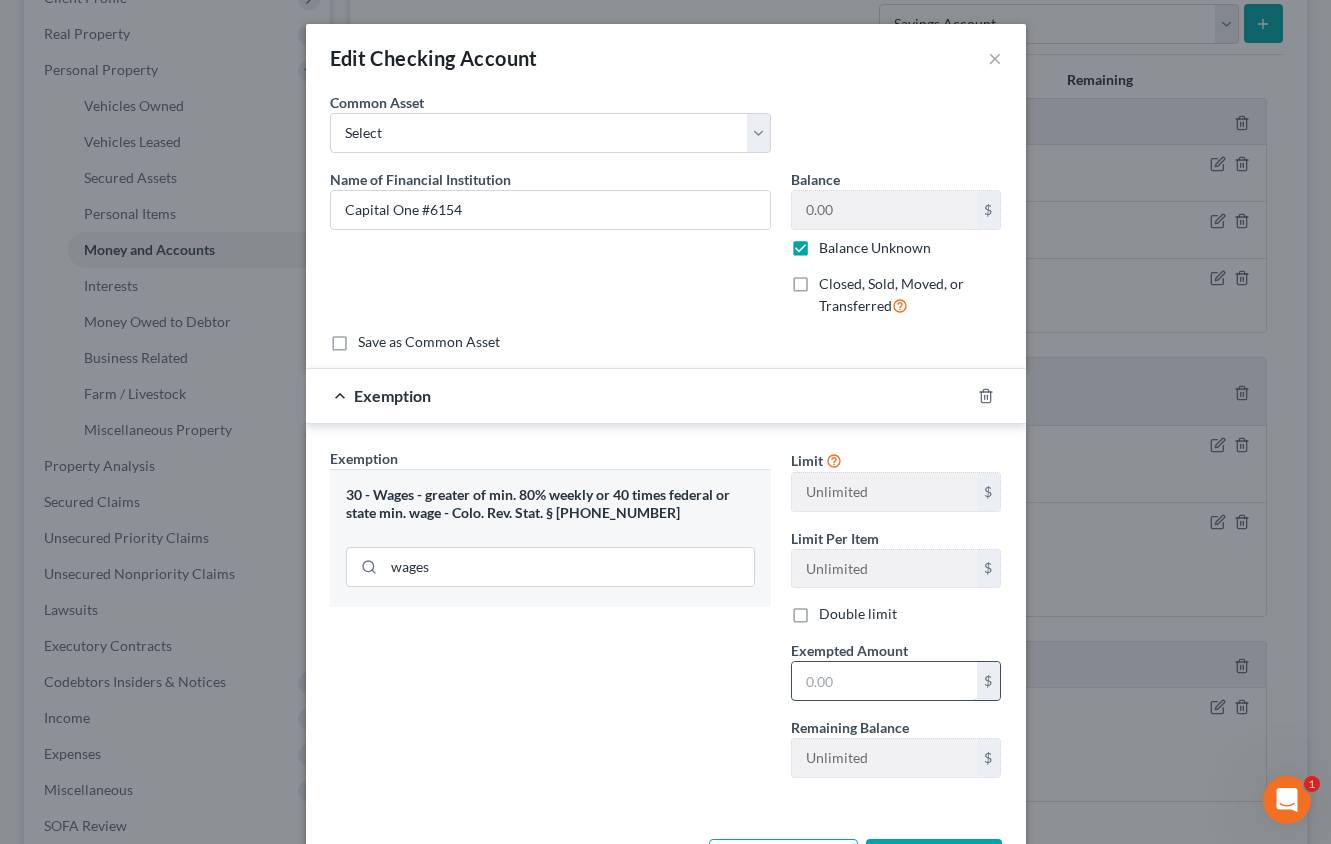 click at bounding box center [884, 681] 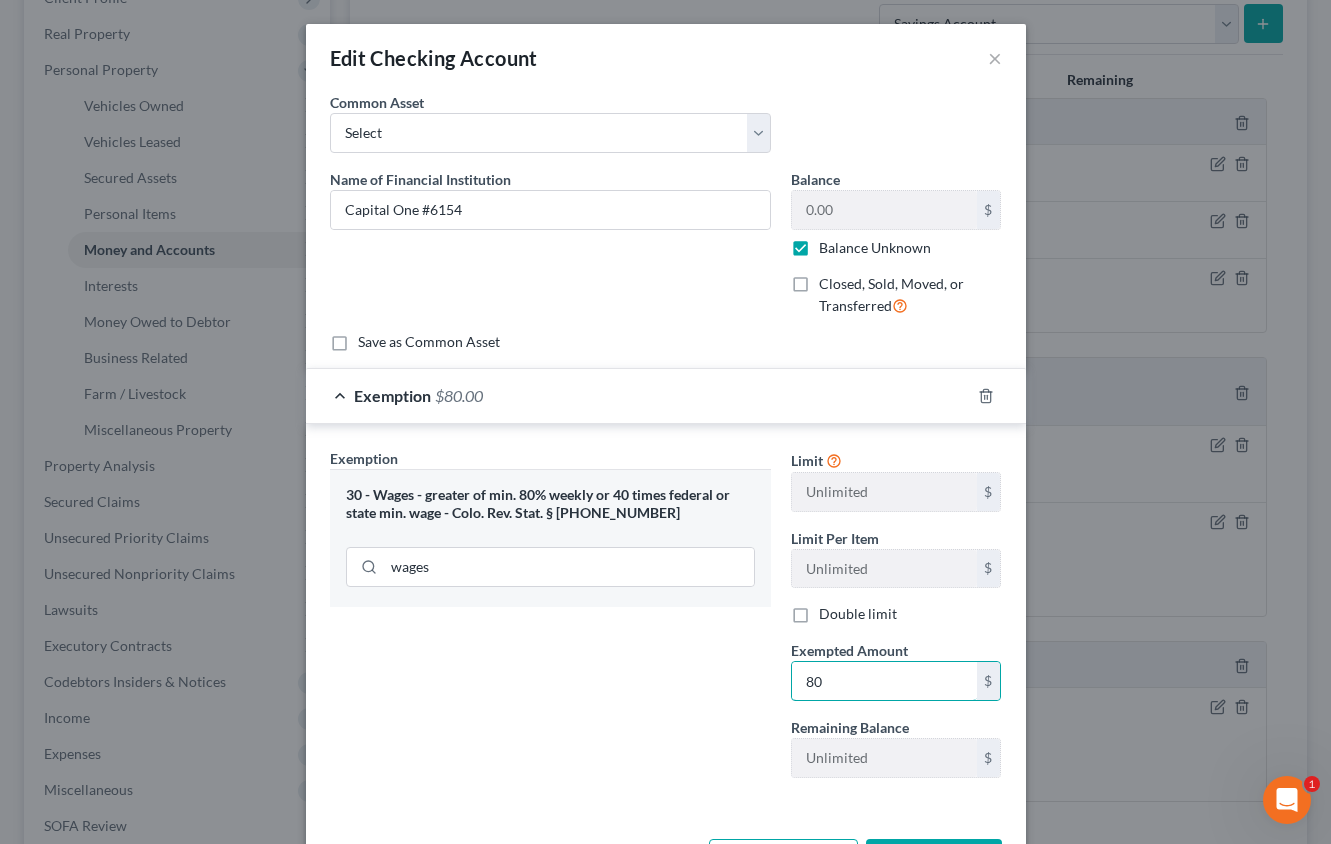 type on "80" 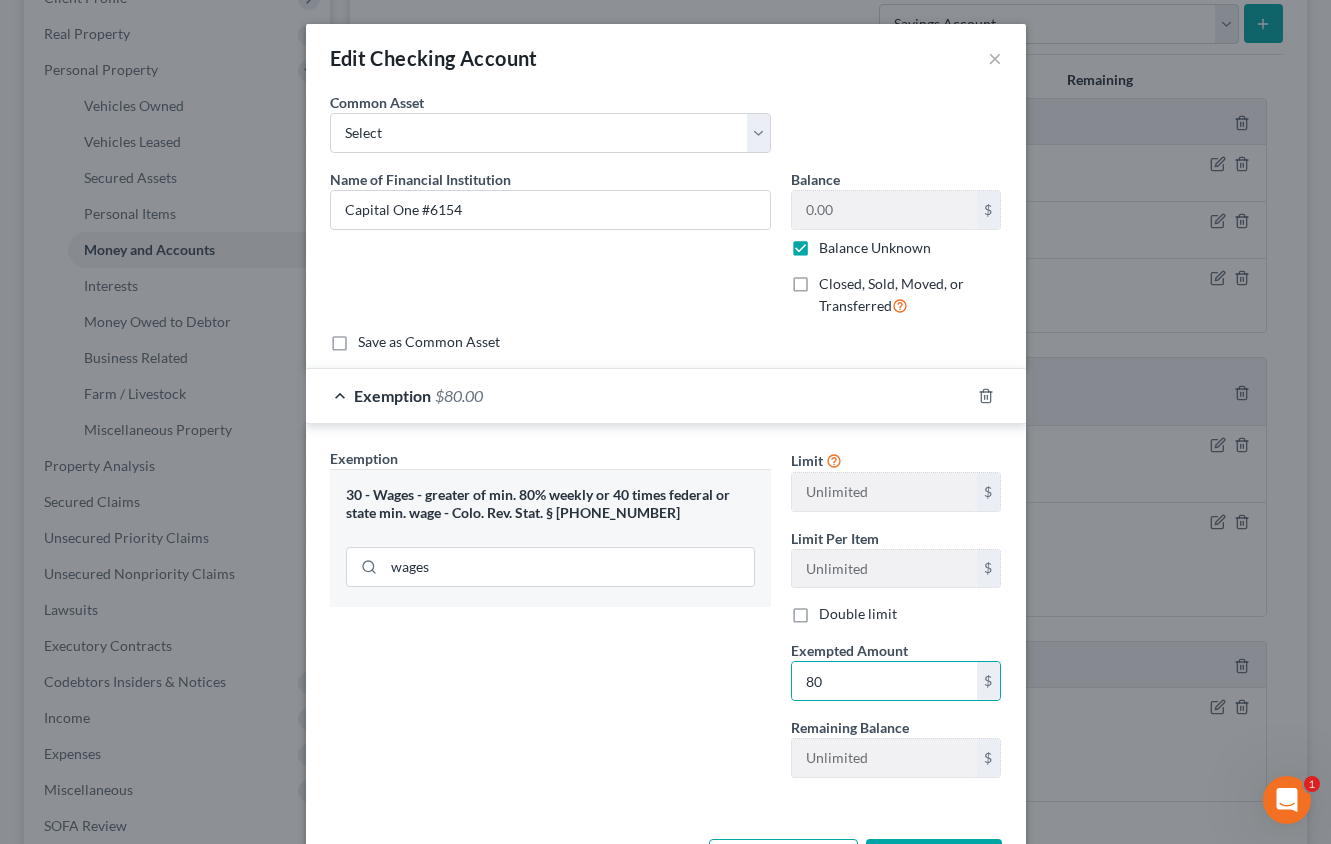 click on "Exemption Set must be selected for CA.
Exemption
*
30 - Wages - greater of min. 80% weekly or 40 times federal or state min. wage - Colo. Rev. Stat. § [PHONE_NUMBER]         wages" at bounding box center (550, 621) 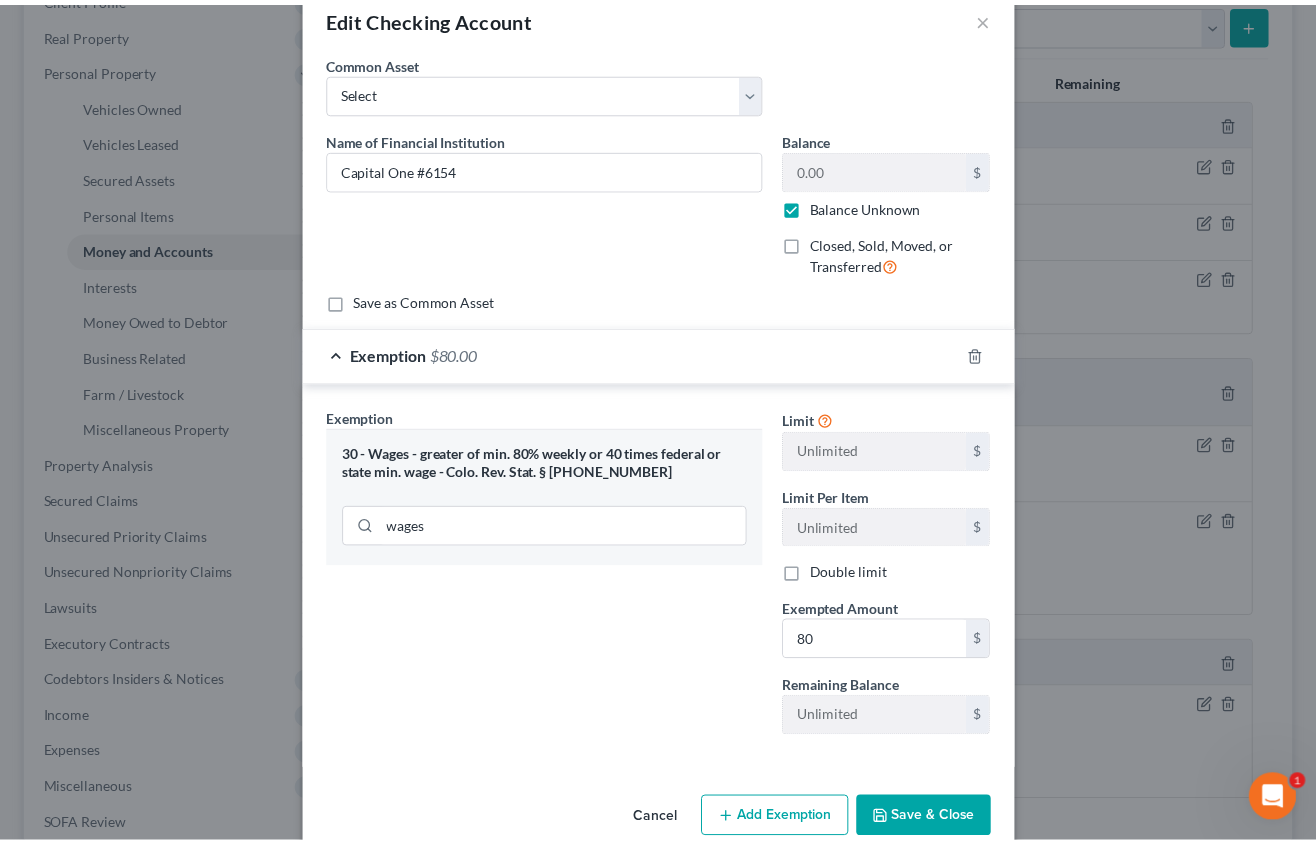 scroll, scrollTop: 76, scrollLeft: 0, axis: vertical 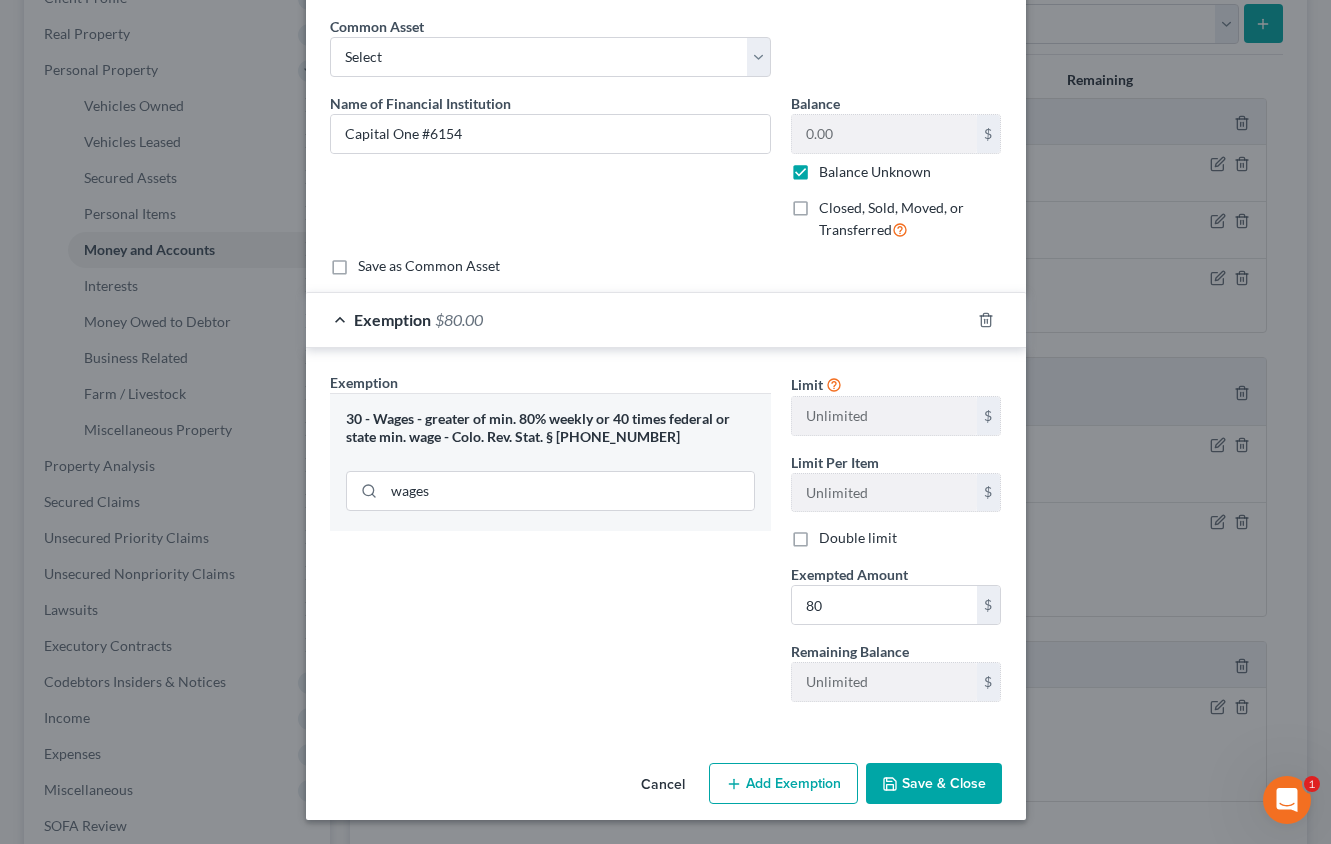 click 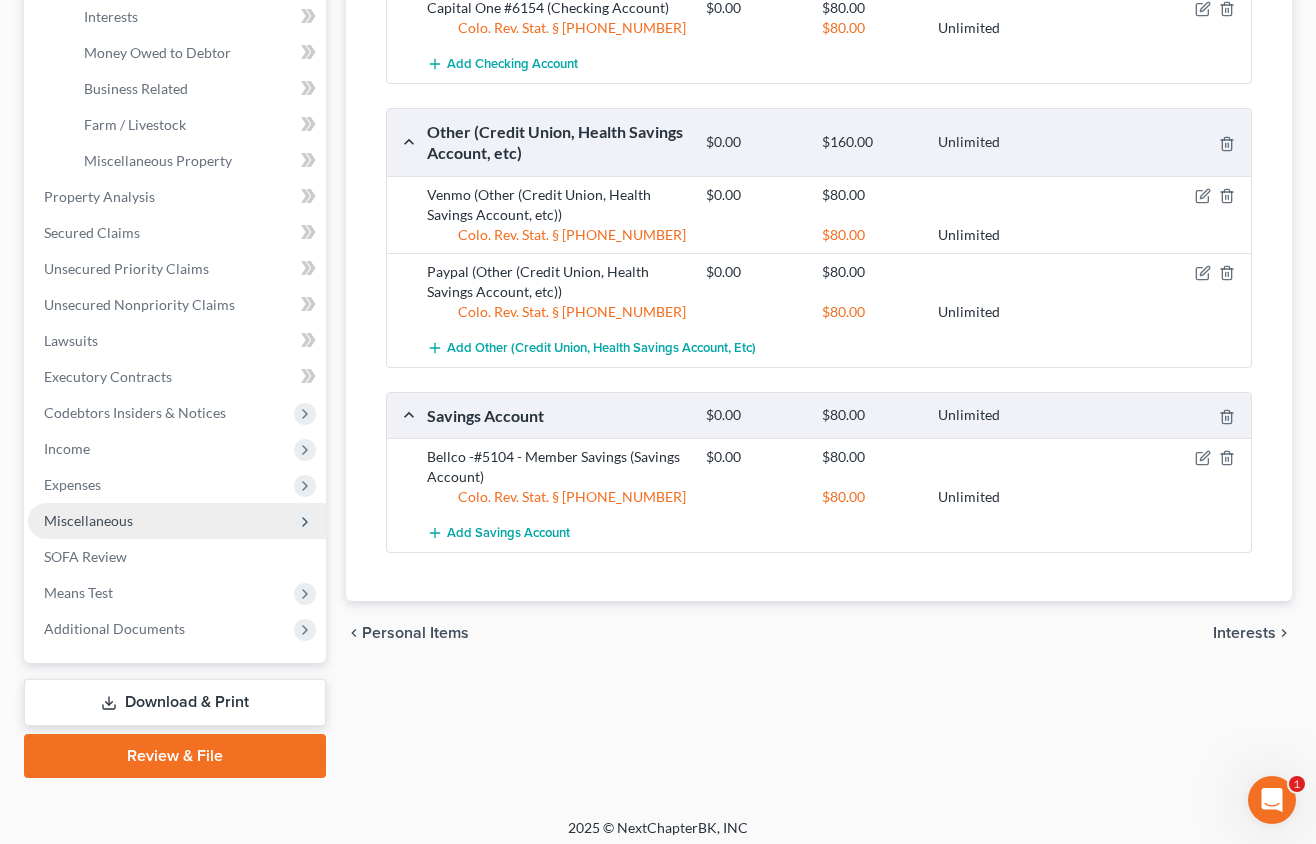 scroll, scrollTop: 579, scrollLeft: 0, axis: vertical 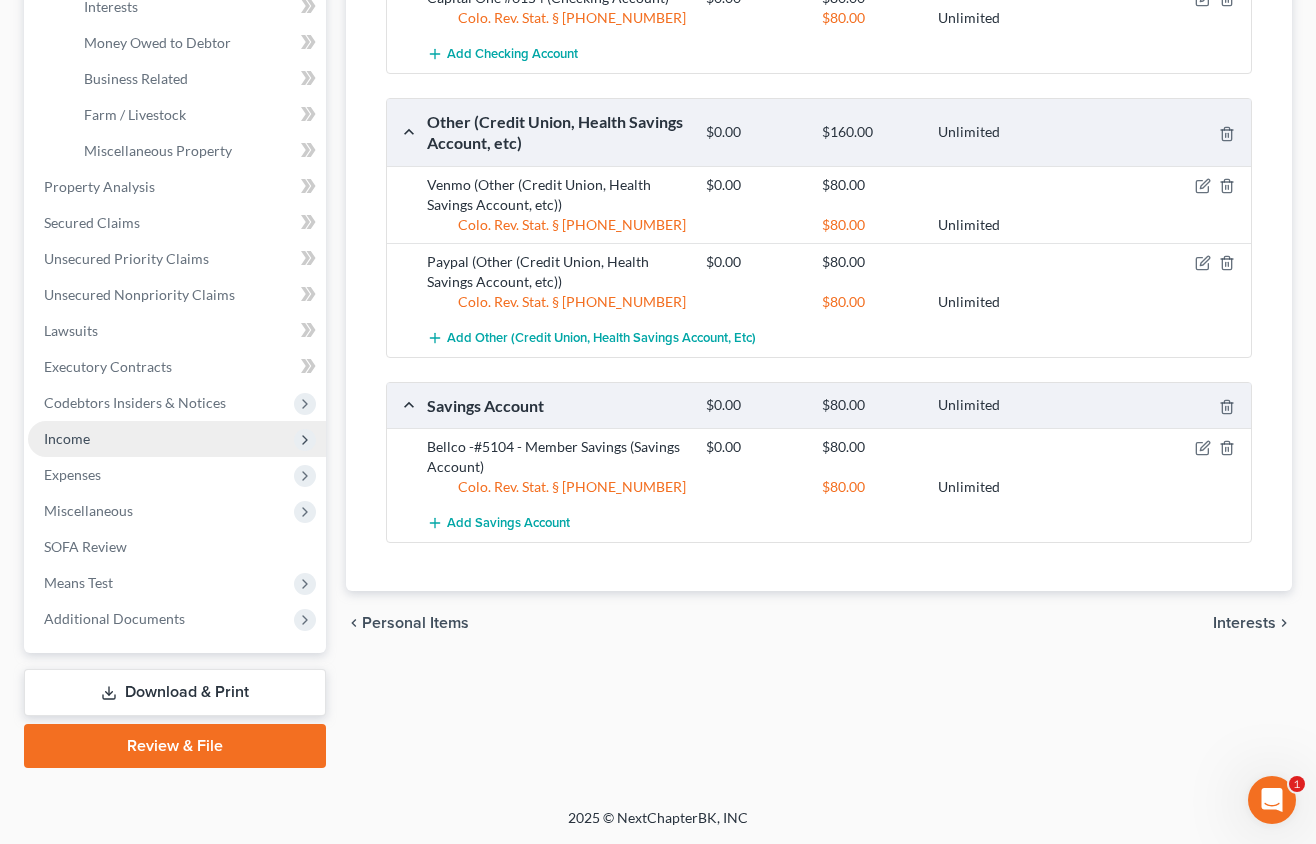 click on "Income" at bounding box center (67, 438) 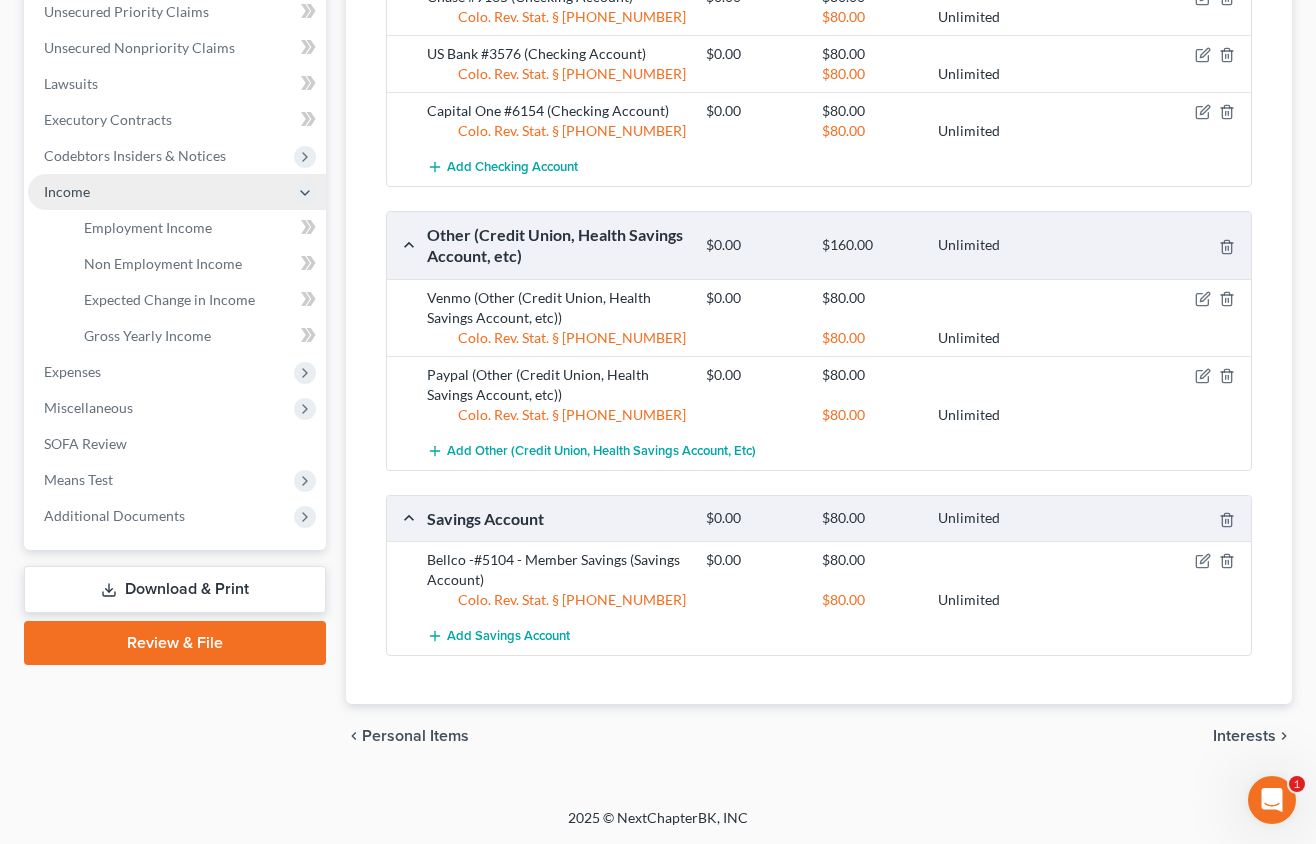 scroll, scrollTop: 466, scrollLeft: 0, axis: vertical 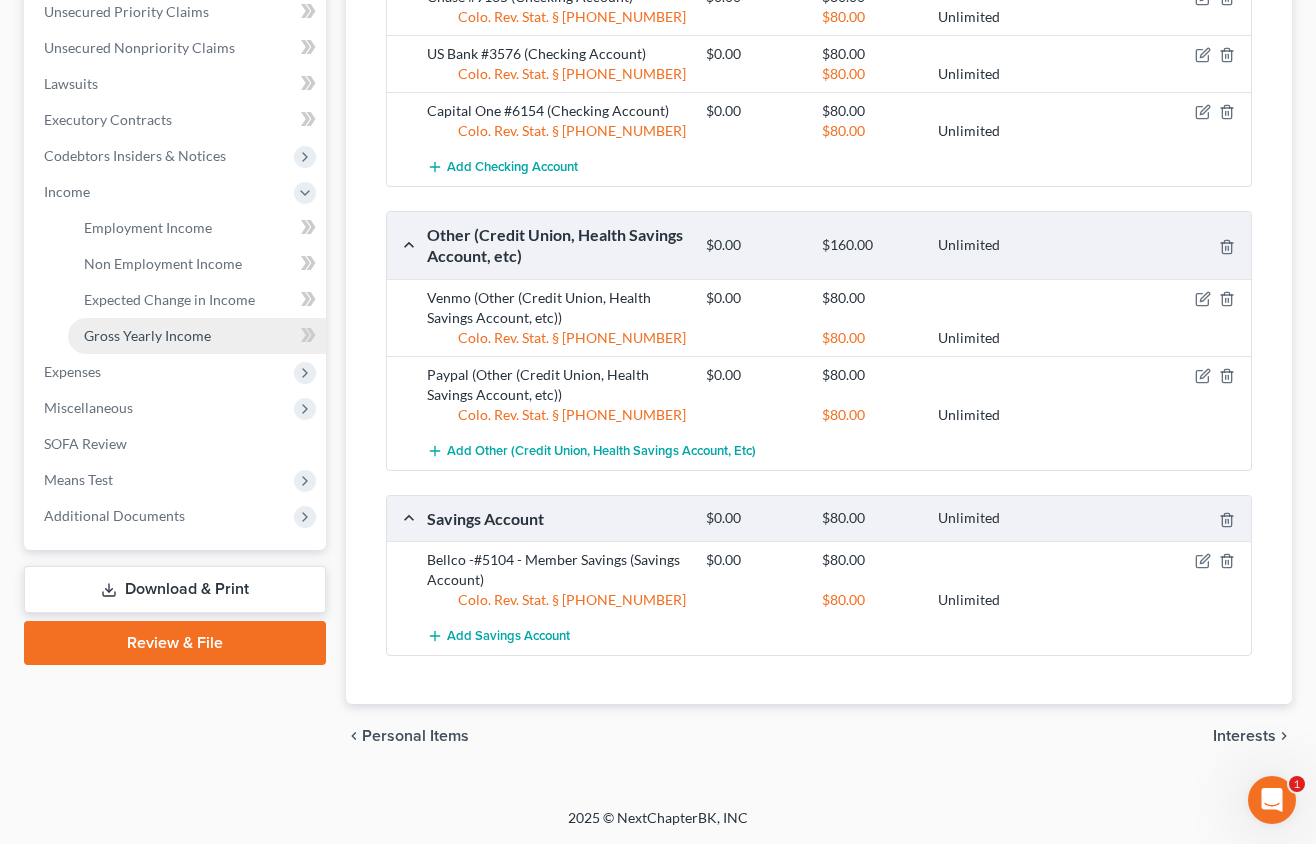 click on "Gross Yearly Income" at bounding box center [147, 335] 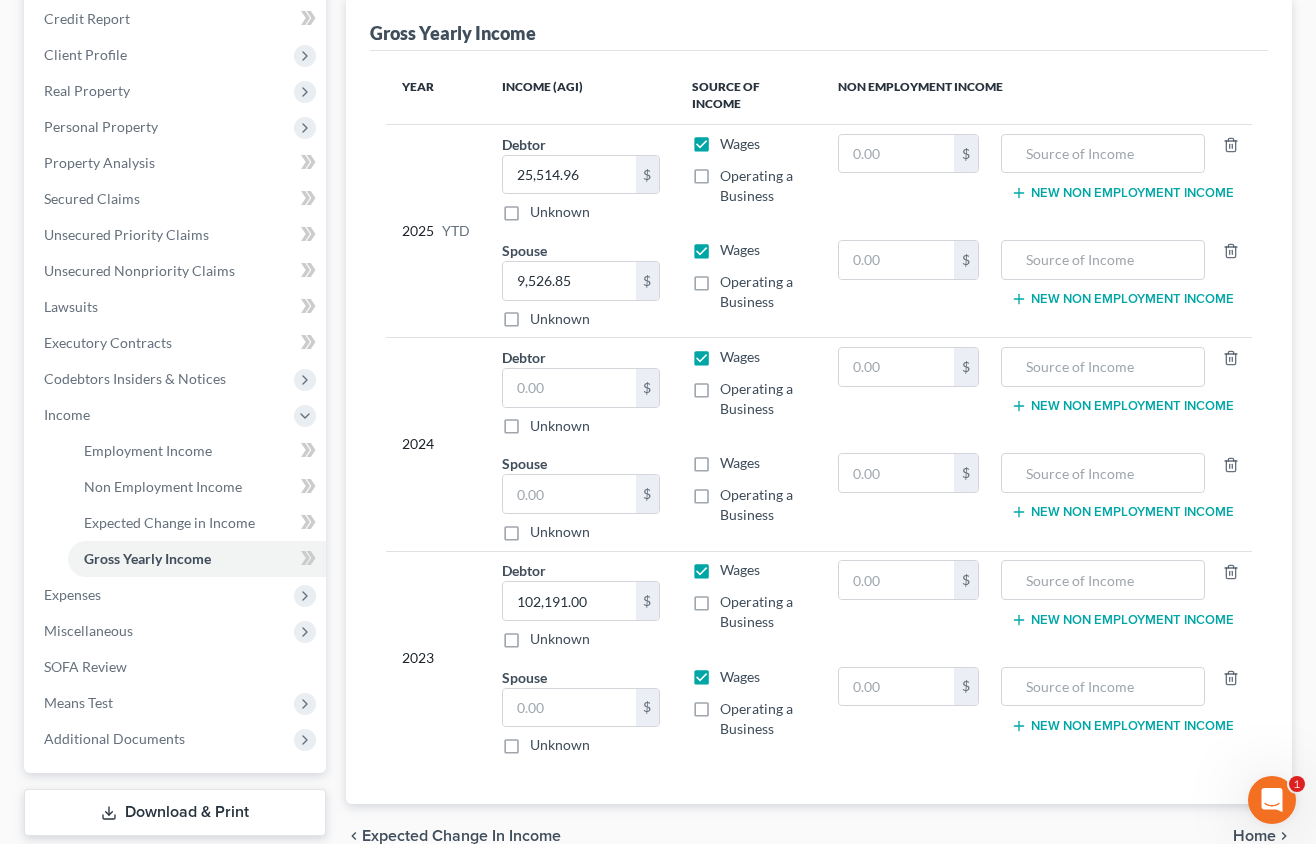scroll, scrollTop: 300, scrollLeft: 0, axis: vertical 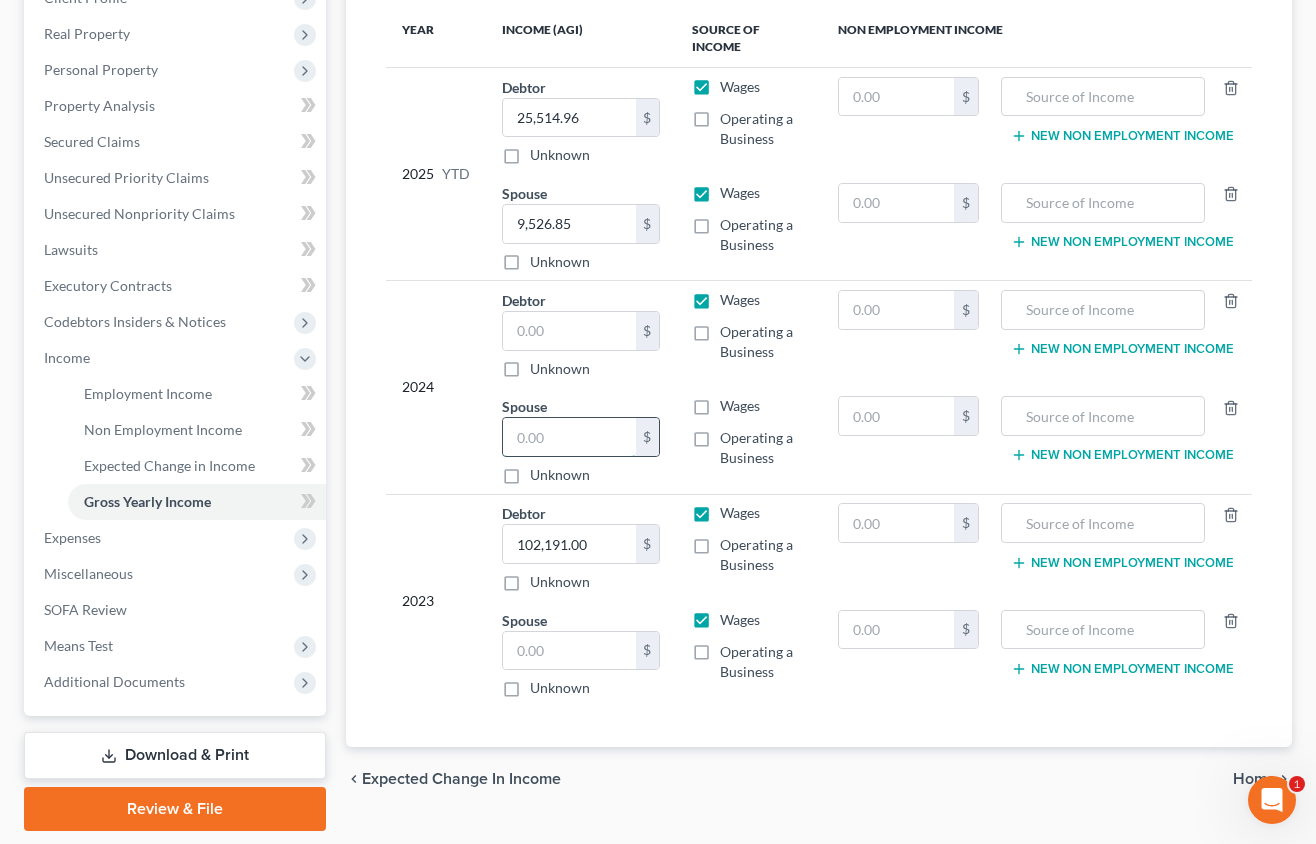 click at bounding box center (569, 437) 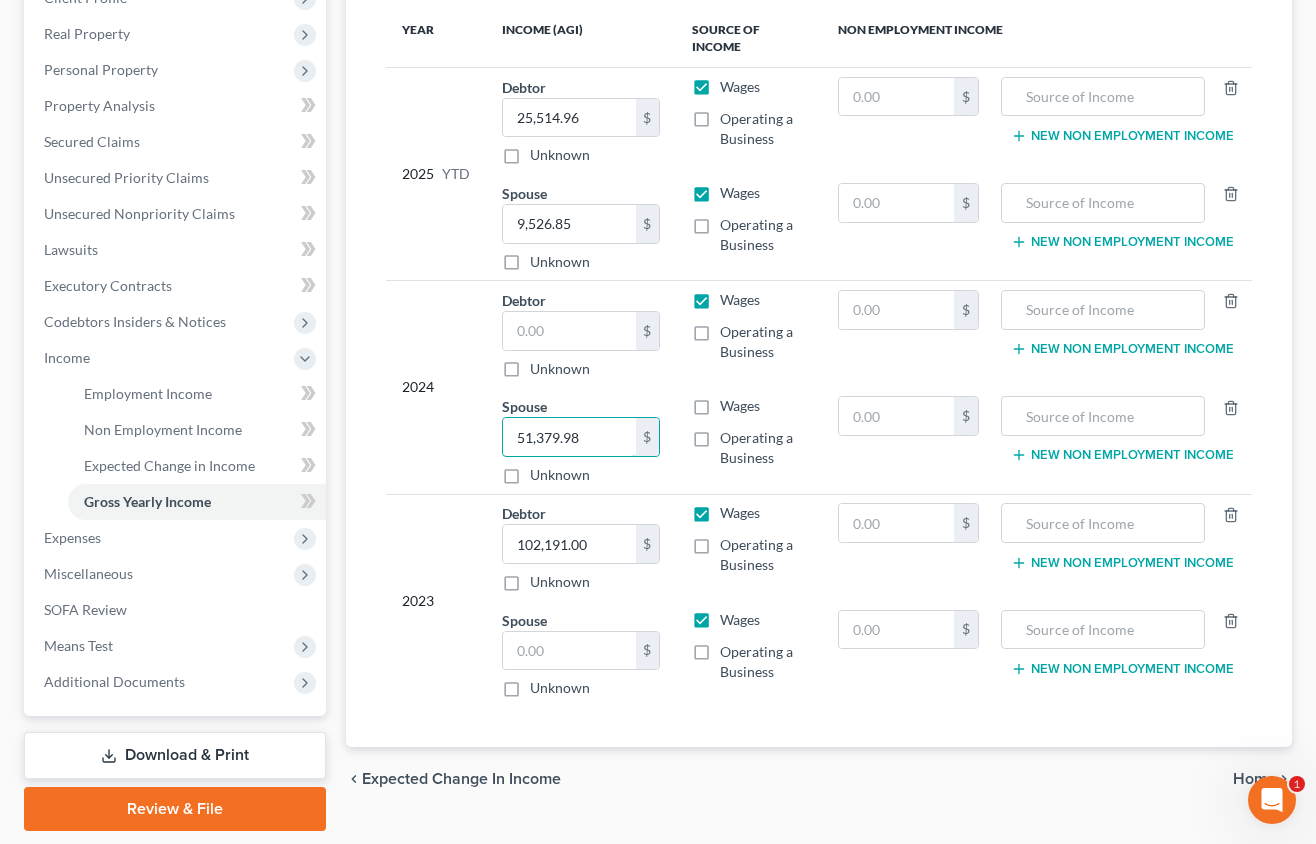 type on "51,379.98" 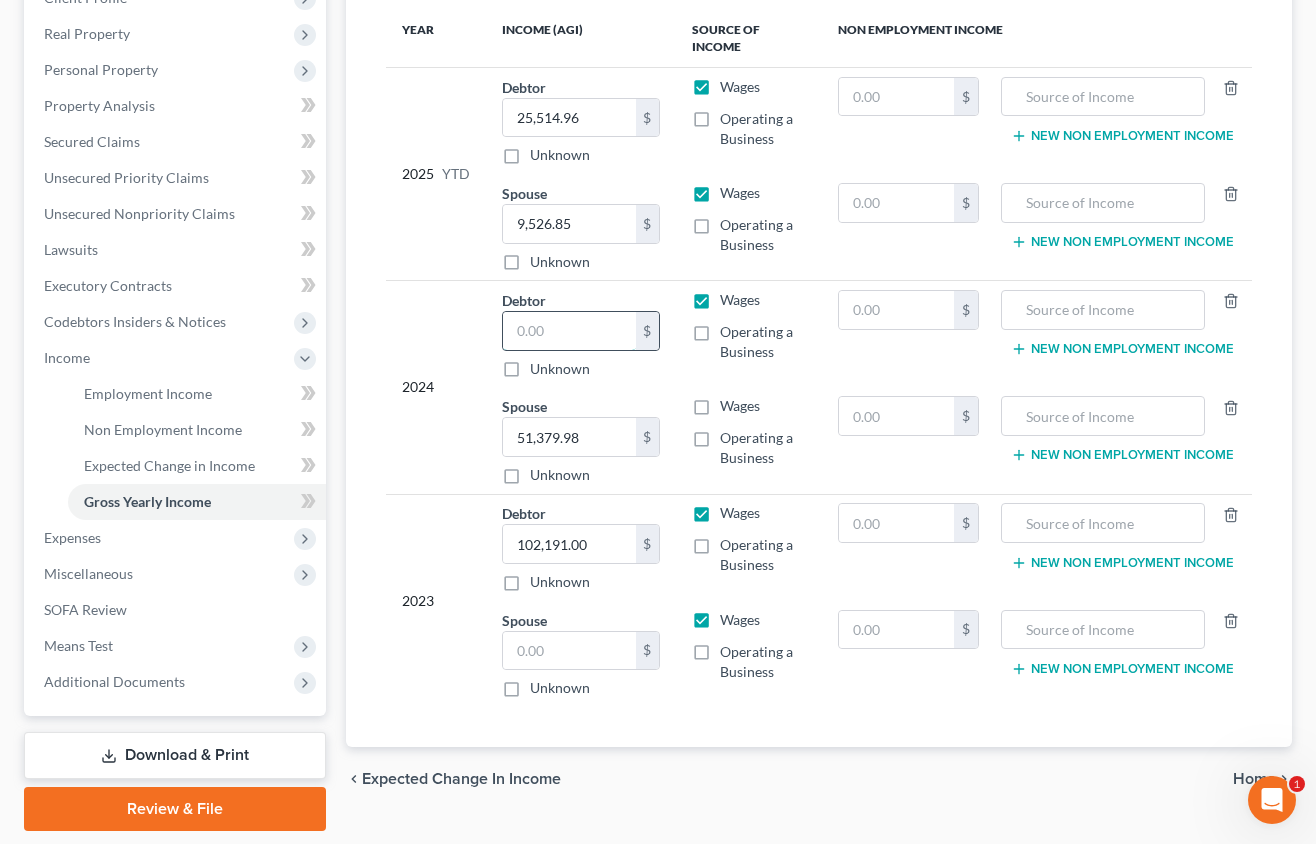 click at bounding box center [569, 331] 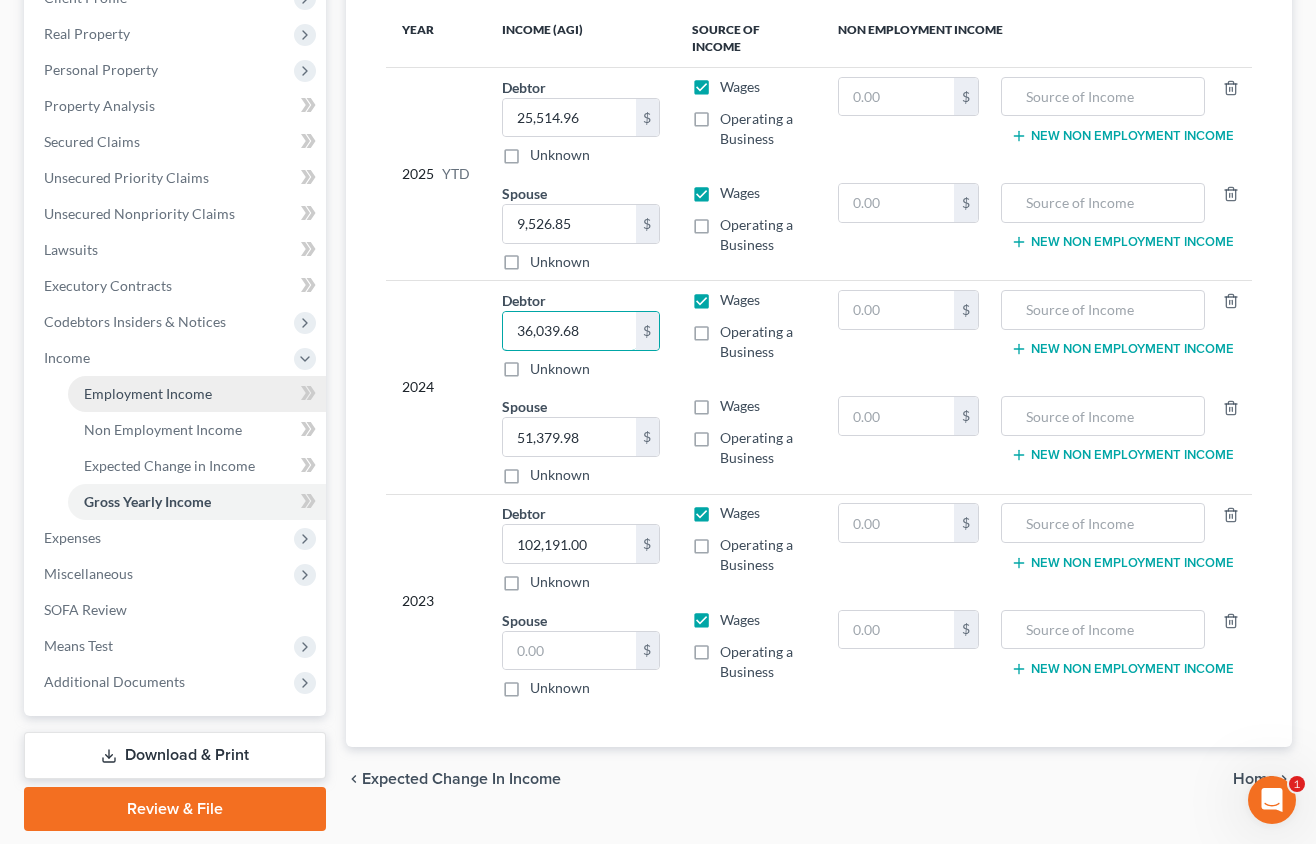 type on "36,039.68" 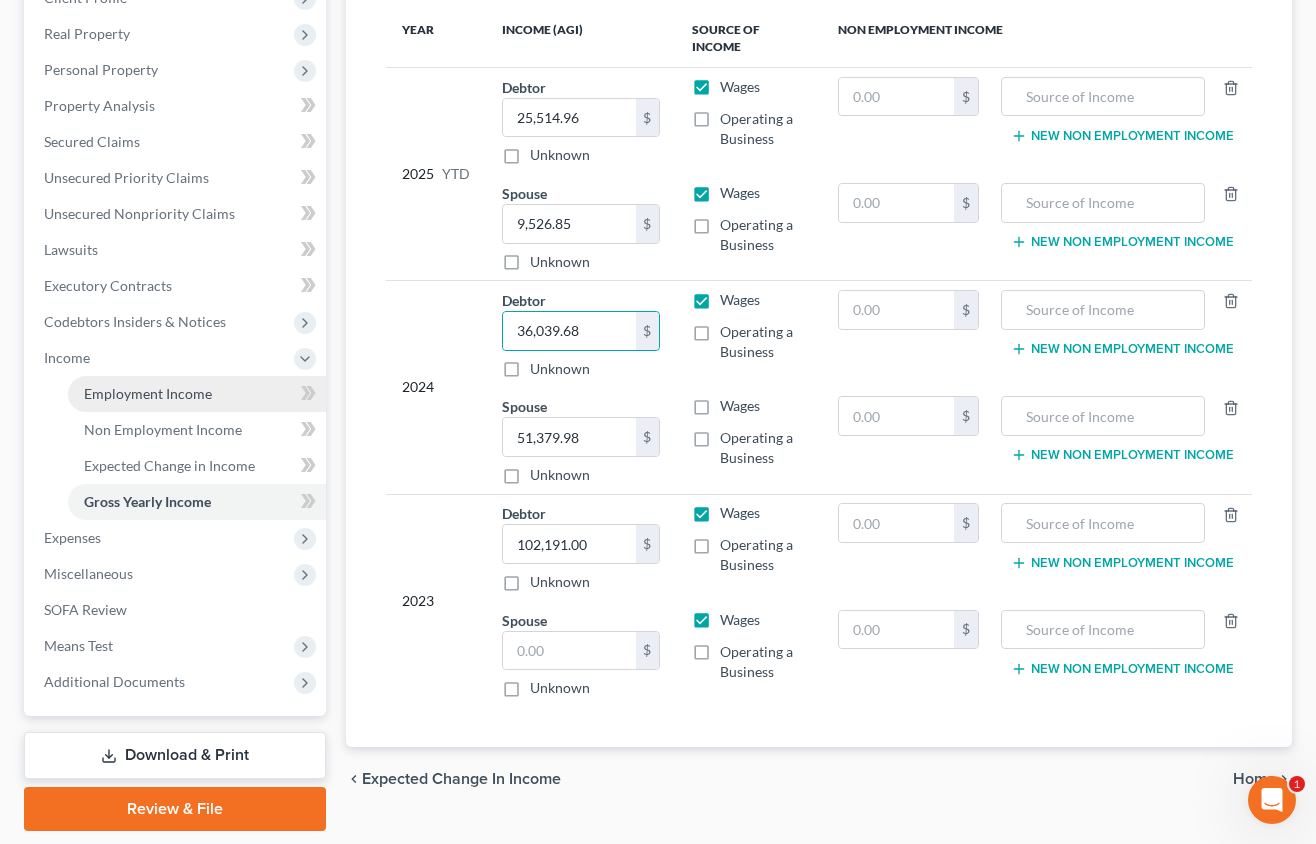 click on "Employment Income" at bounding box center [148, 393] 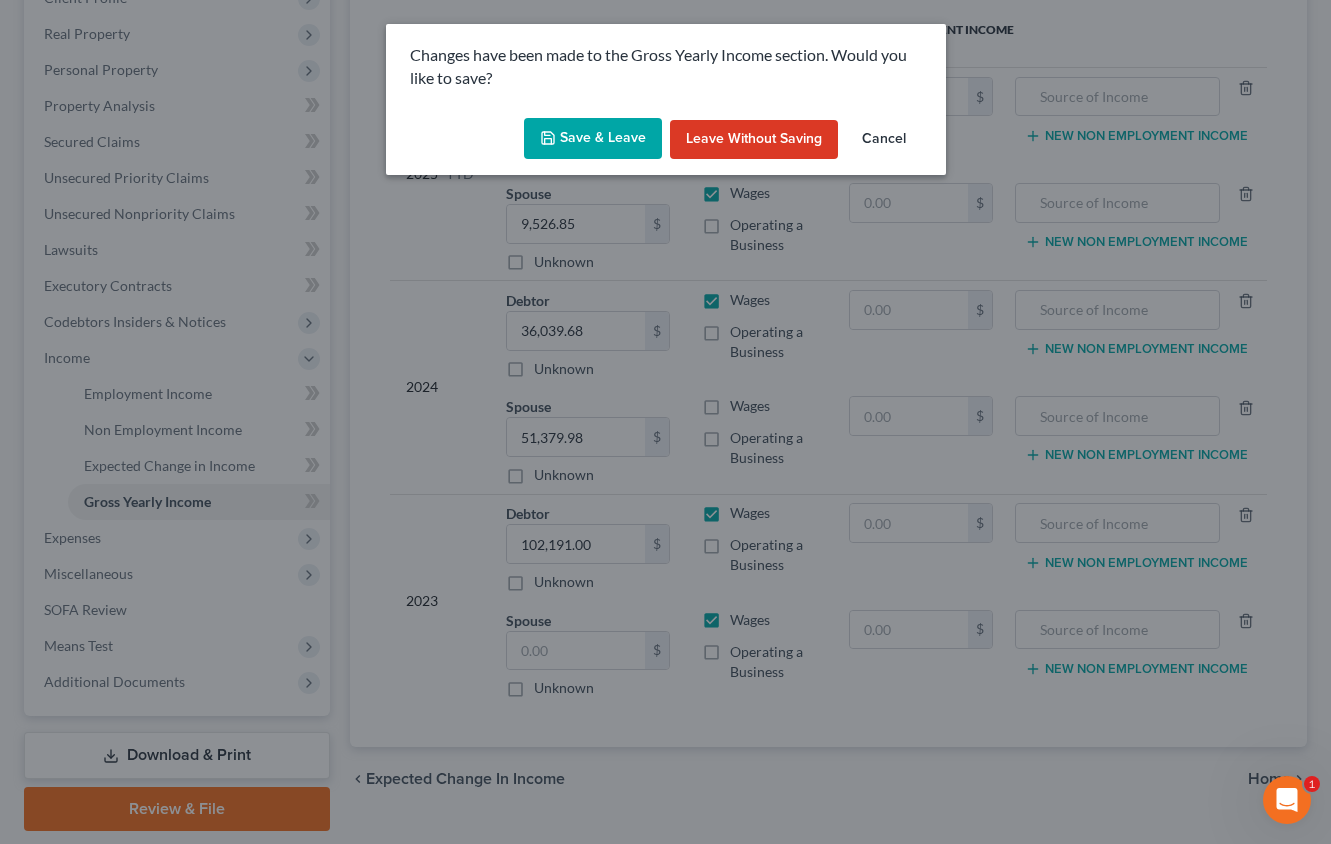 click on "Save & Leave Leave without Saving Cancel" at bounding box center [666, 143] 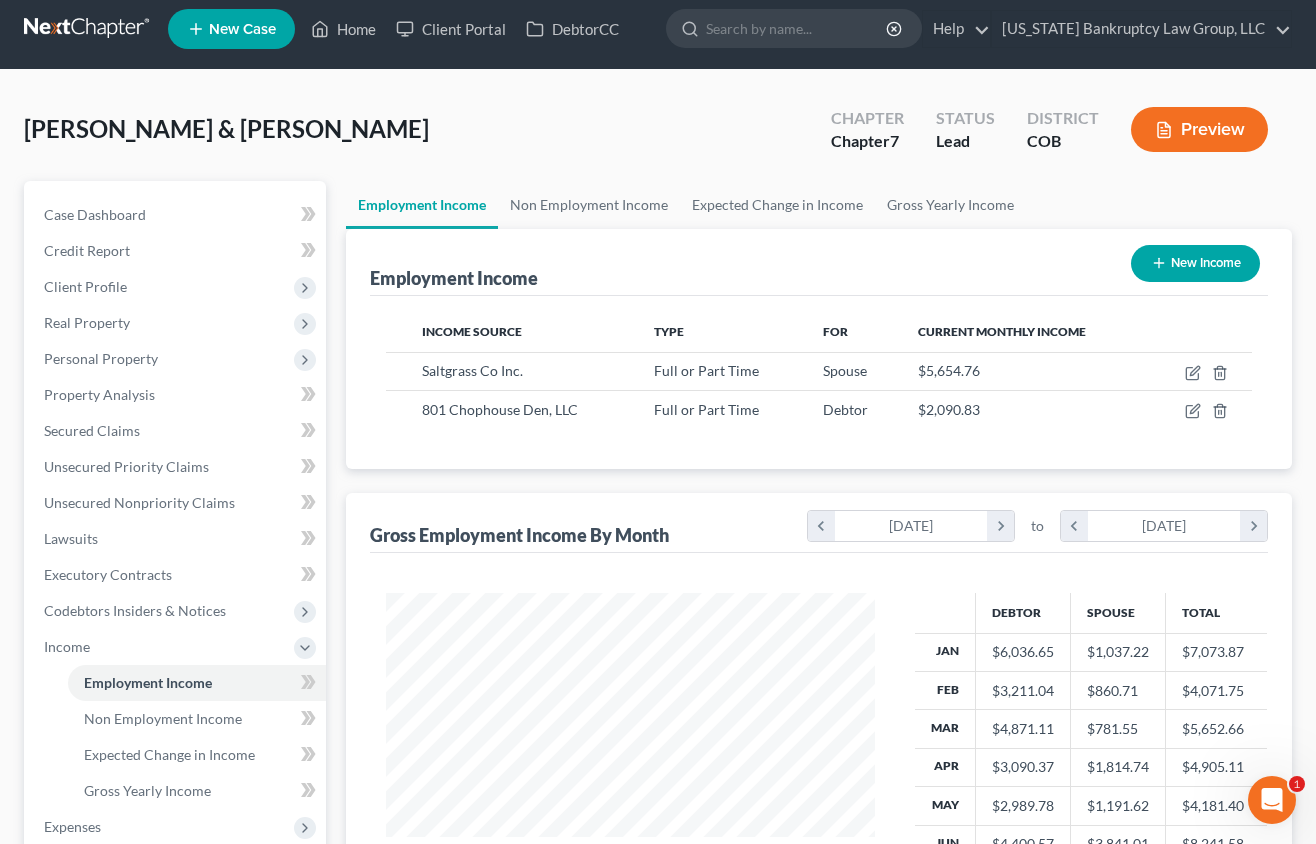 scroll, scrollTop: 0, scrollLeft: 0, axis: both 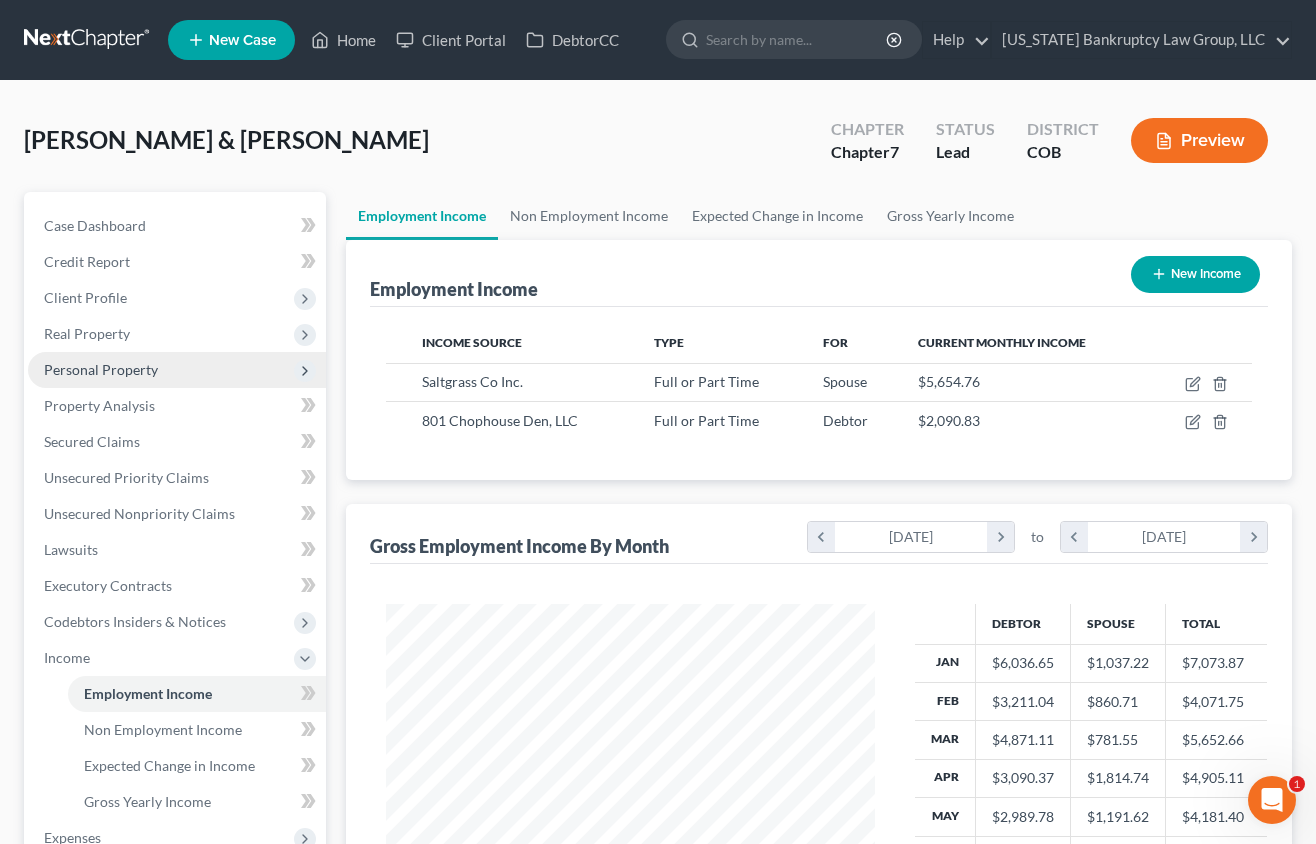 click on "Personal Property" at bounding box center (101, 369) 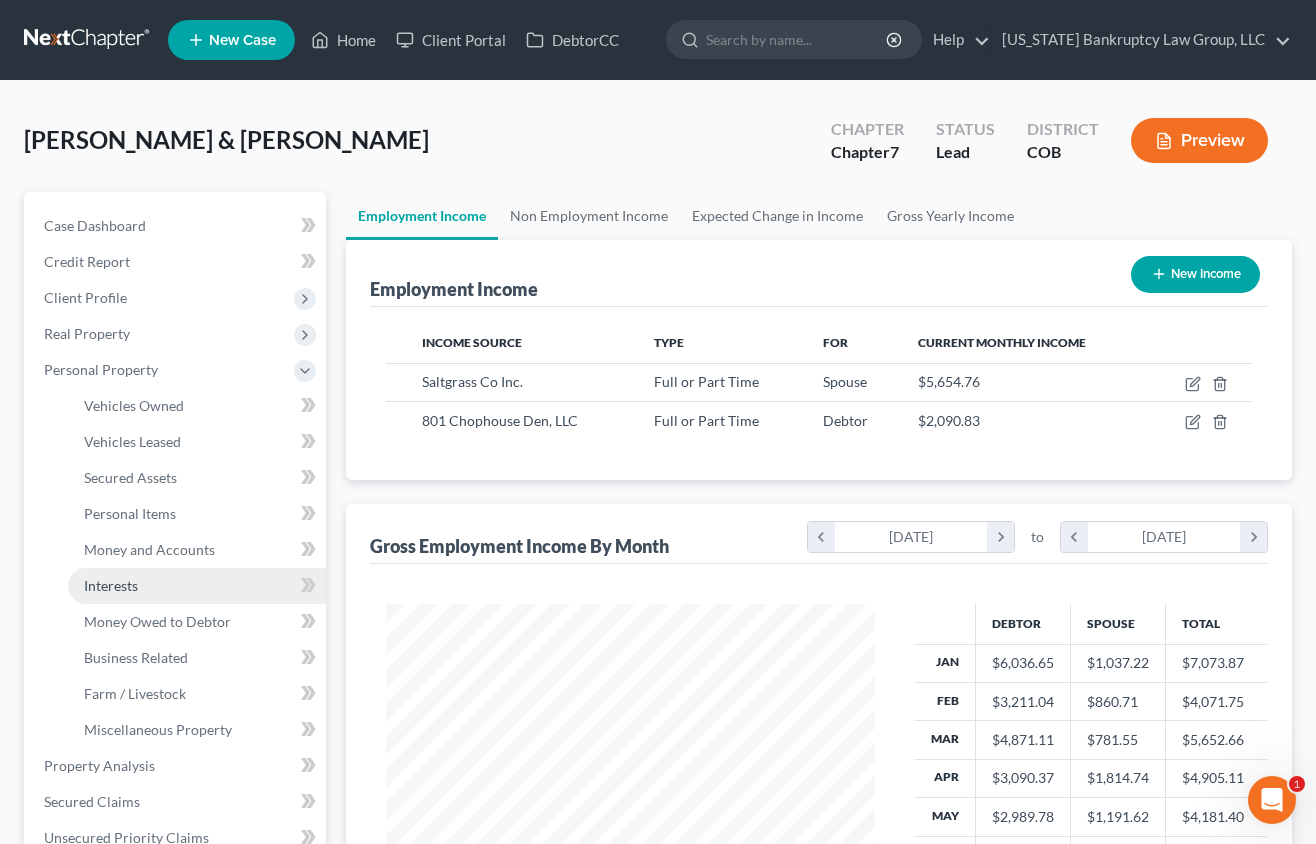 click on "Interests" at bounding box center (111, 585) 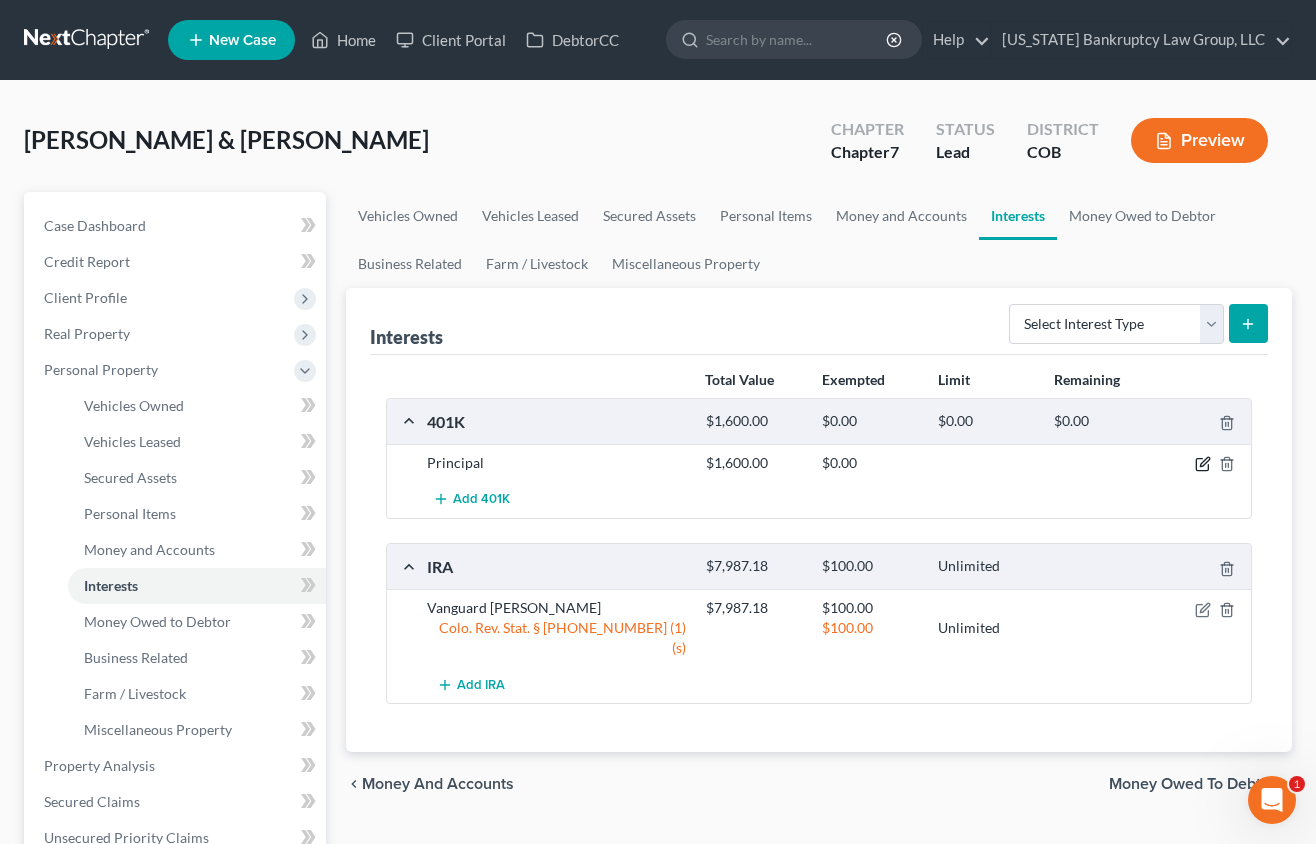 click 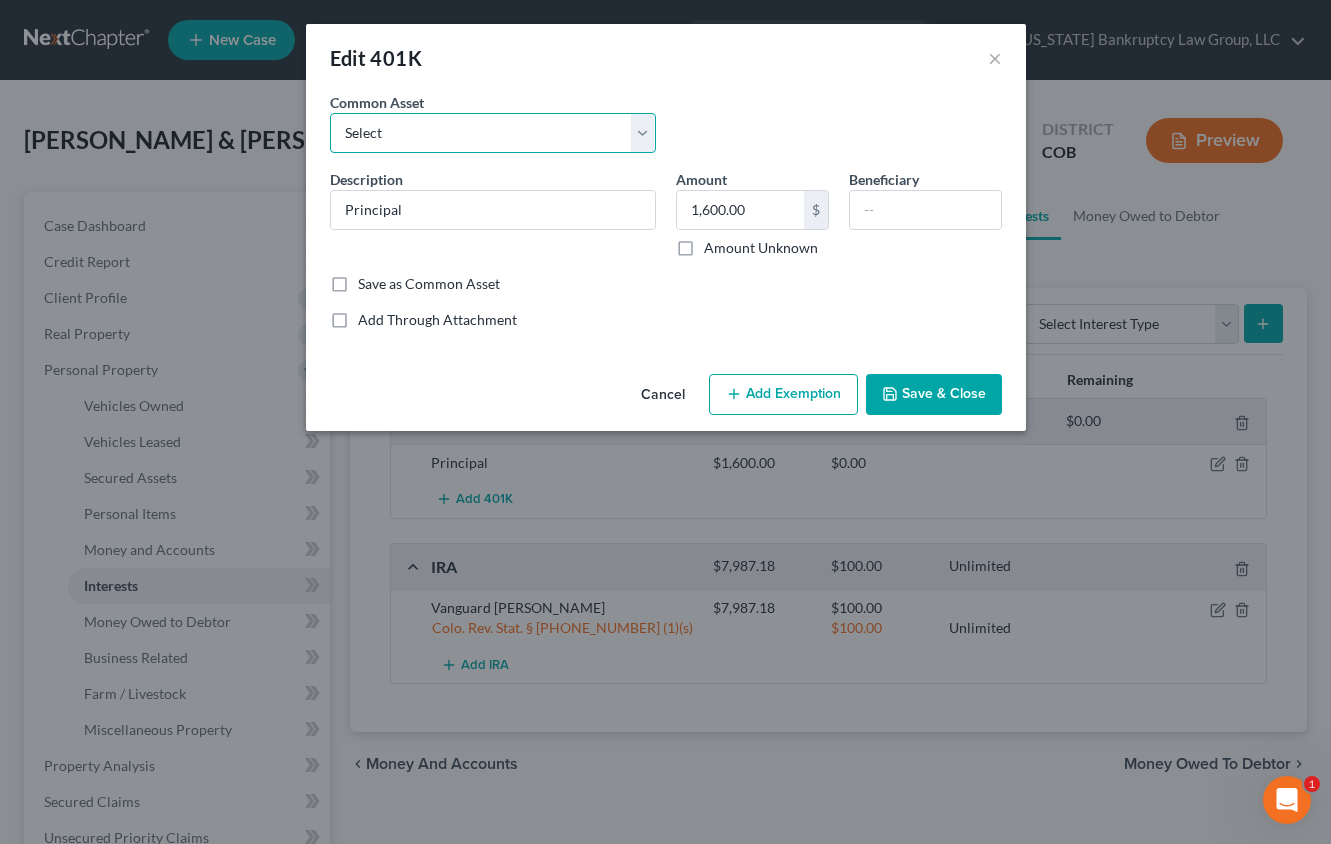 click on "Select Employer Sponsored Retirement Account" at bounding box center [493, 133] 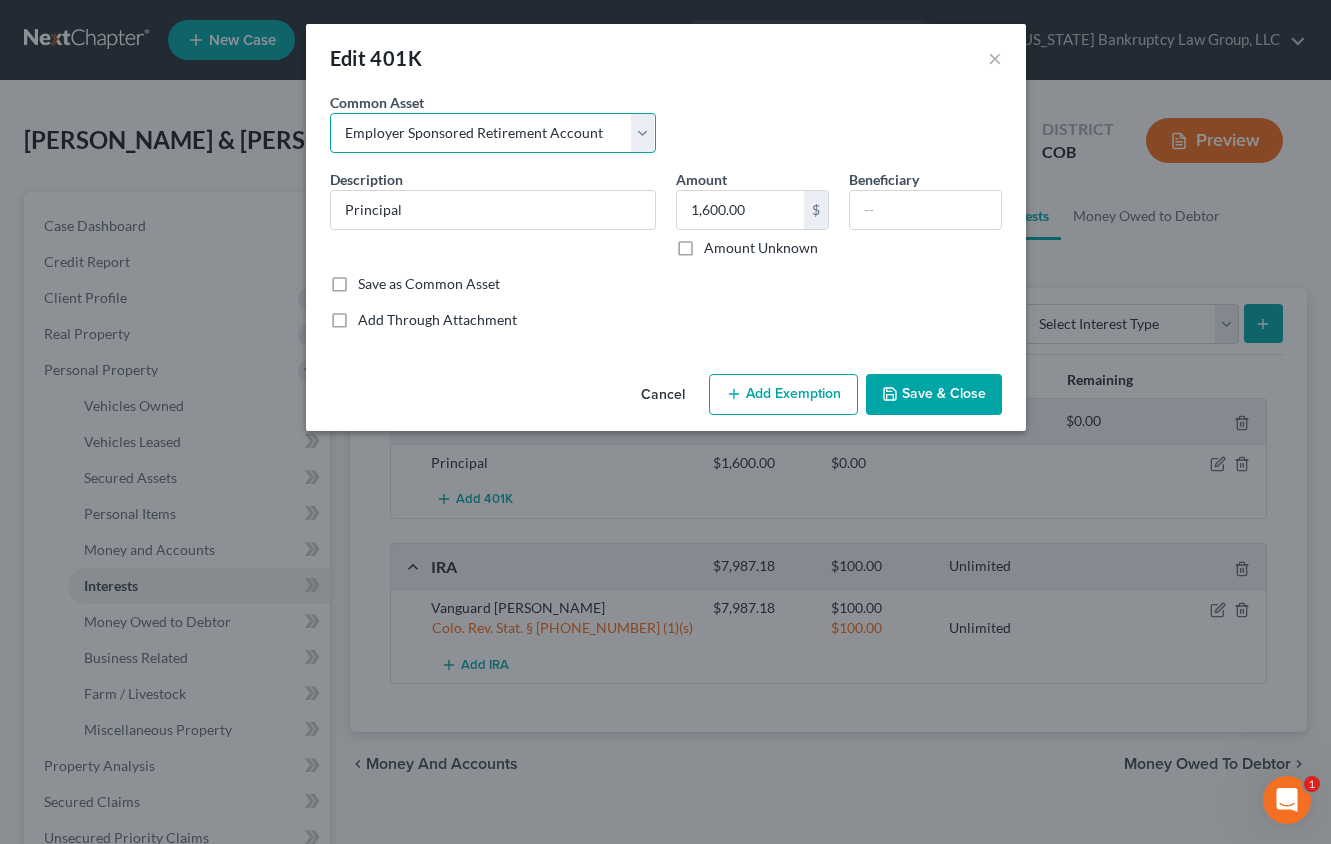 click on "Select Employer Sponsored Retirement Account" at bounding box center (493, 133) 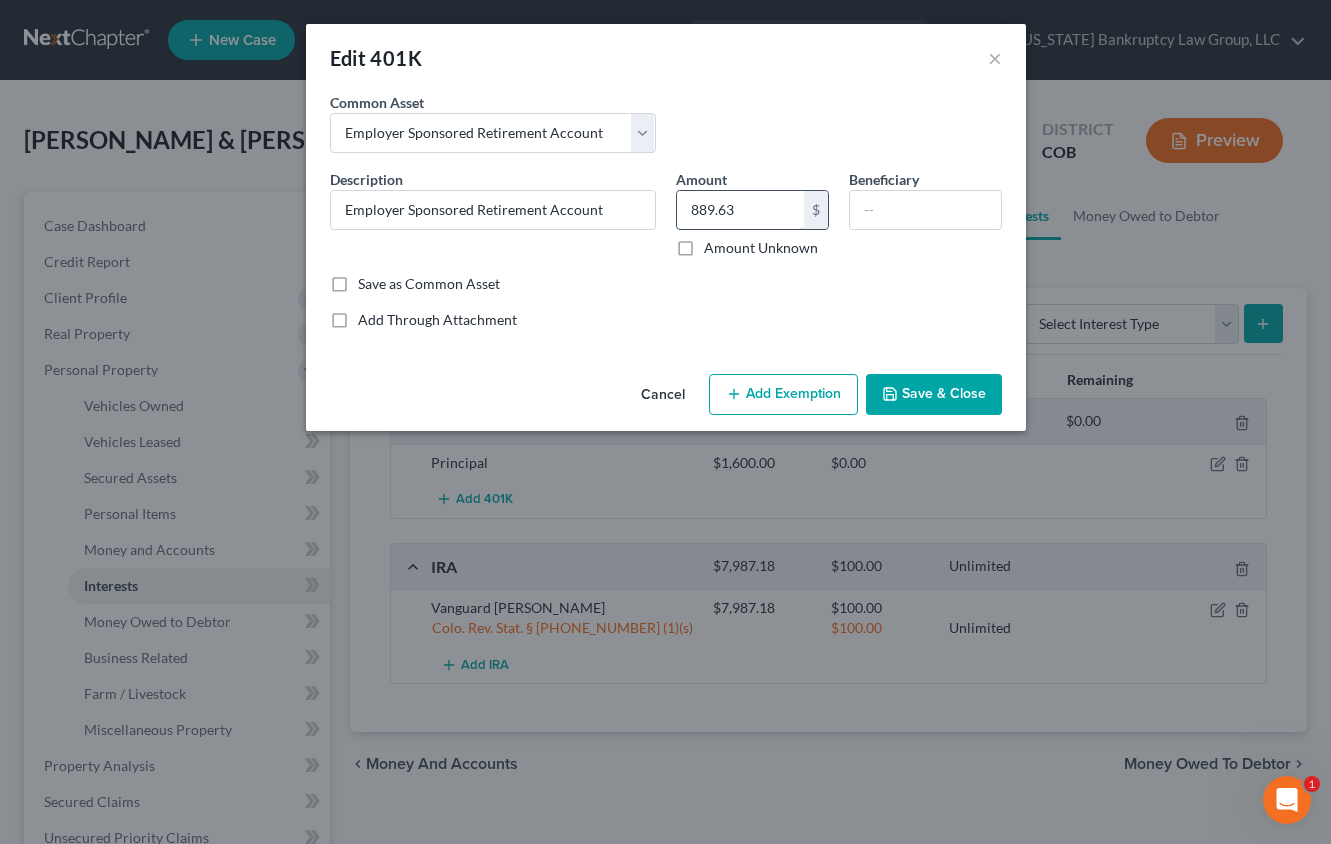 click on "889.63" at bounding box center (740, 210) 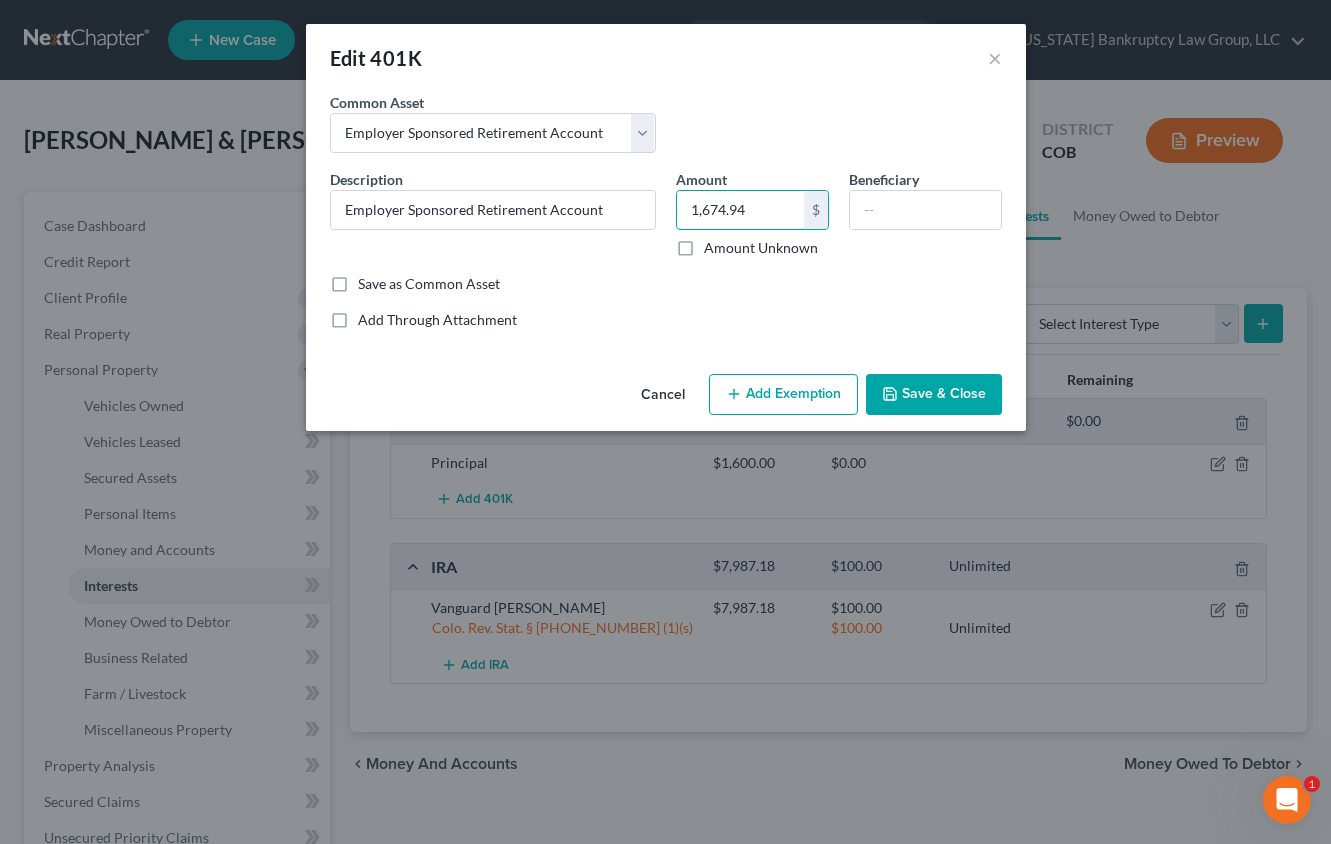 type on "1,674.94" 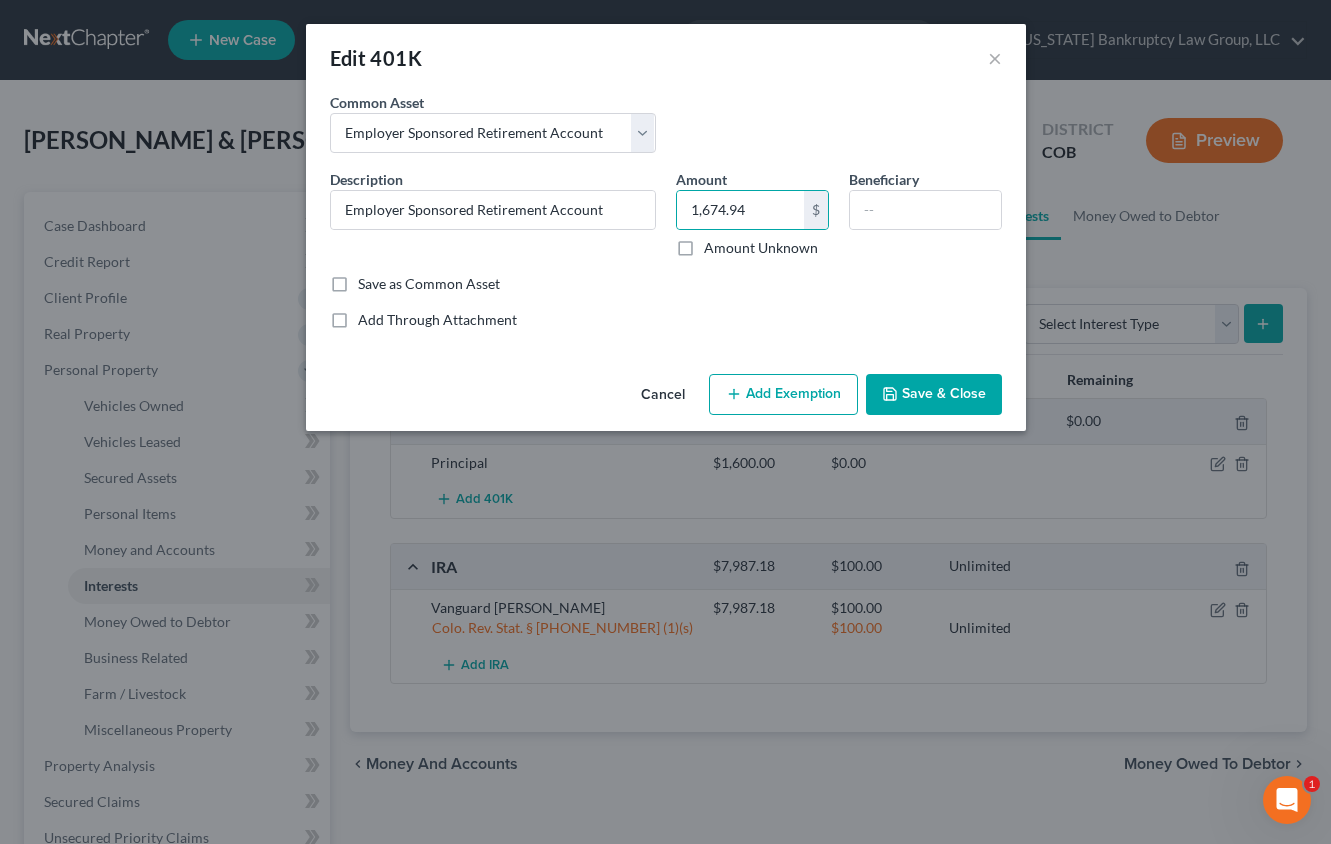 click on "Add Exemption" at bounding box center [783, 395] 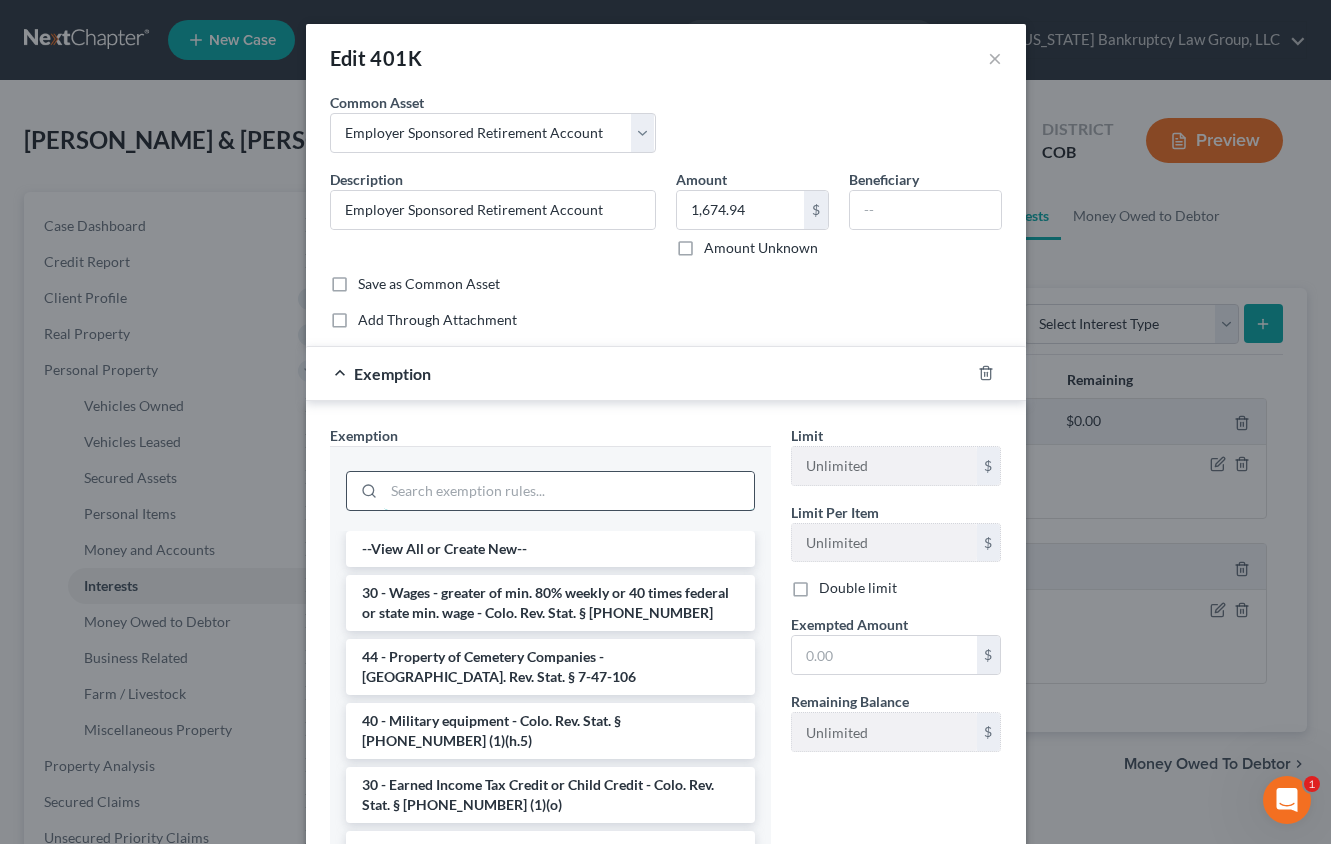 click at bounding box center (569, 491) 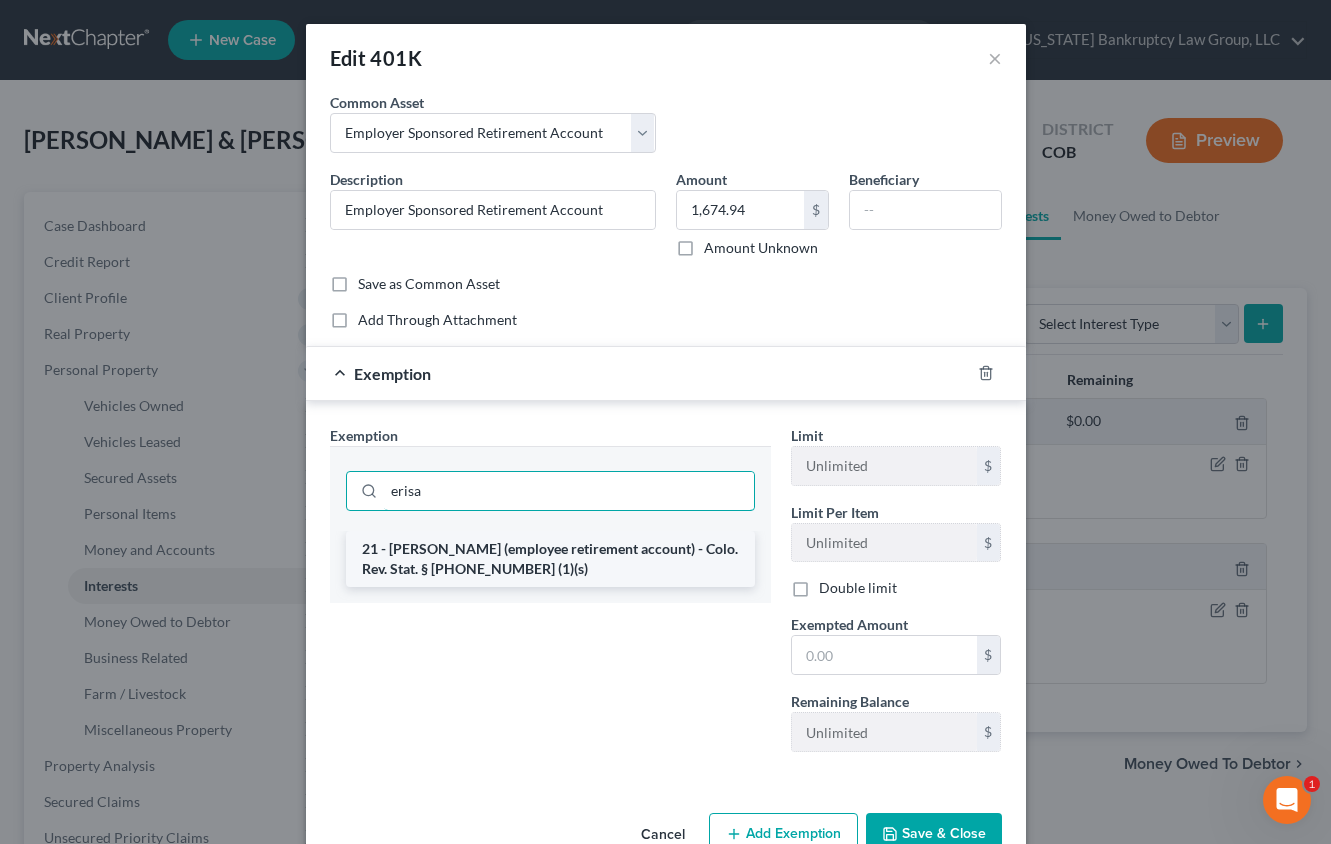 type on "erisa" 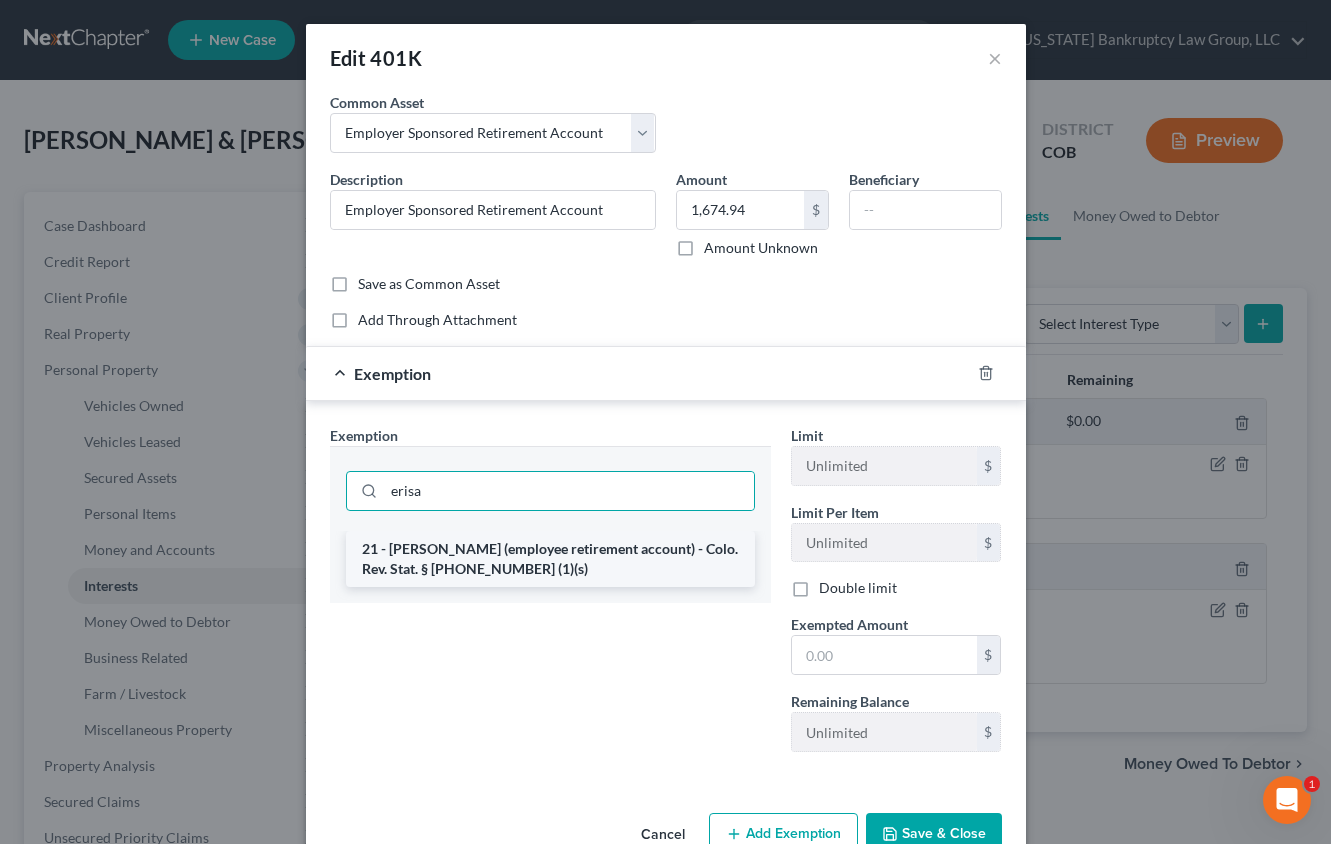 click on "21 - [PERSON_NAME] (employee retirement account) - Colo. Rev. Stat. § [PHONE_NUMBER] (1)(s)" at bounding box center (550, 559) 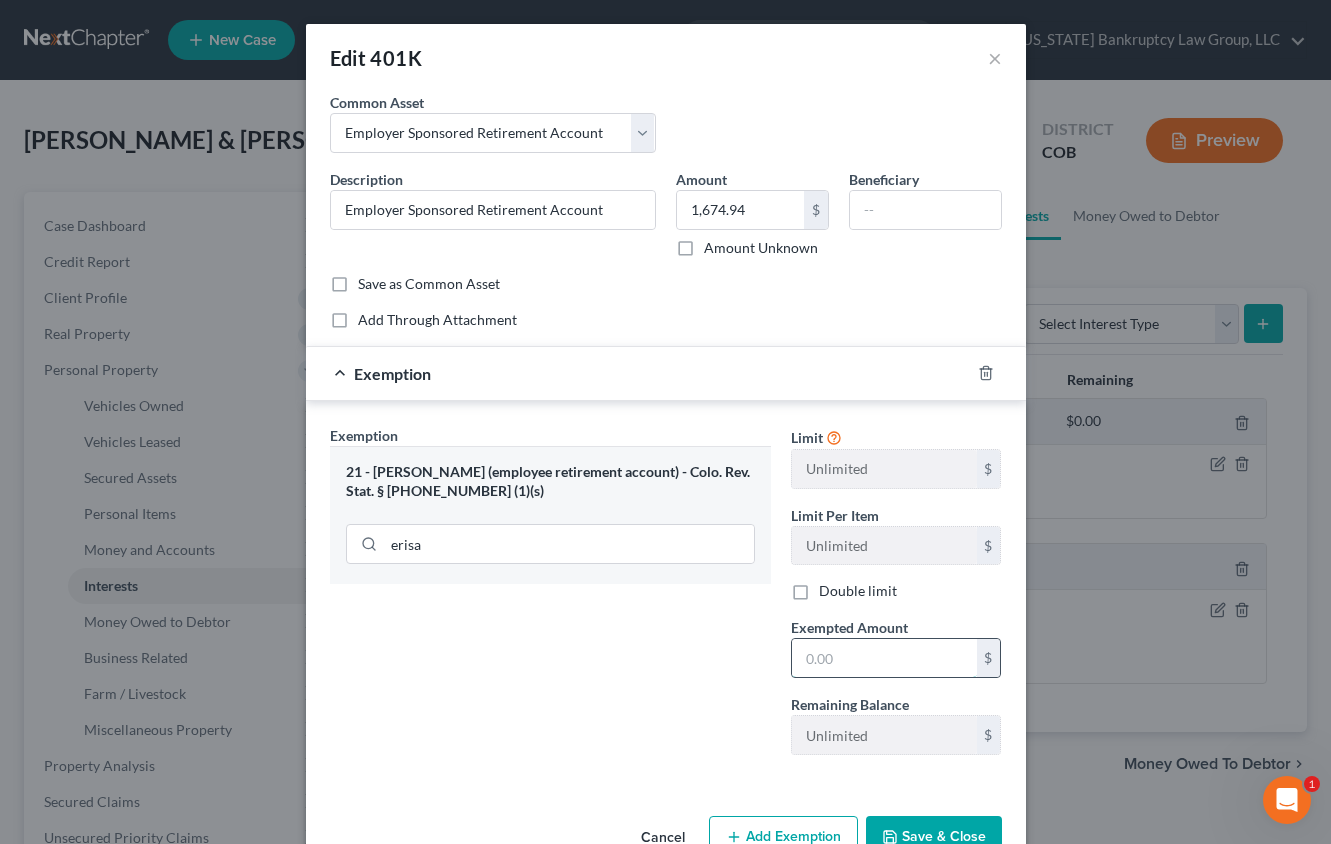 click at bounding box center (884, 658) 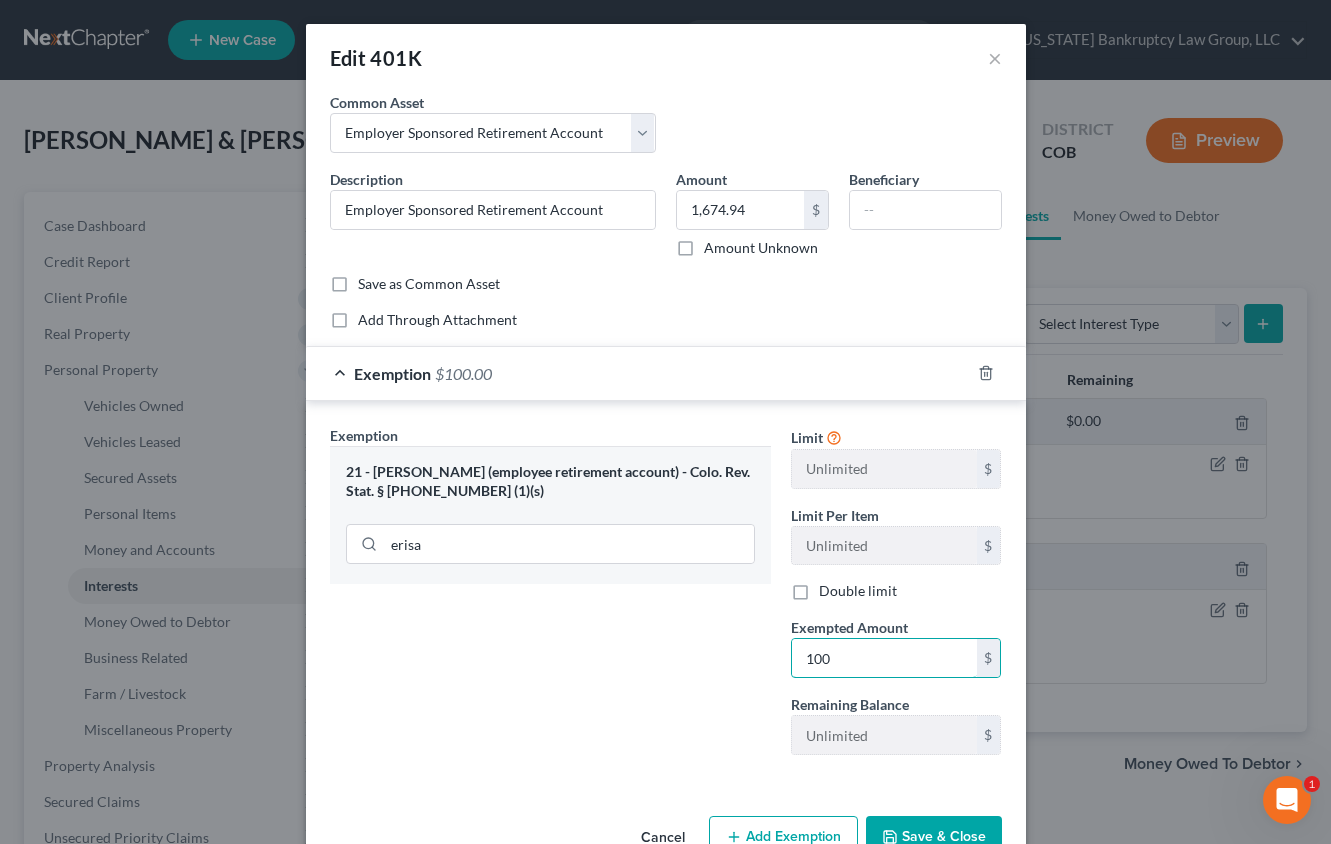 type on "100" 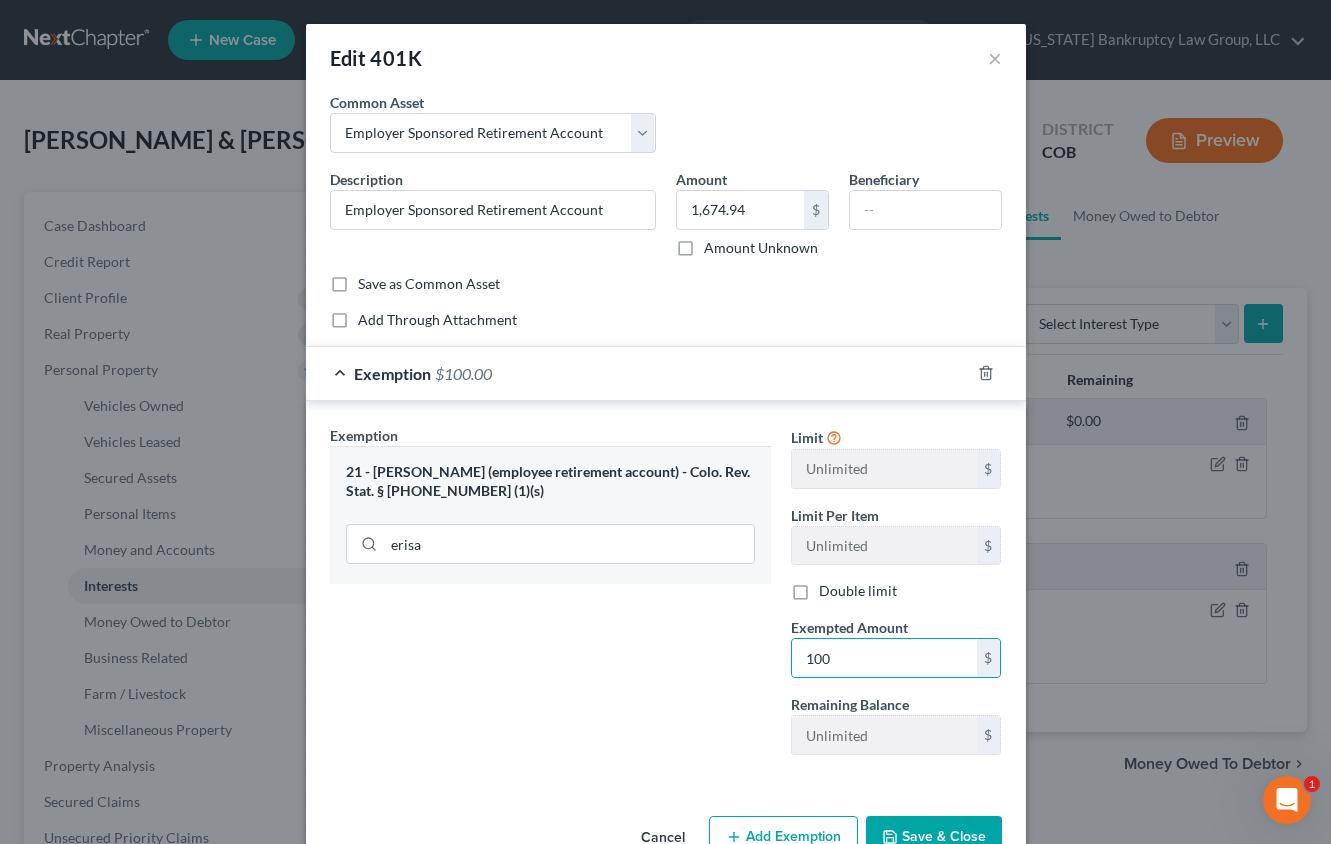 click on "Save & Close" at bounding box center (934, 837) 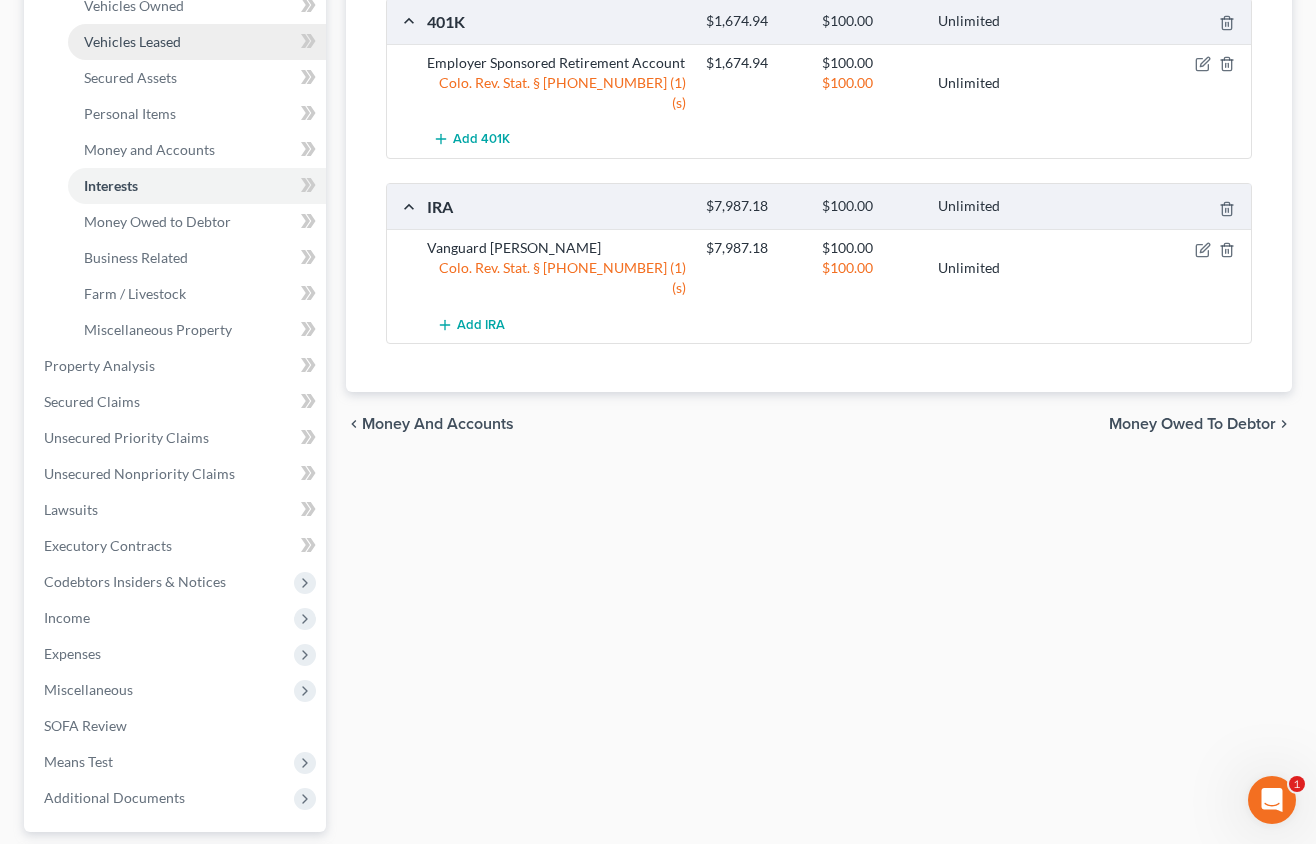 scroll, scrollTop: 500, scrollLeft: 0, axis: vertical 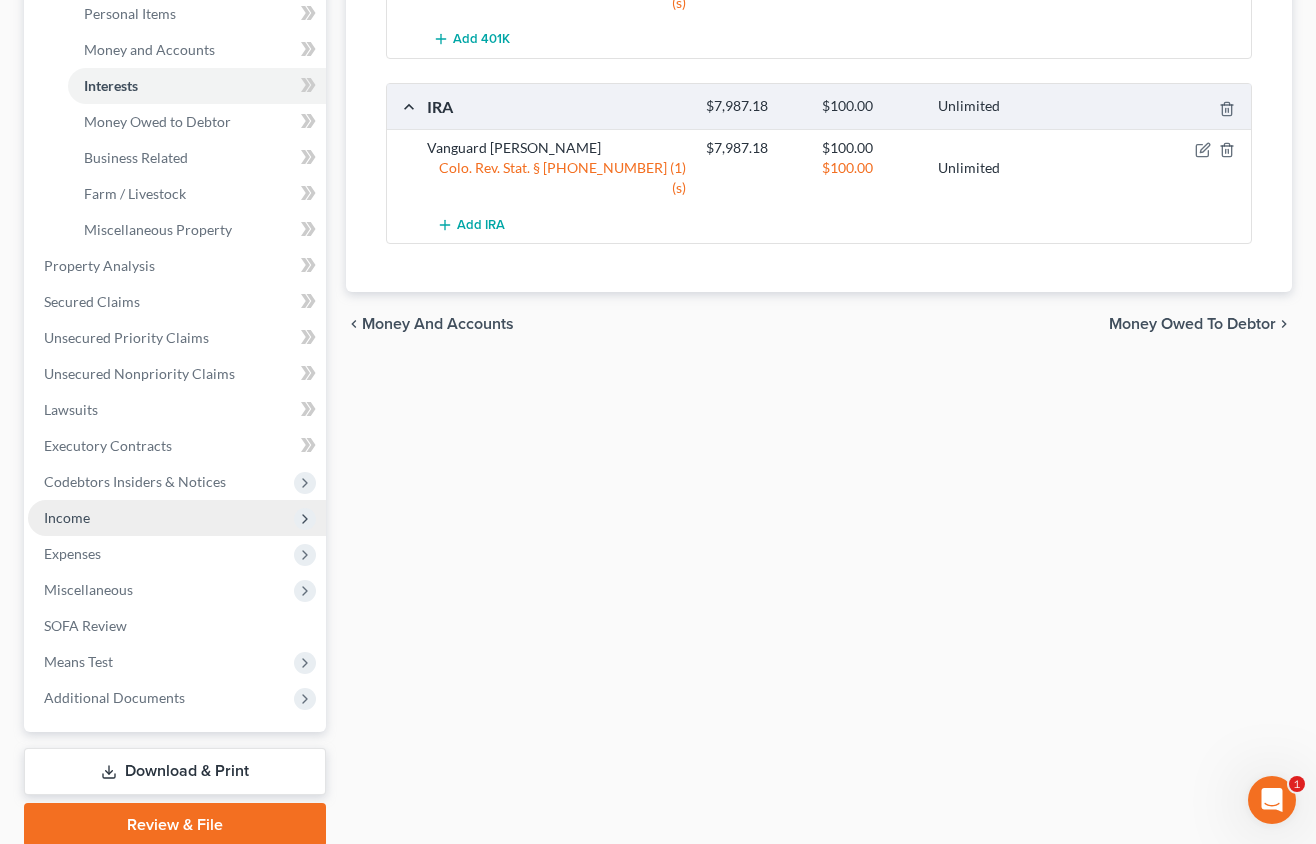 click on "Income" at bounding box center (67, 517) 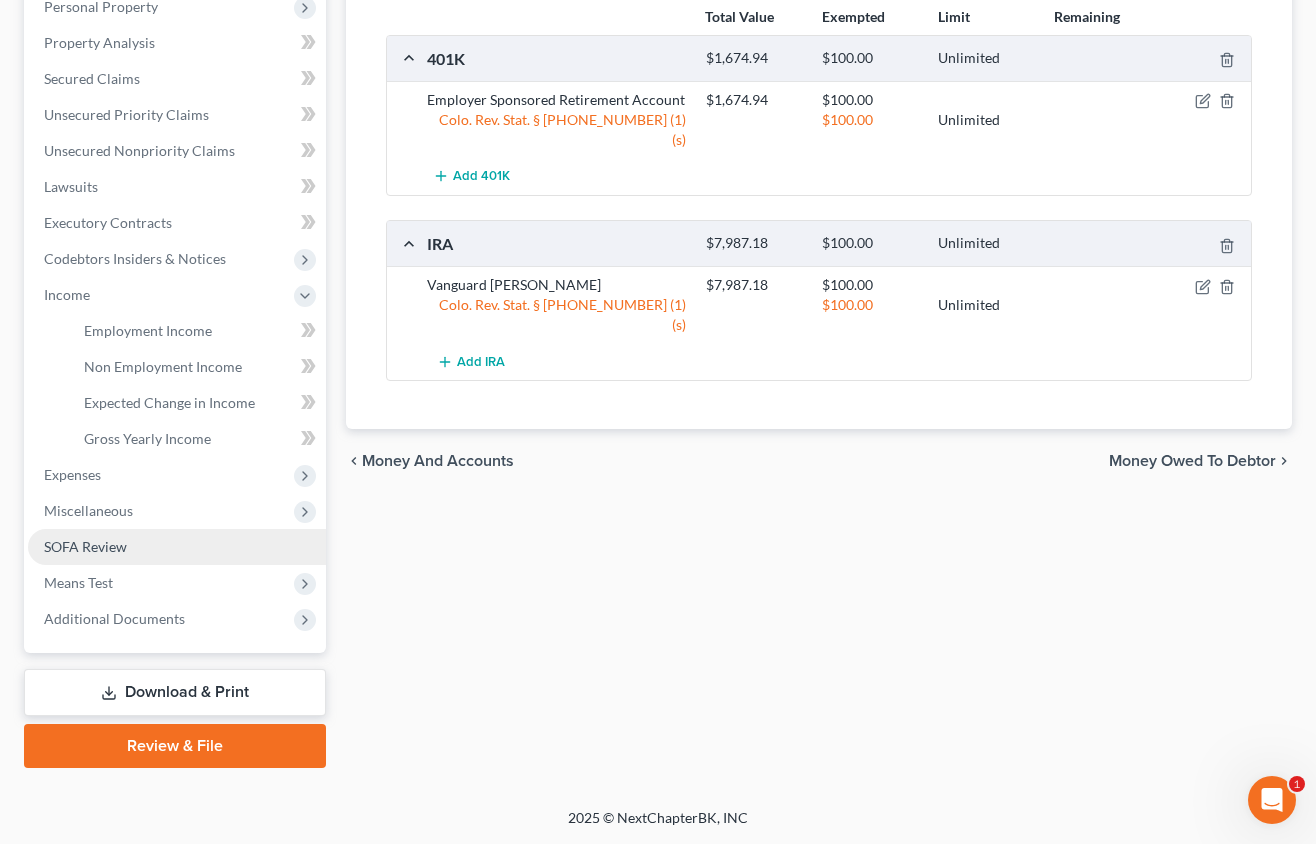 scroll, scrollTop: 363, scrollLeft: 0, axis: vertical 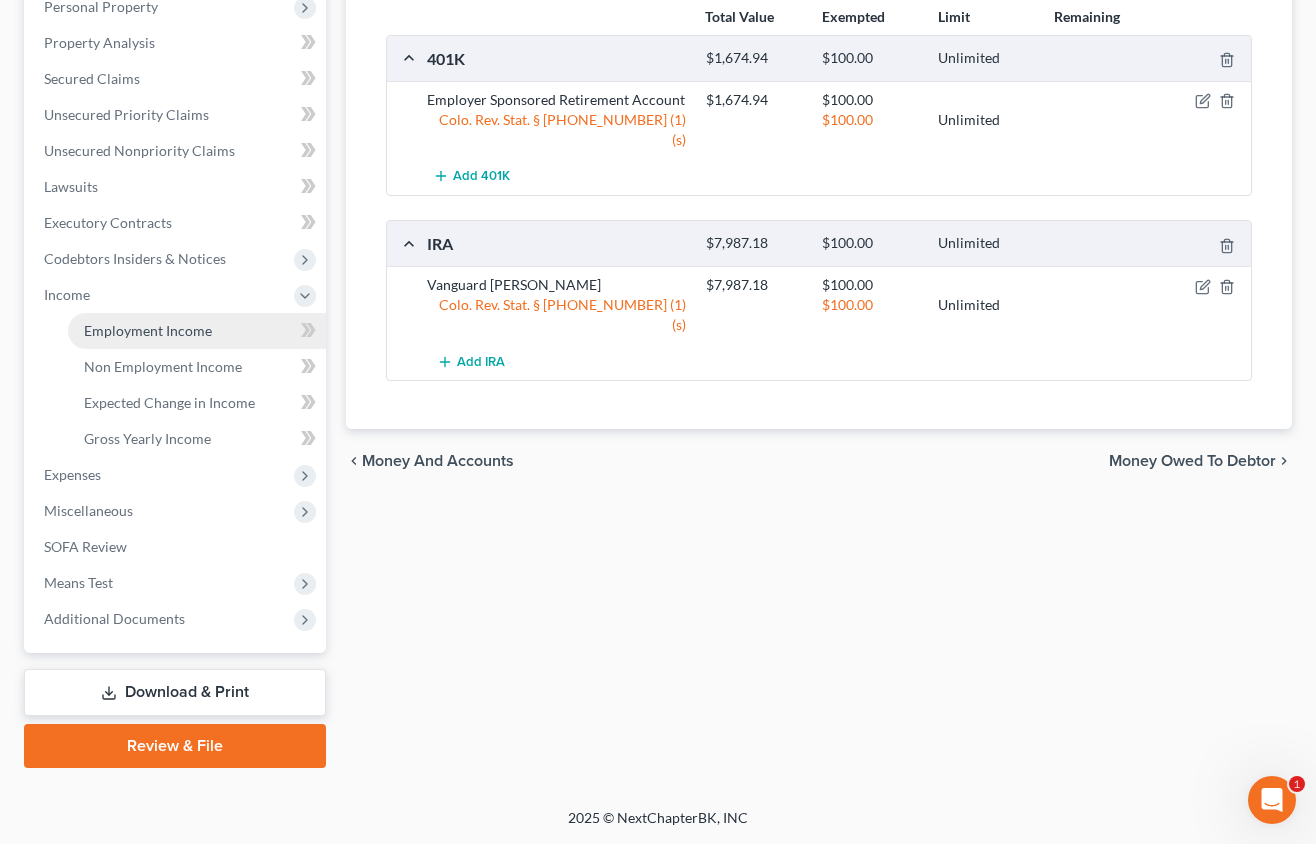 click on "Employment Income" at bounding box center [148, 330] 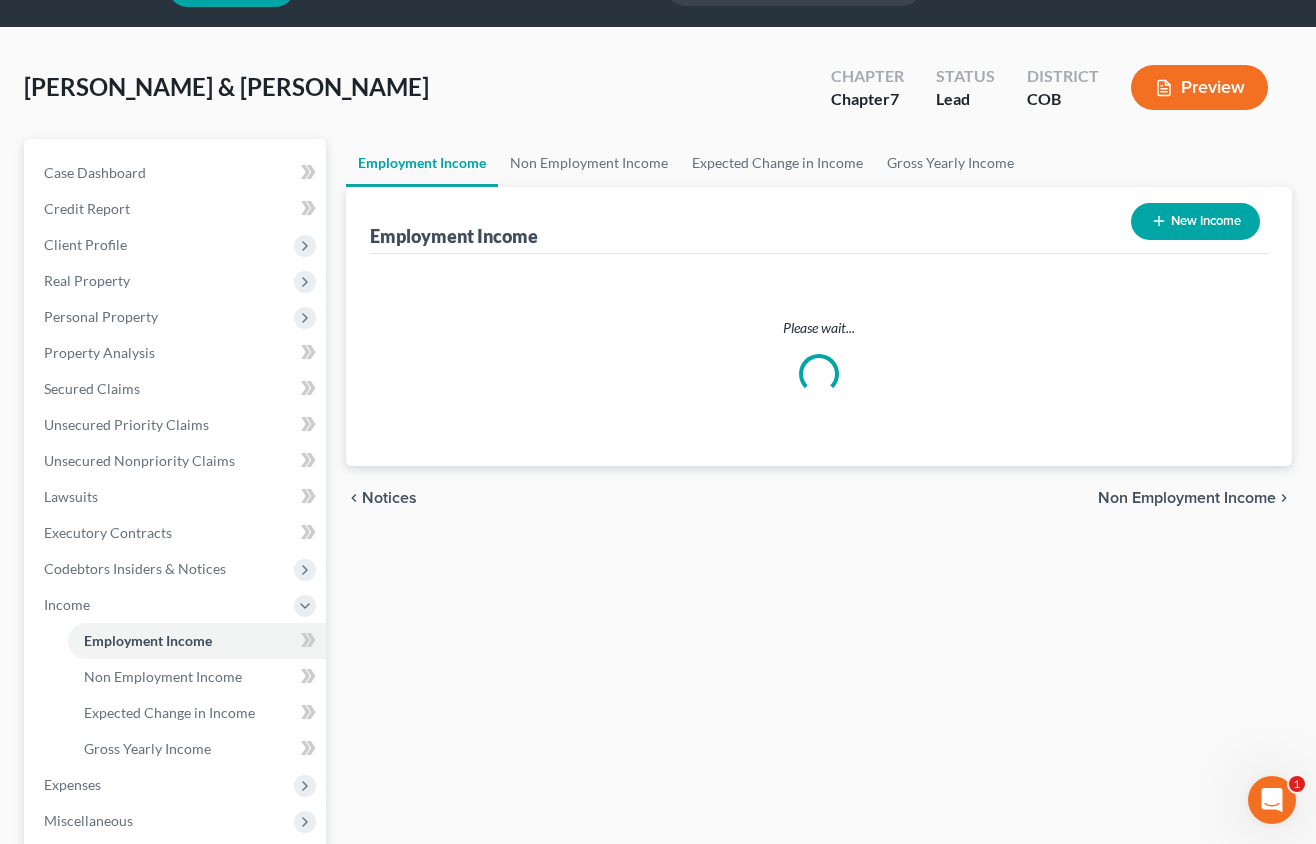 scroll, scrollTop: 0, scrollLeft: 0, axis: both 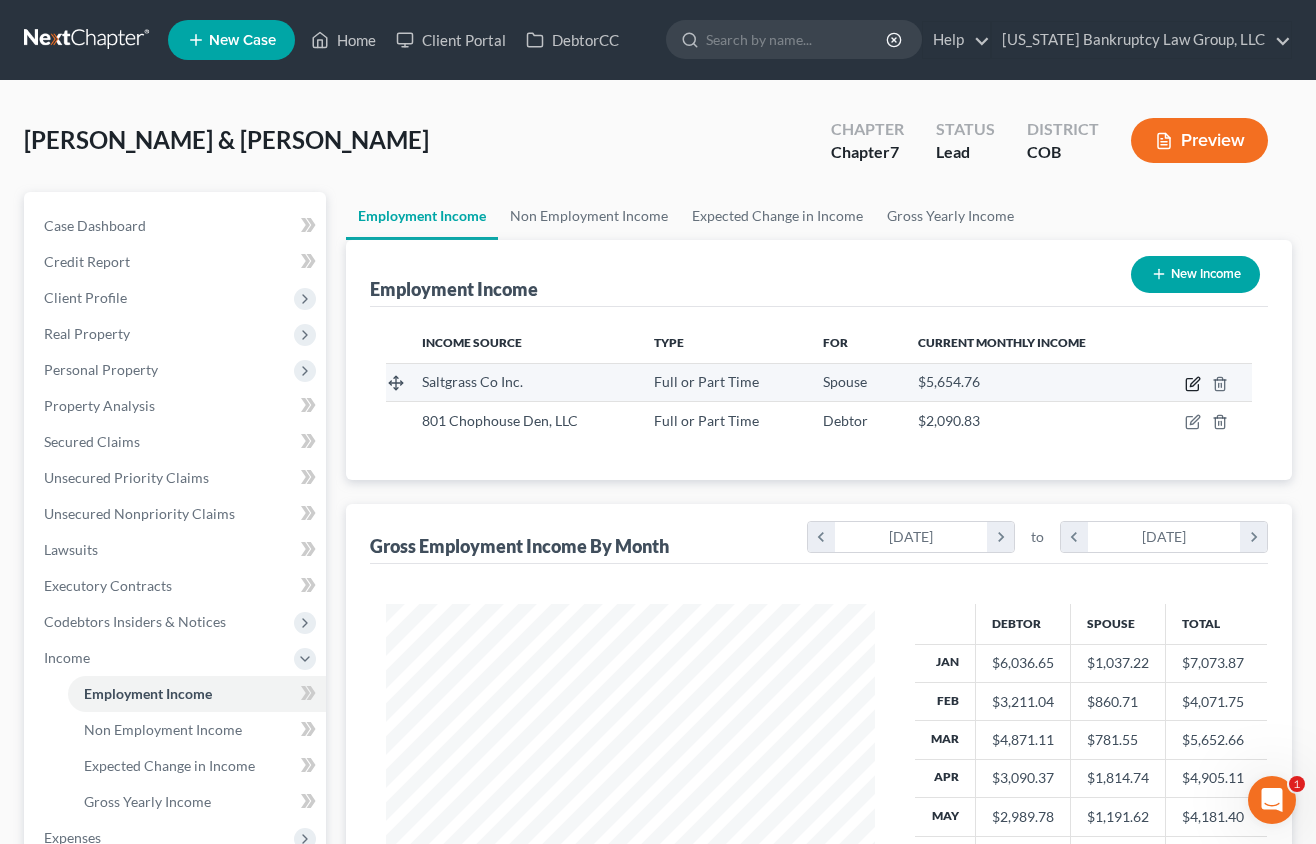 click 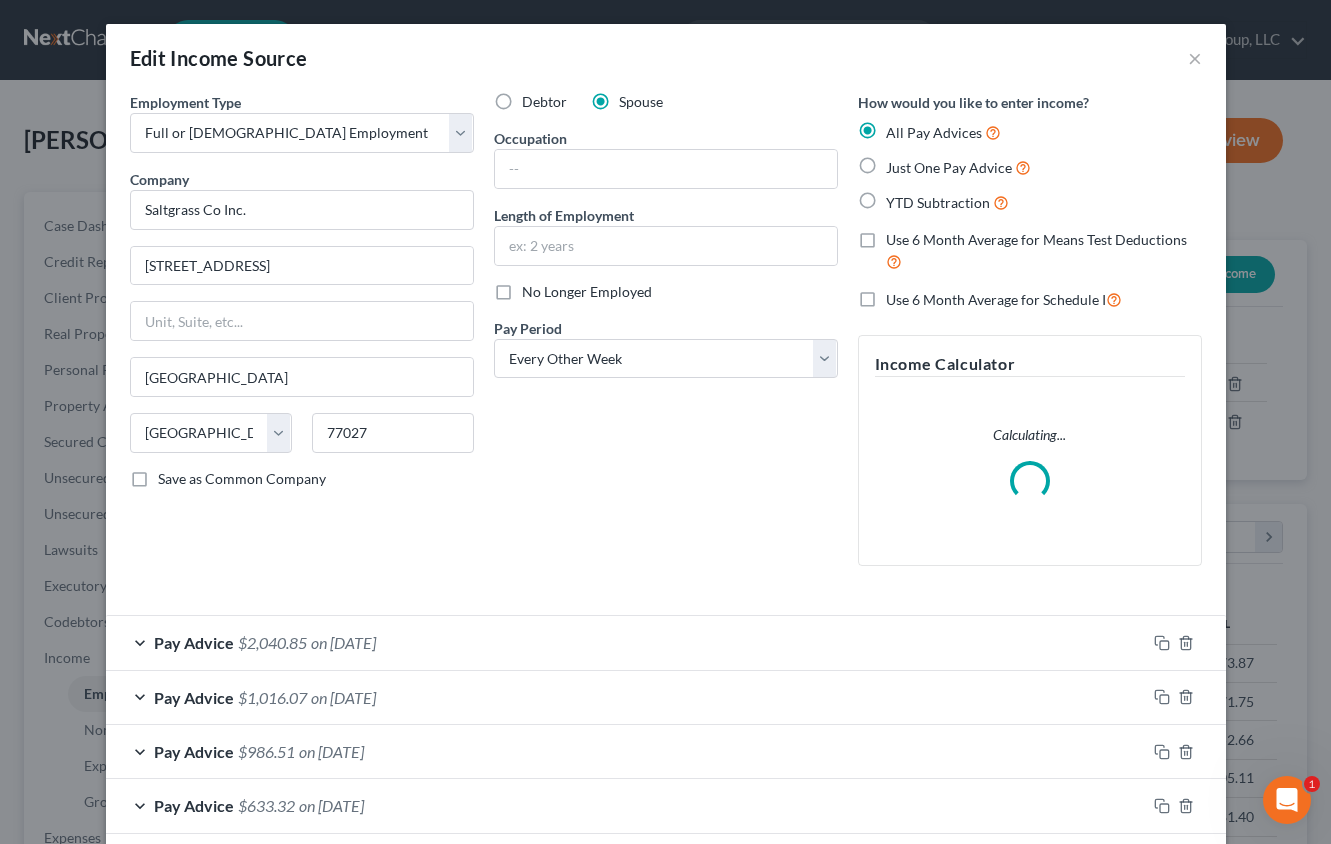 scroll, scrollTop: 999642, scrollLeft: 999465, axis: both 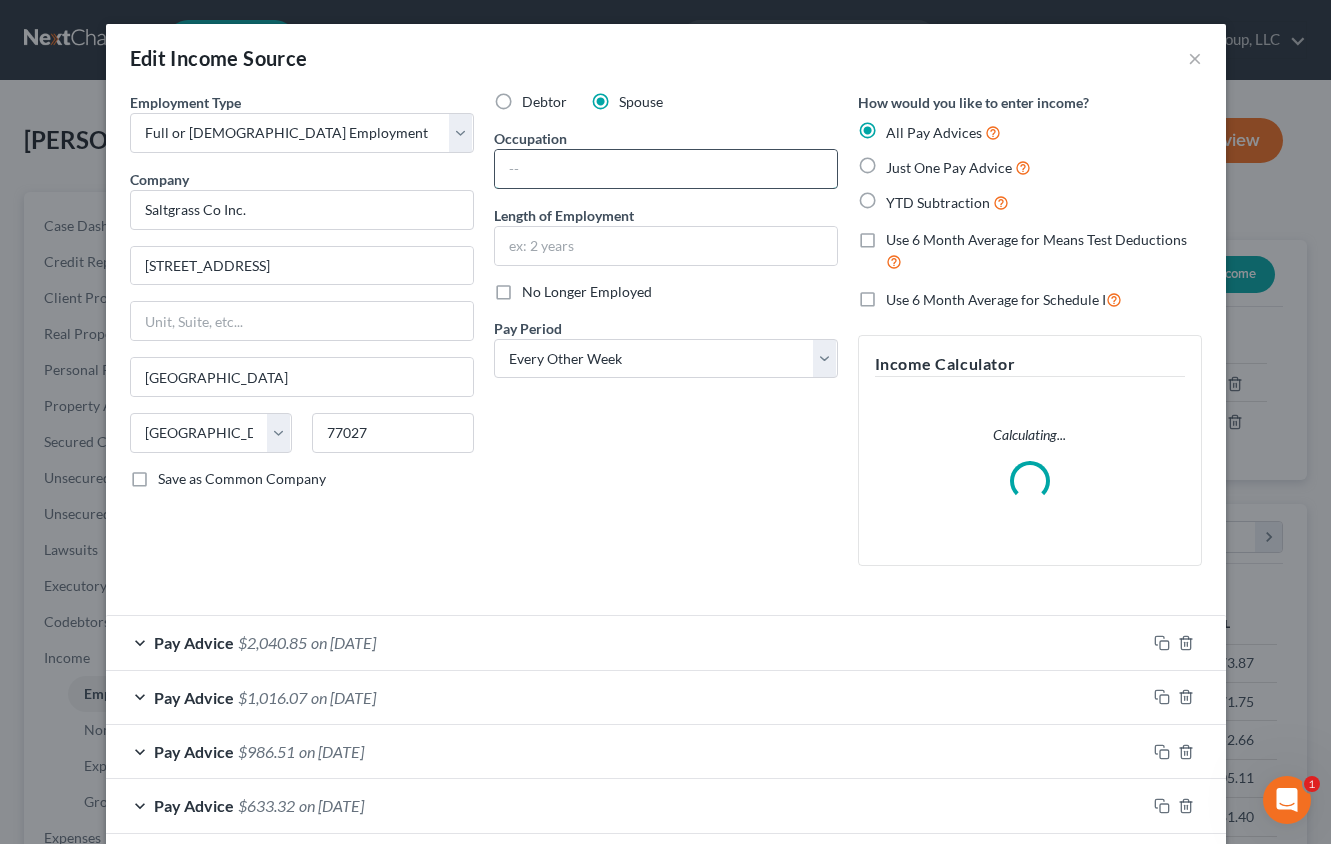 click at bounding box center [666, 169] 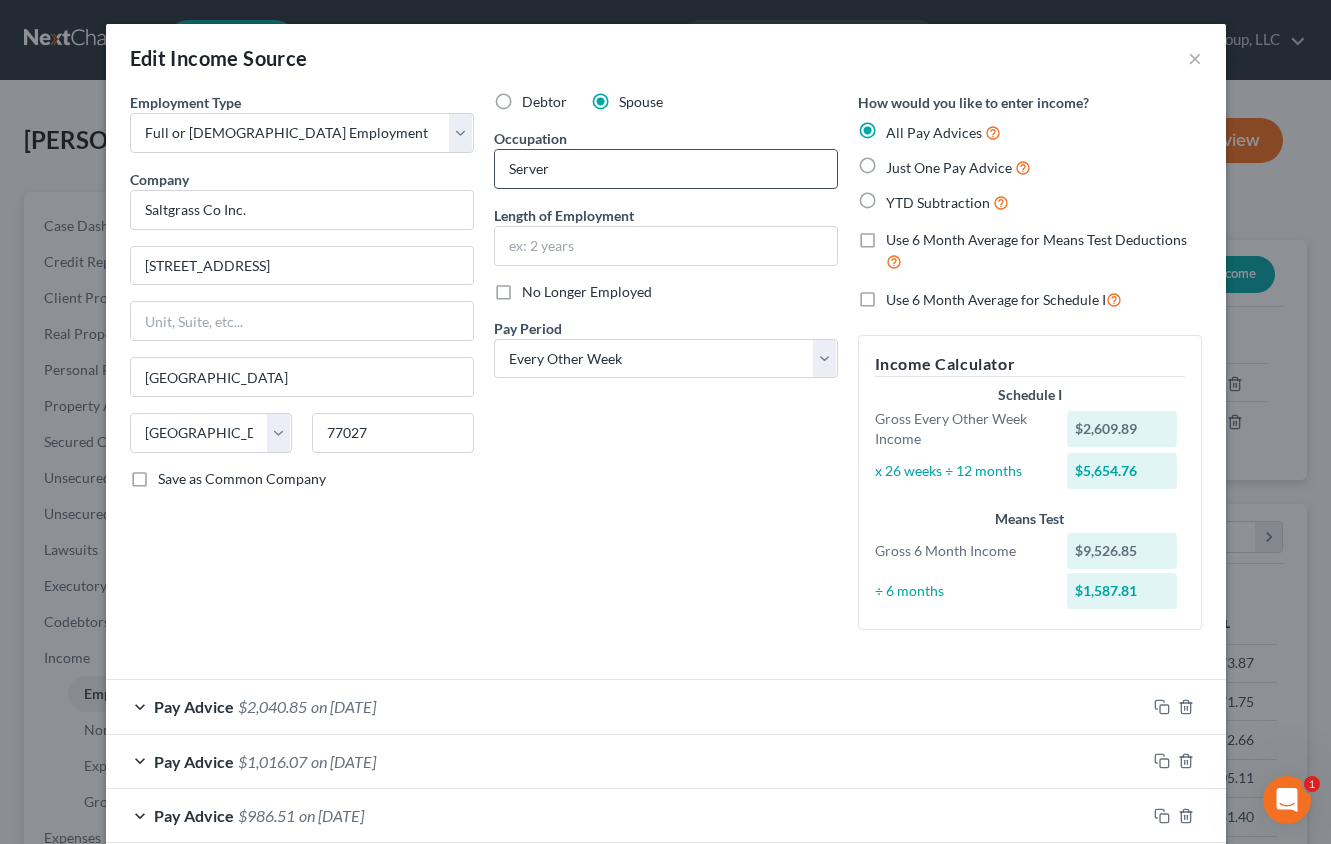 type on "Server" 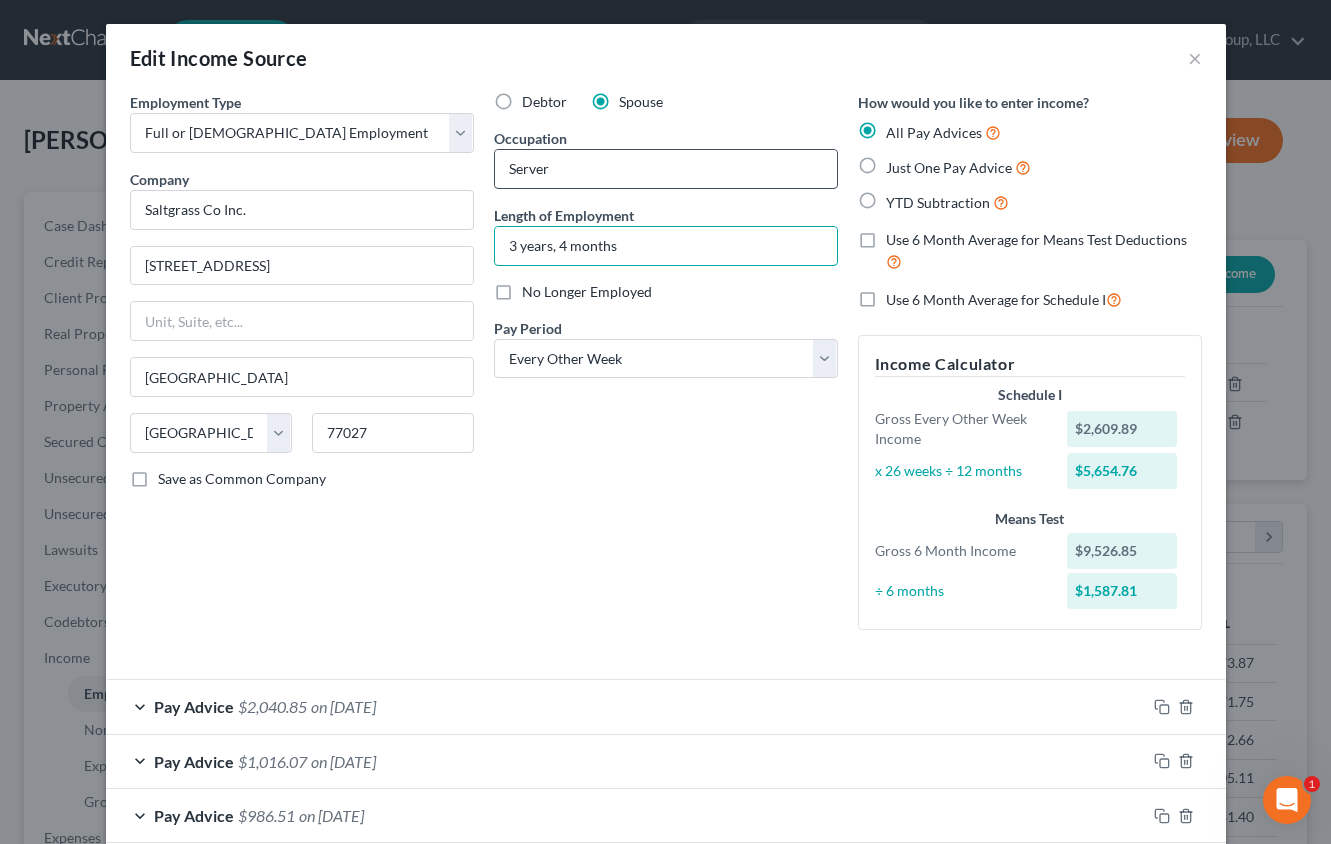 type on "3 years, 4 months" 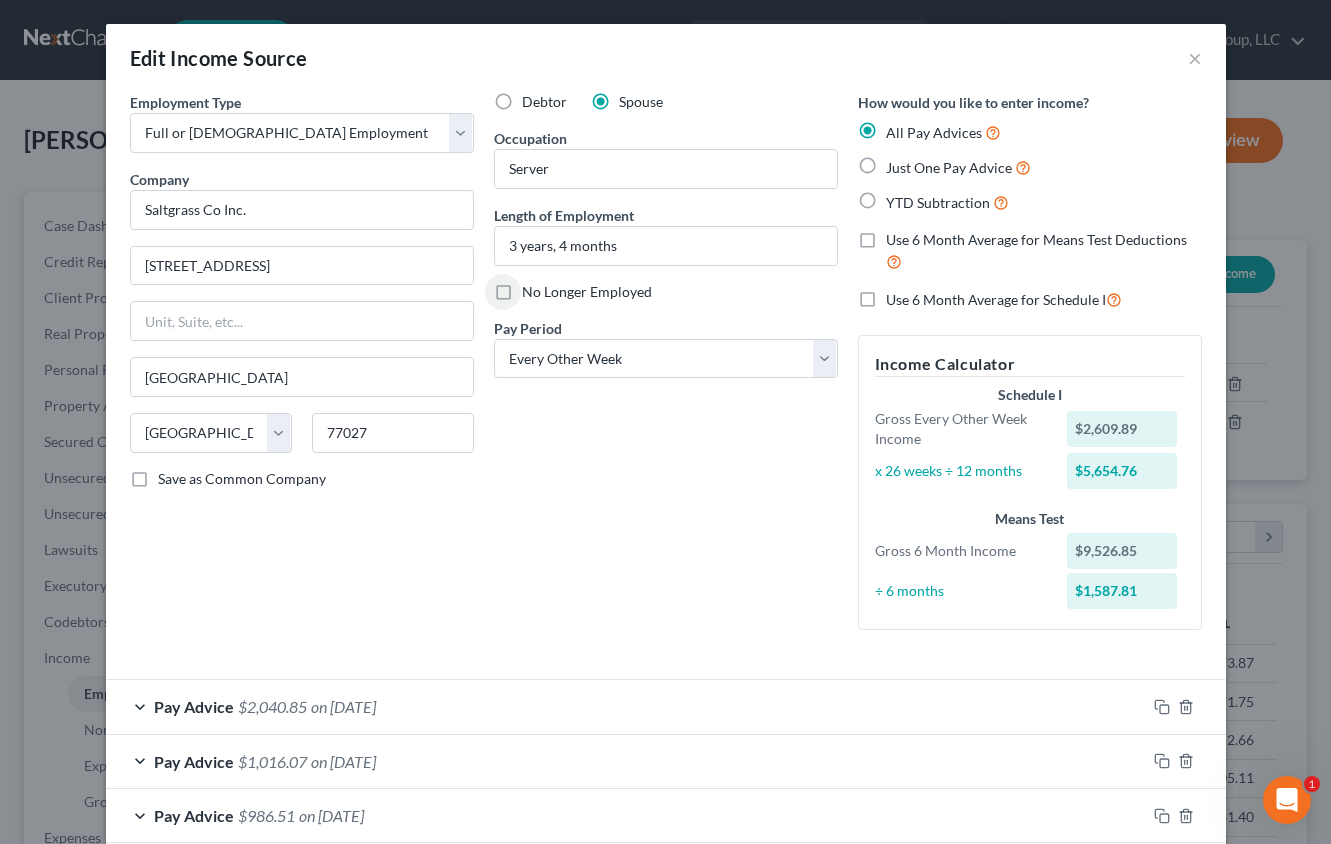 click on "Debtor Spouse Occupation Server Length of Employment 3 years, 4 months No Longer Employed
Pay Period
*
Select Monthly Twice Monthly Every Other Week Weekly" at bounding box center [666, 369] 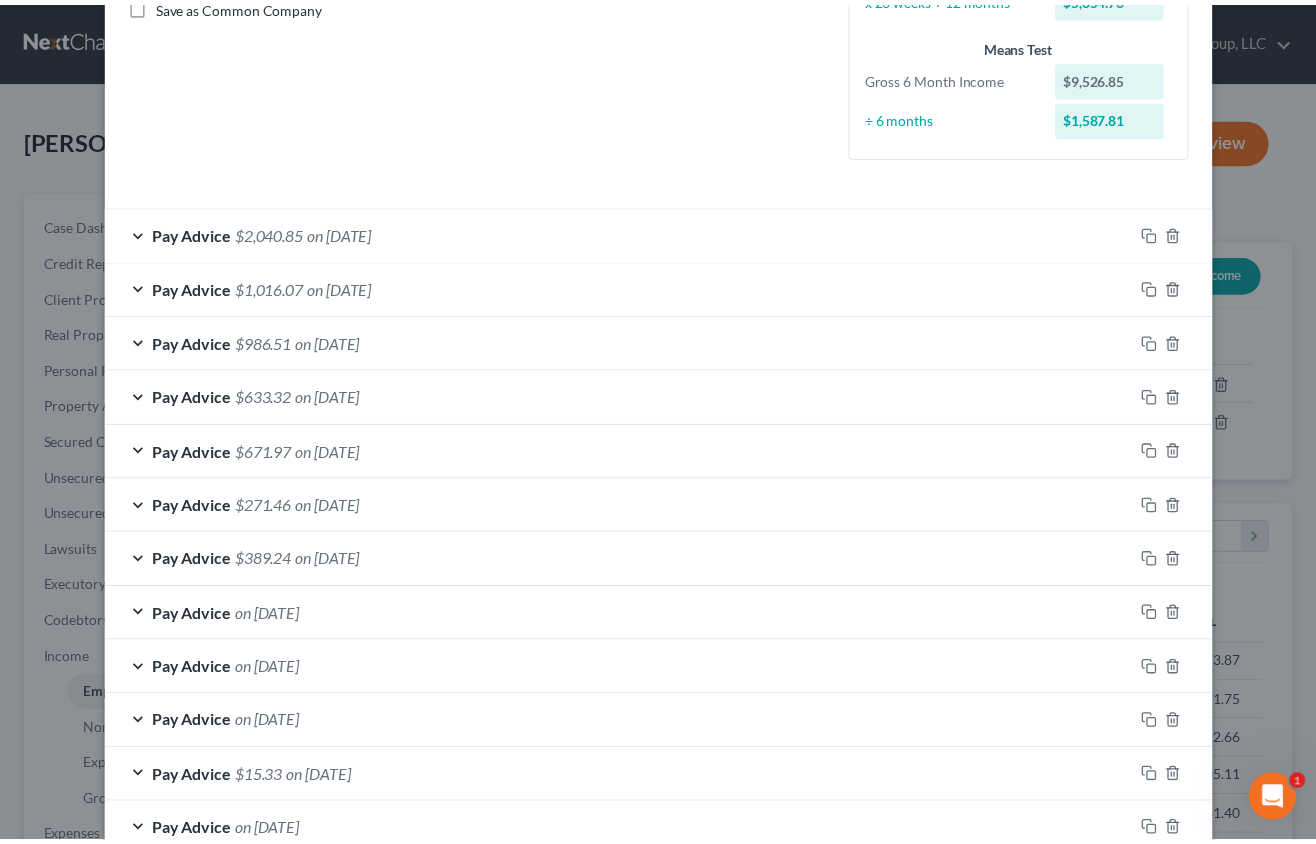 scroll, scrollTop: 598, scrollLeft: 0, axis: vertical 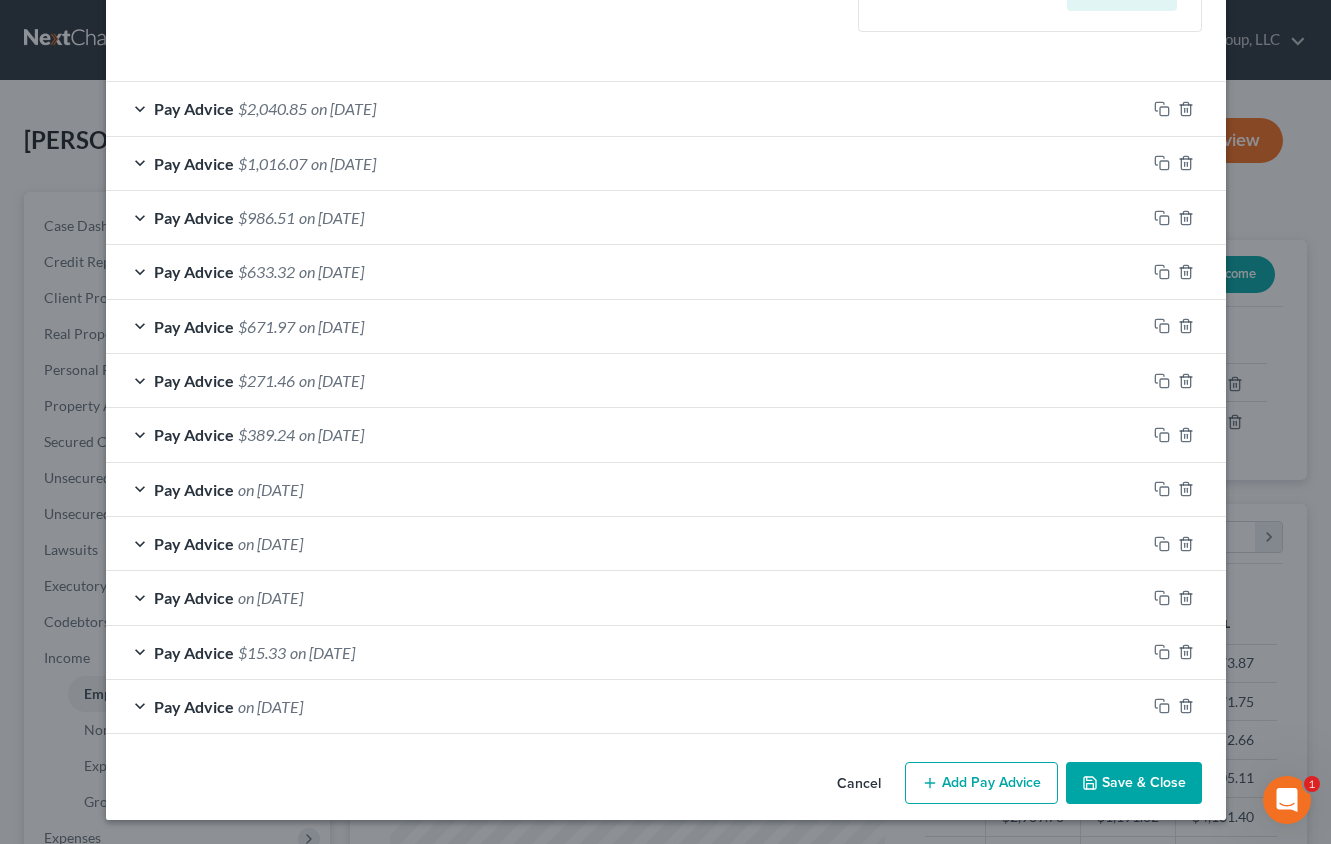 click on "Save & Close" at bounding box center (1134, 783) 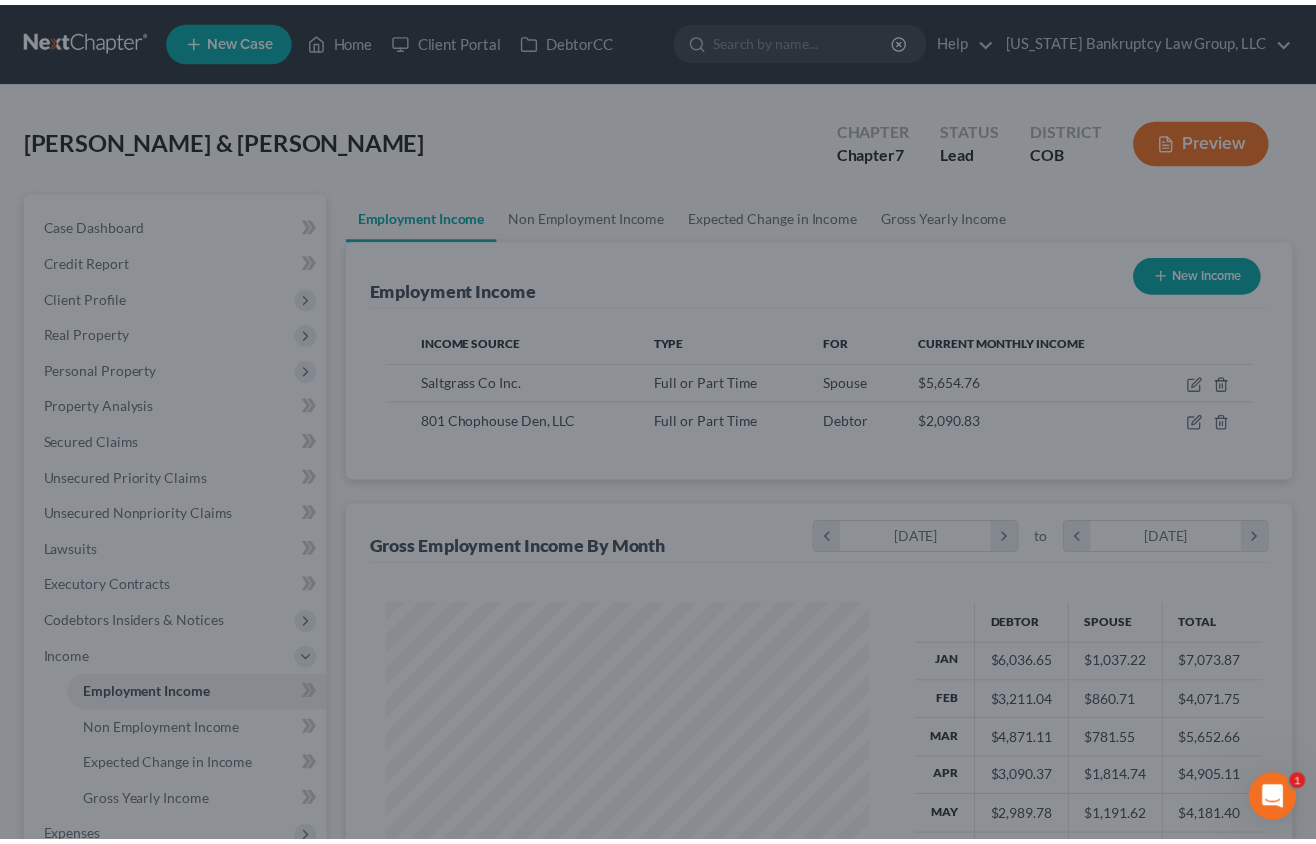 scroll, scrollTop: 359, scrollLeft: 528, axis: both 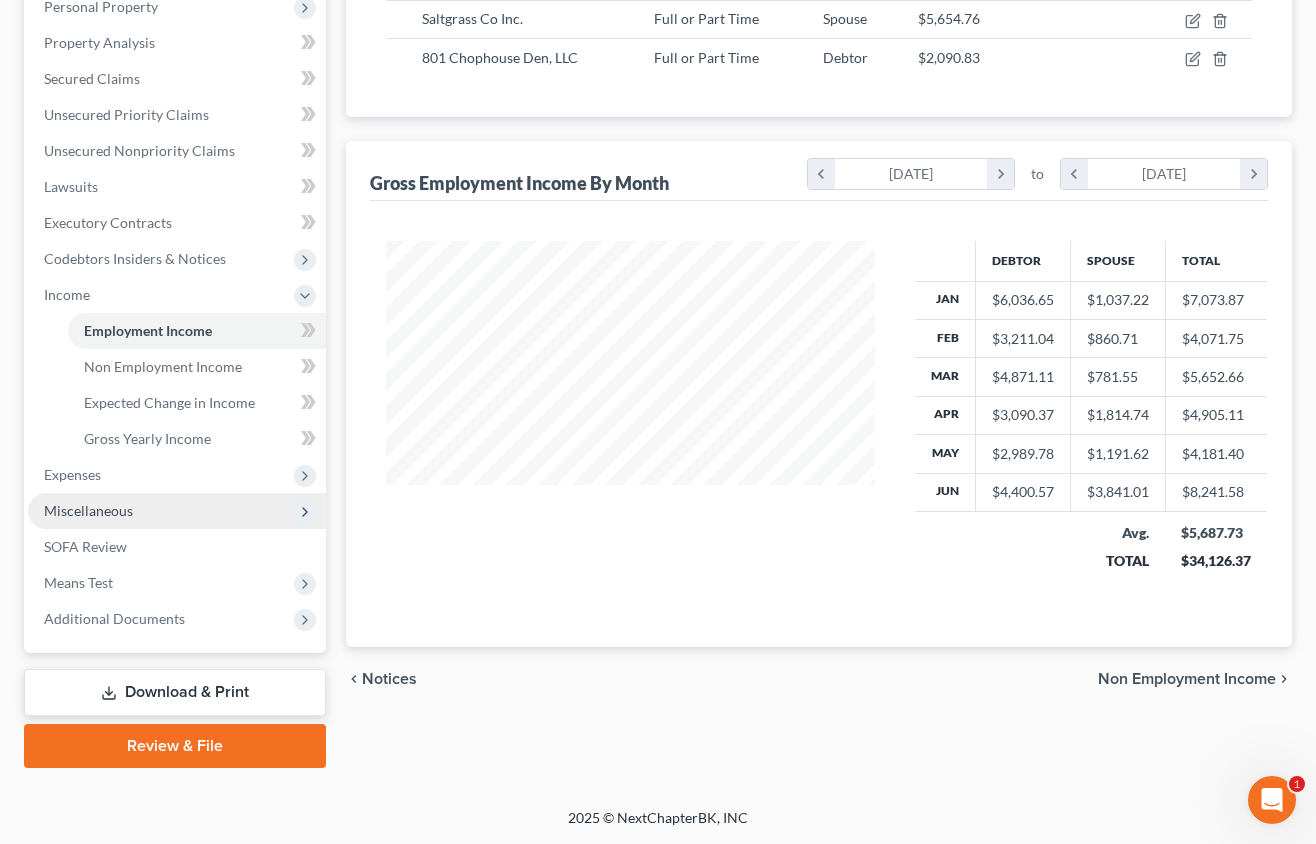 click on "Miscellaneous" at bounding box center (88, 510) 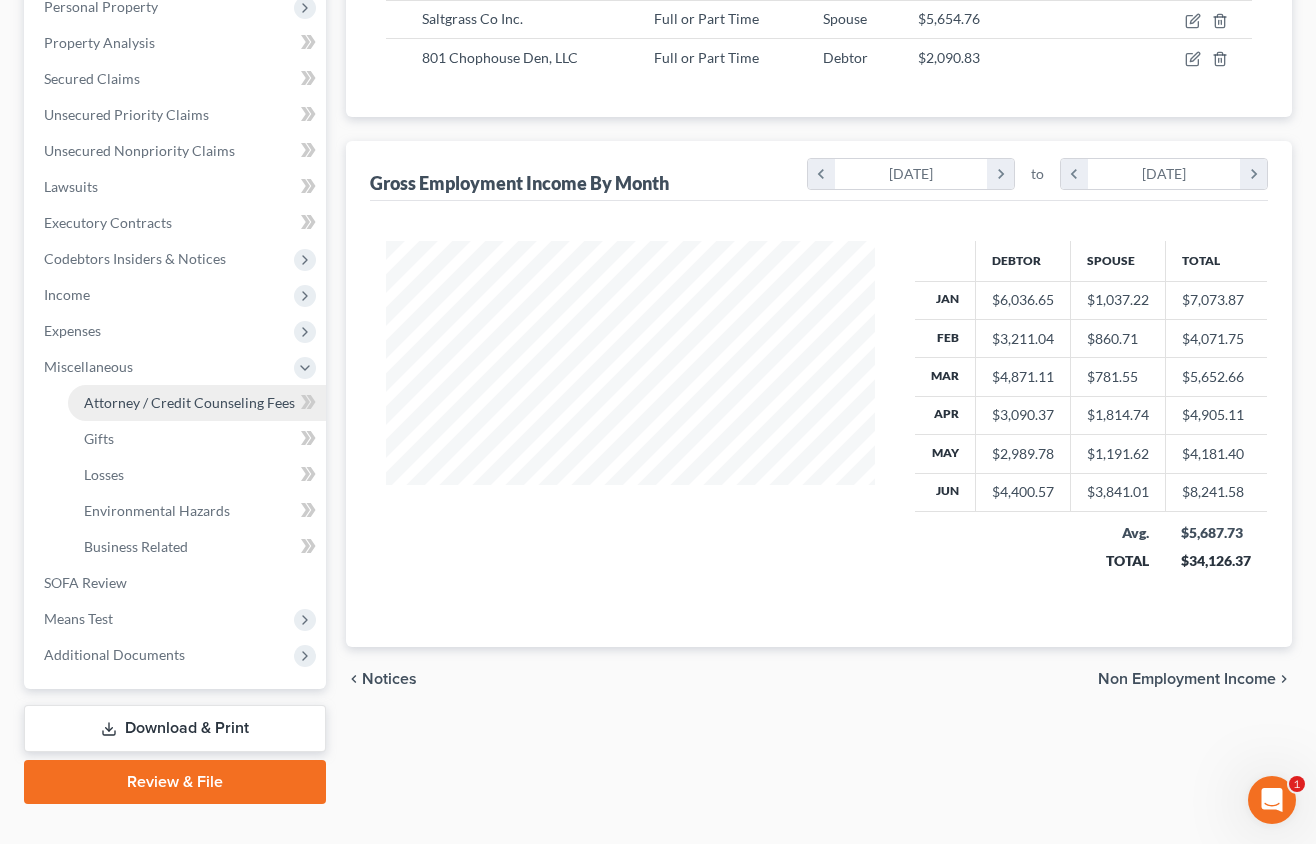 click on "Attorney / Credit Counseling Fees" at bounding box center [189, 402] 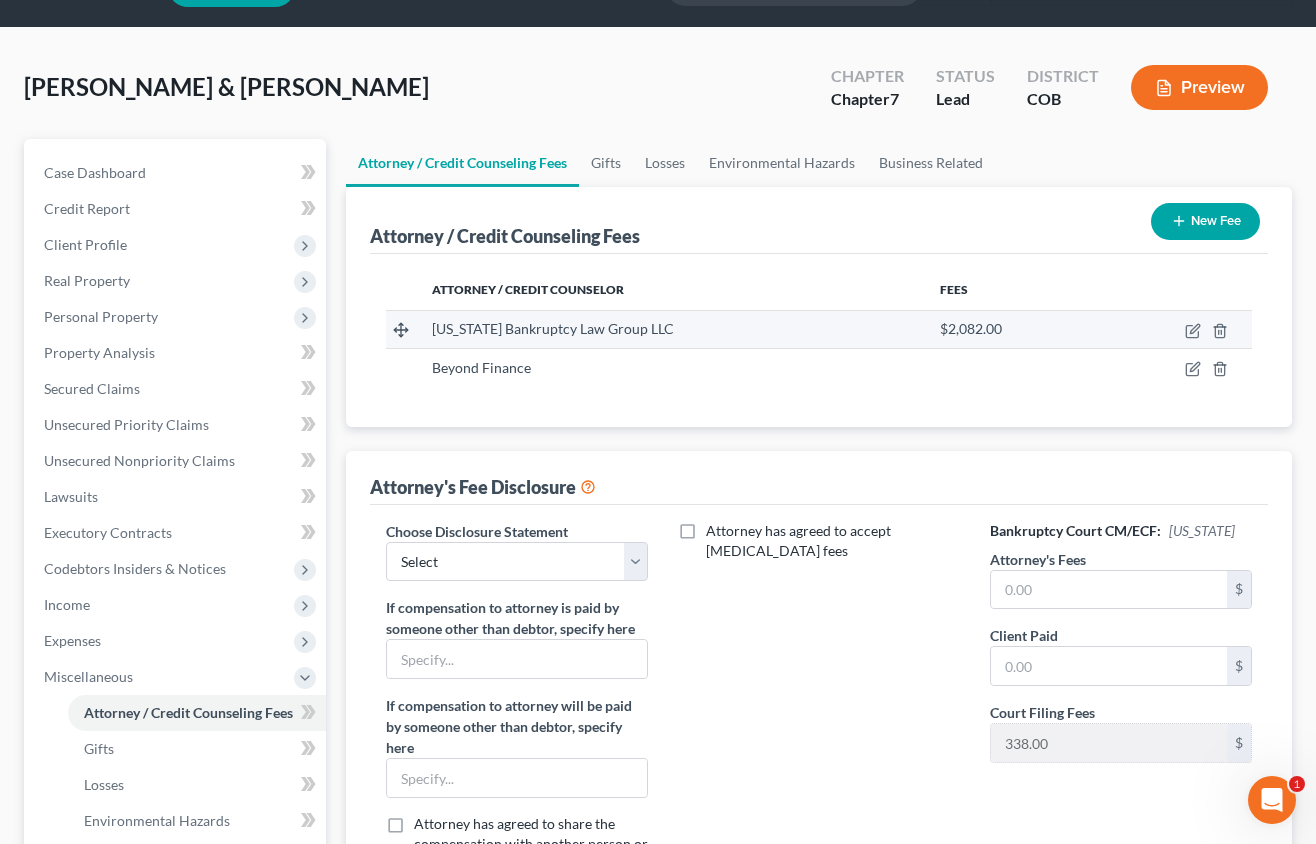 scroll, scrollTop: 0, scrollLeft: 0, axis: both 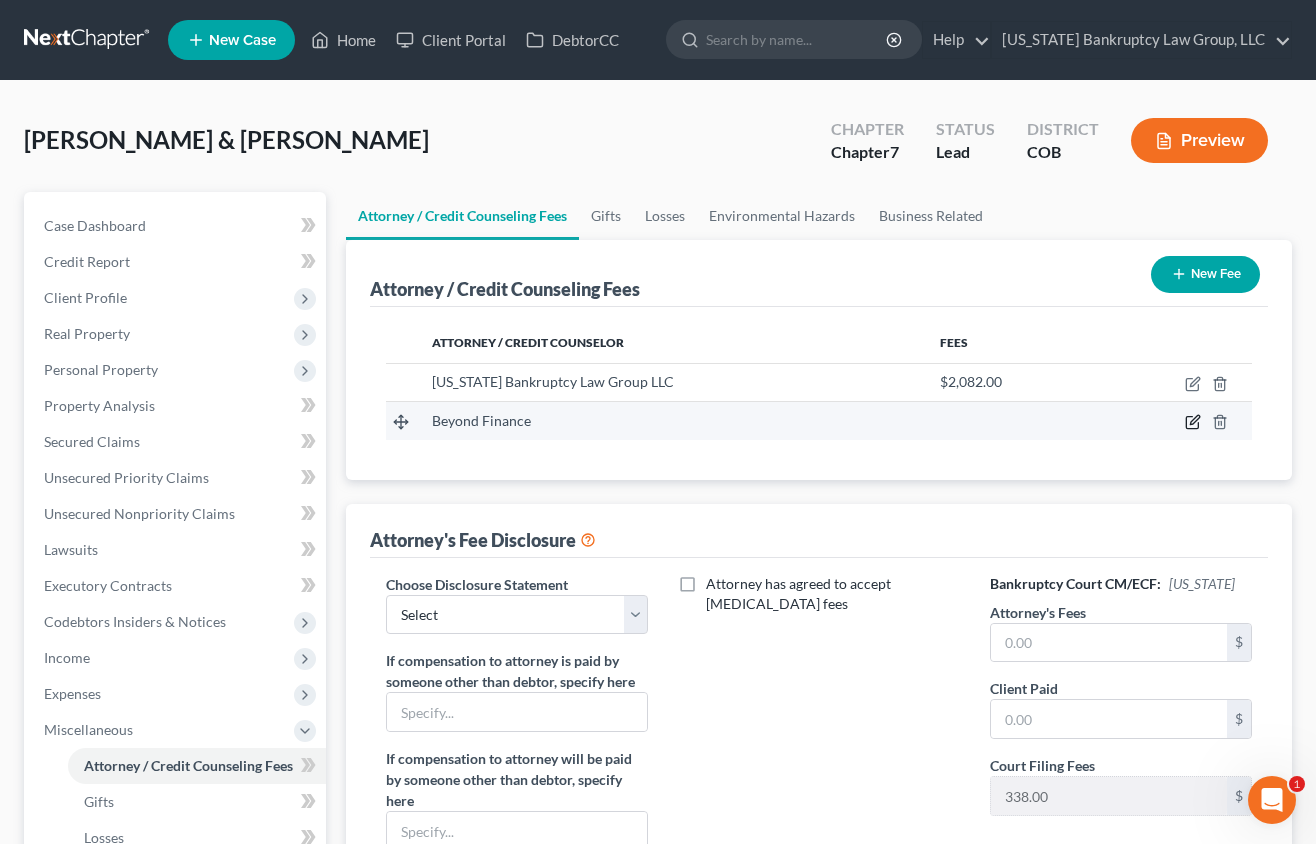 click 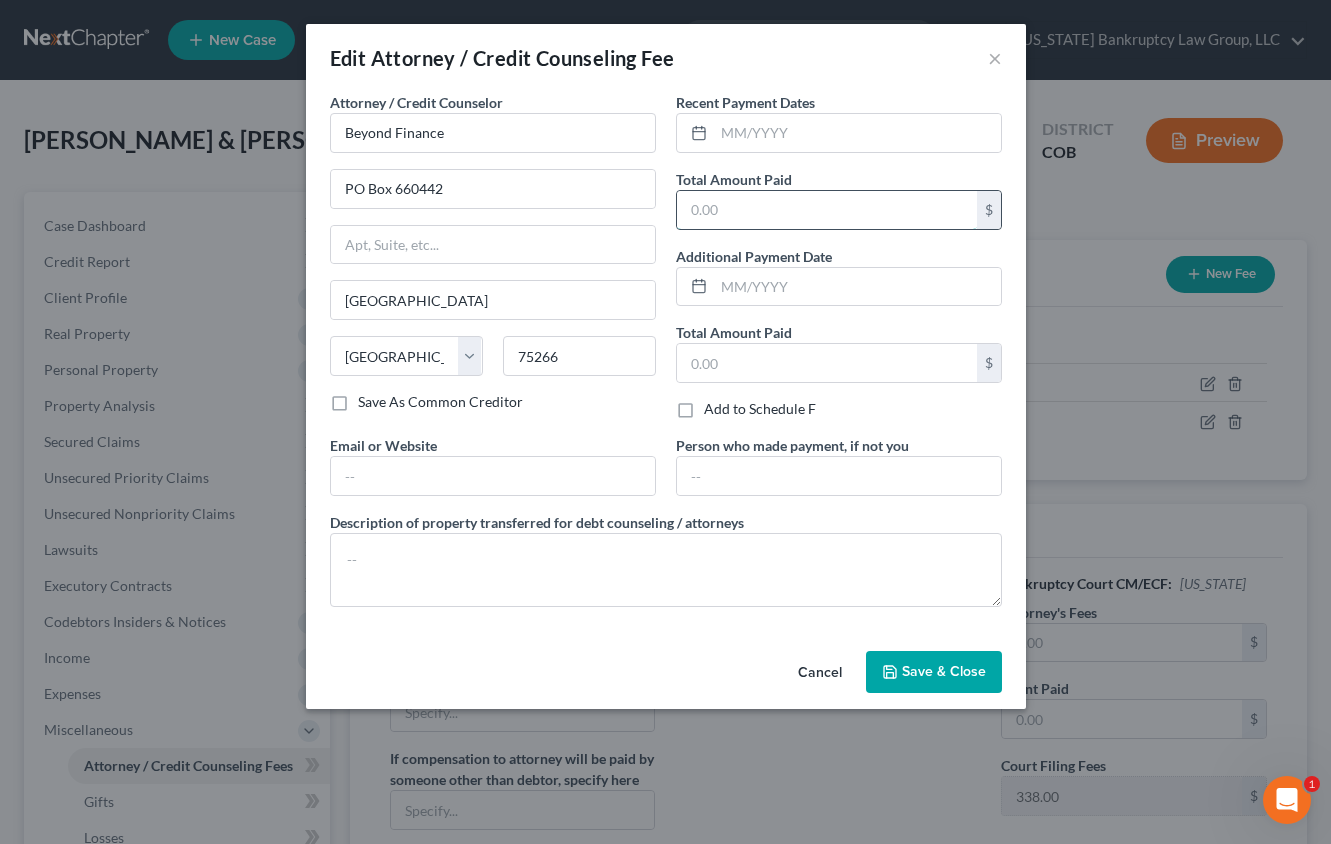 click at bounding box center (827, 210) 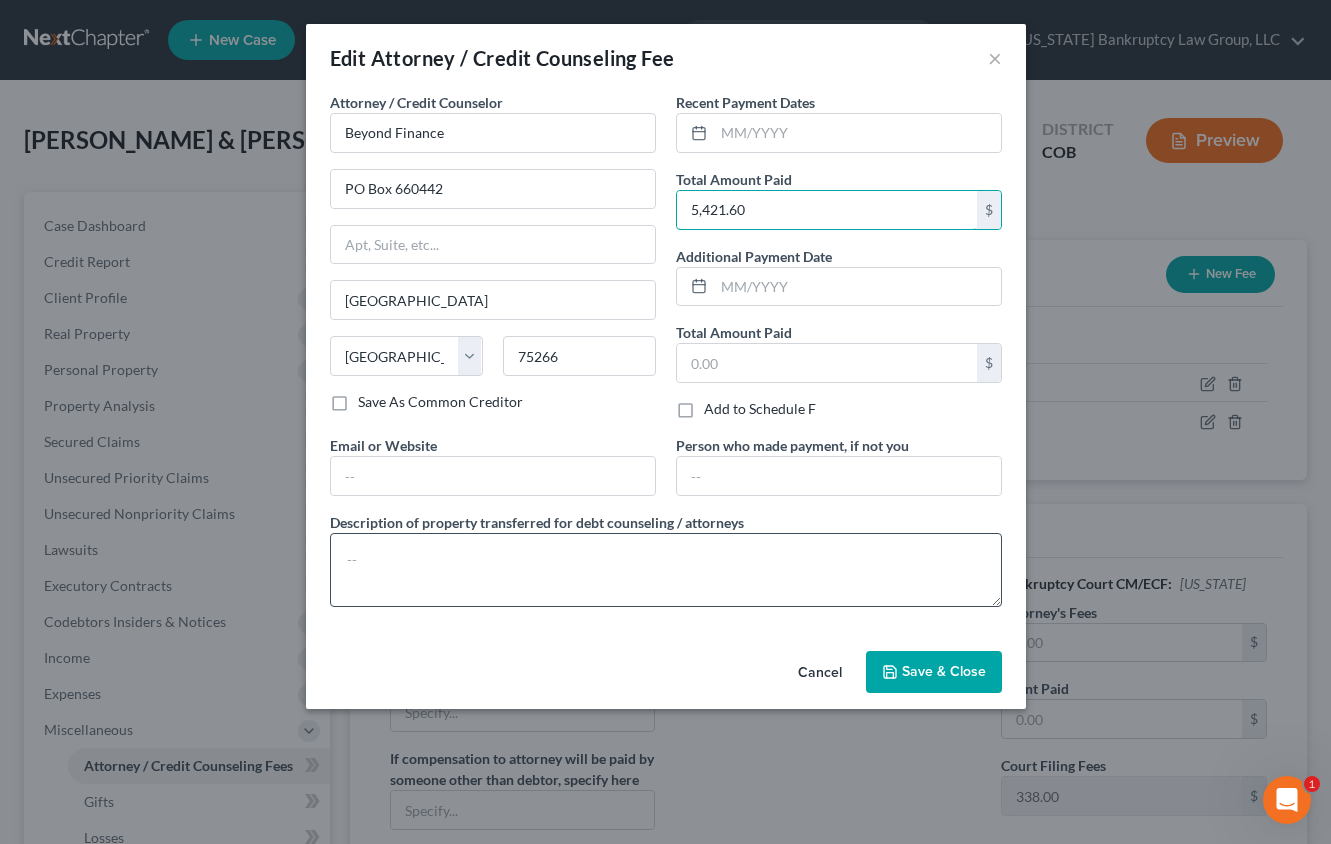 type on "5,421.60" 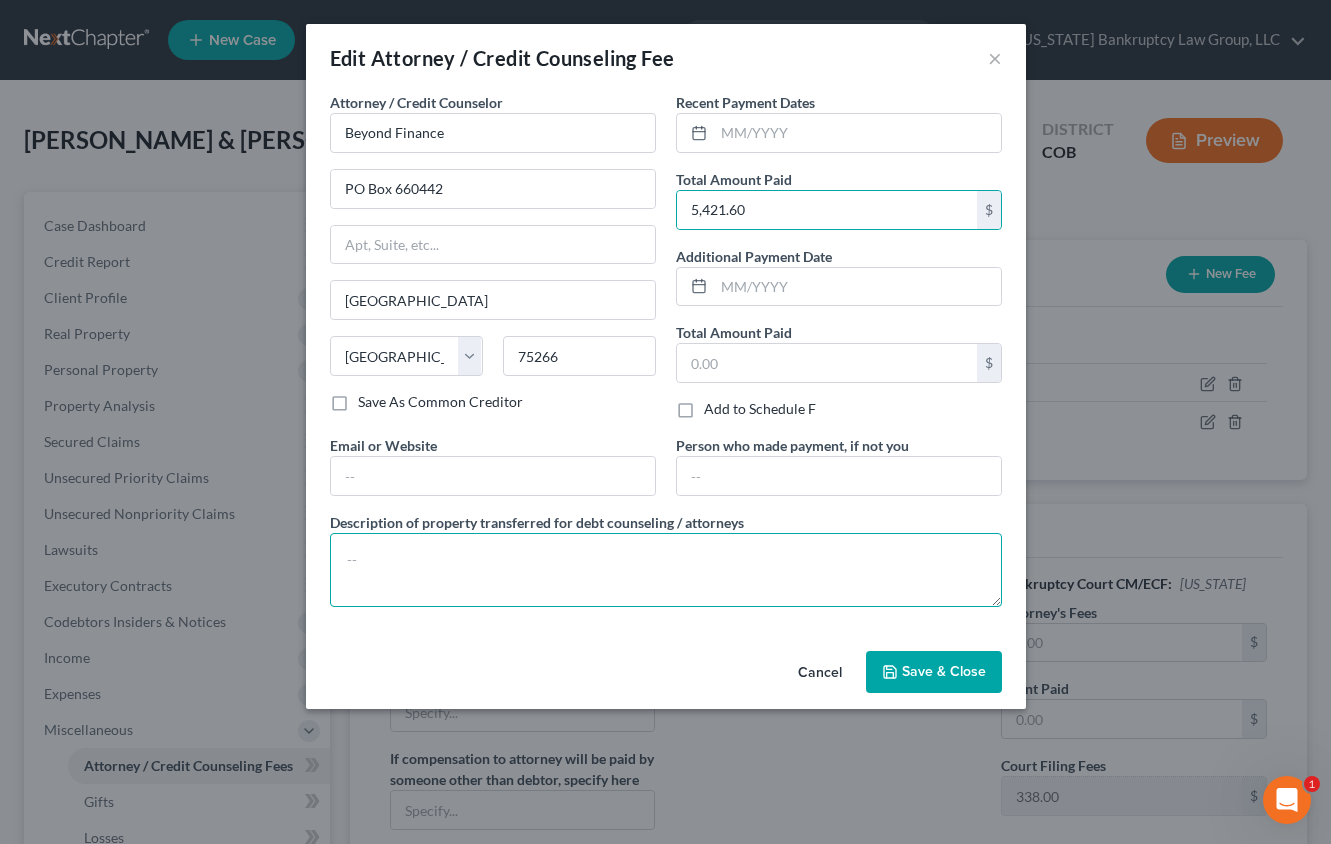 click at bounding box center [666, 570] 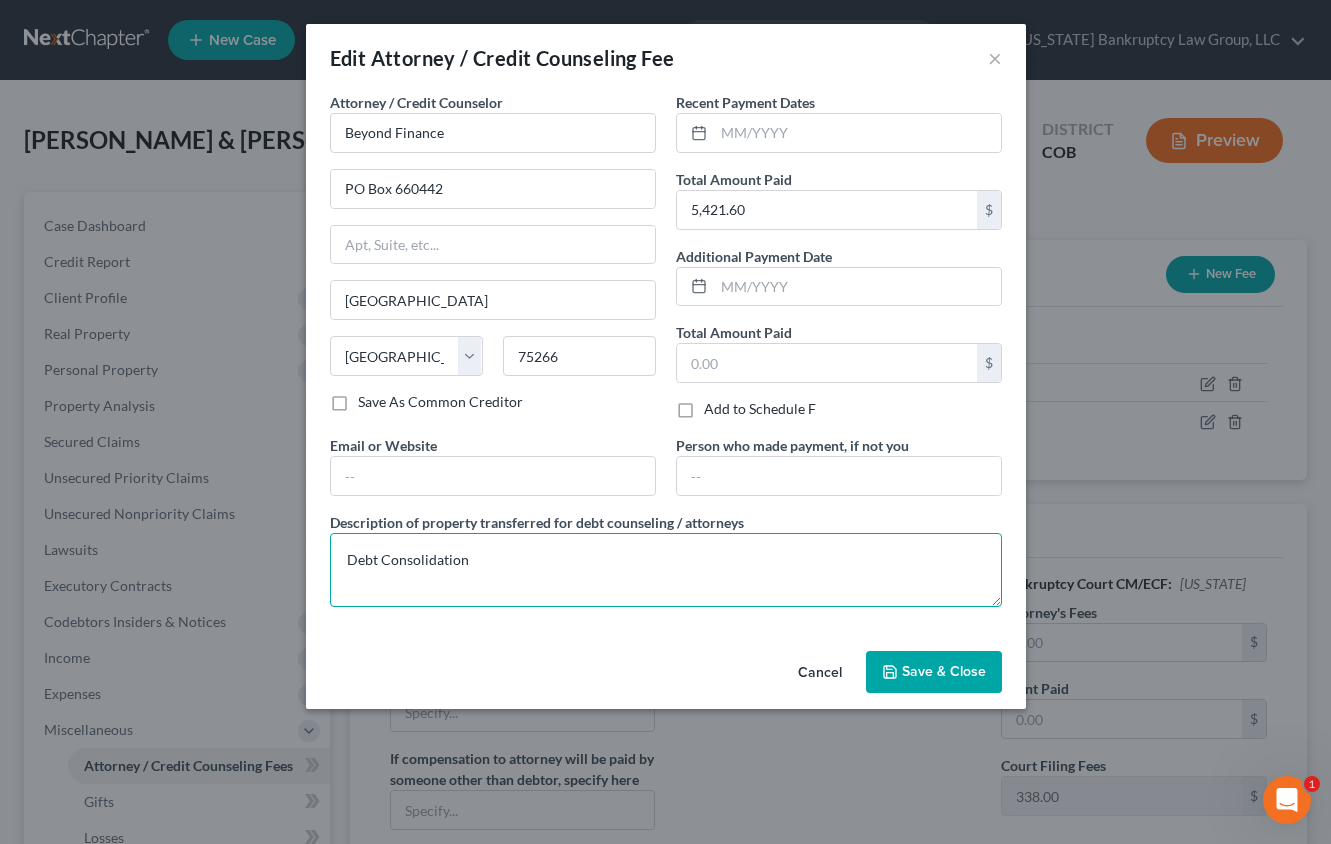 type on "Debt Consolidation" 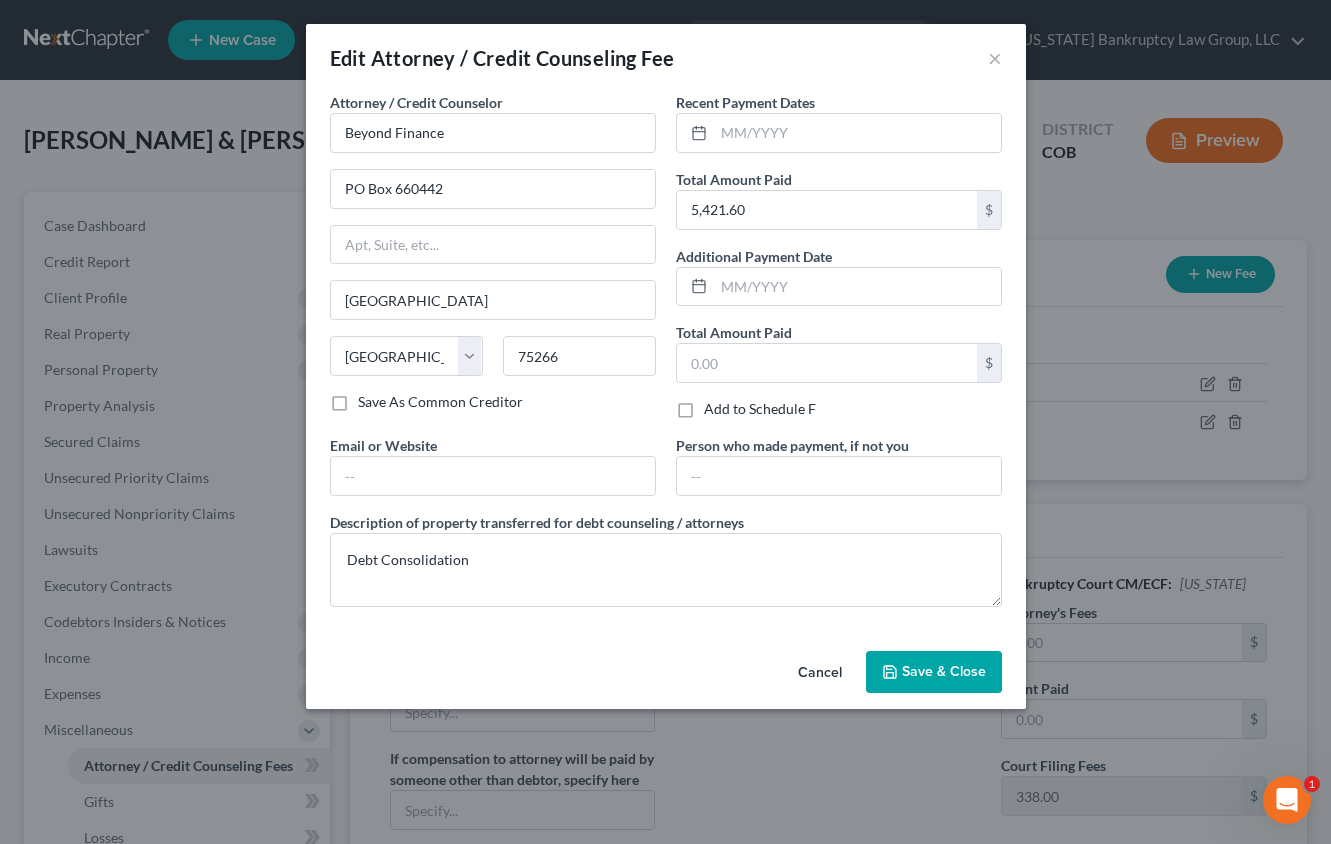 type 